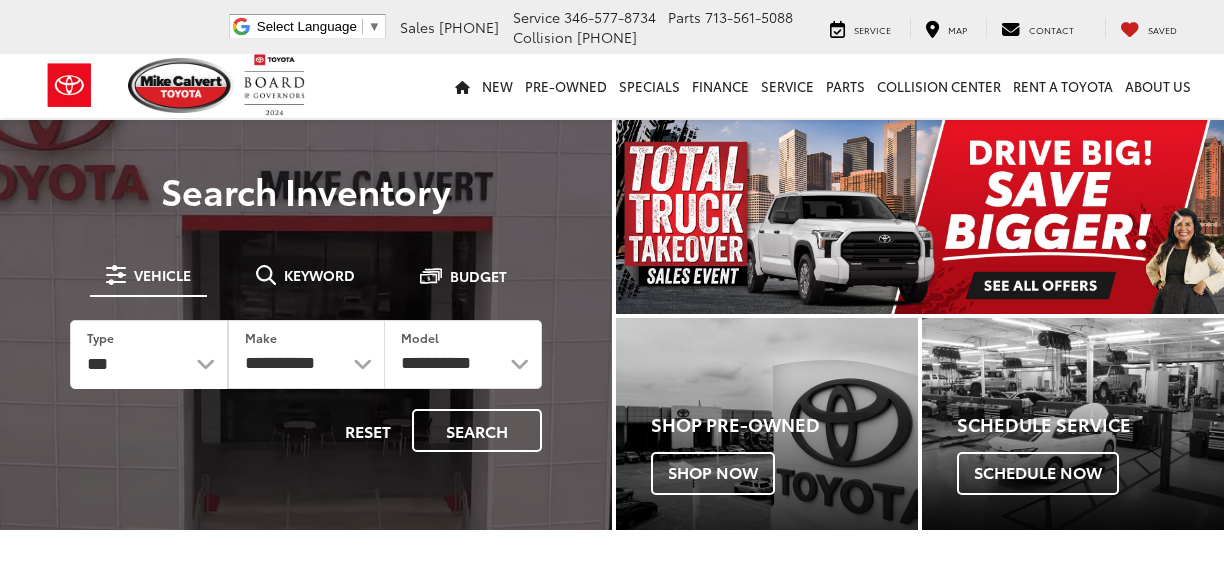scroll, scrollTop: 0, scrollLeft: 0, axis: both 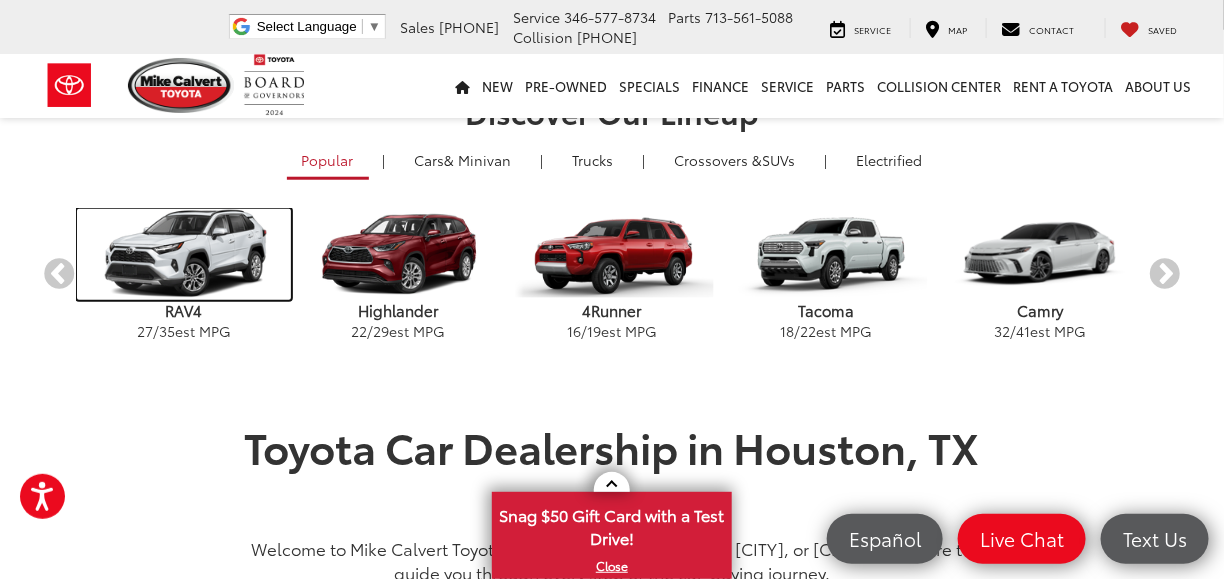 click at bounding box center [184, 254] 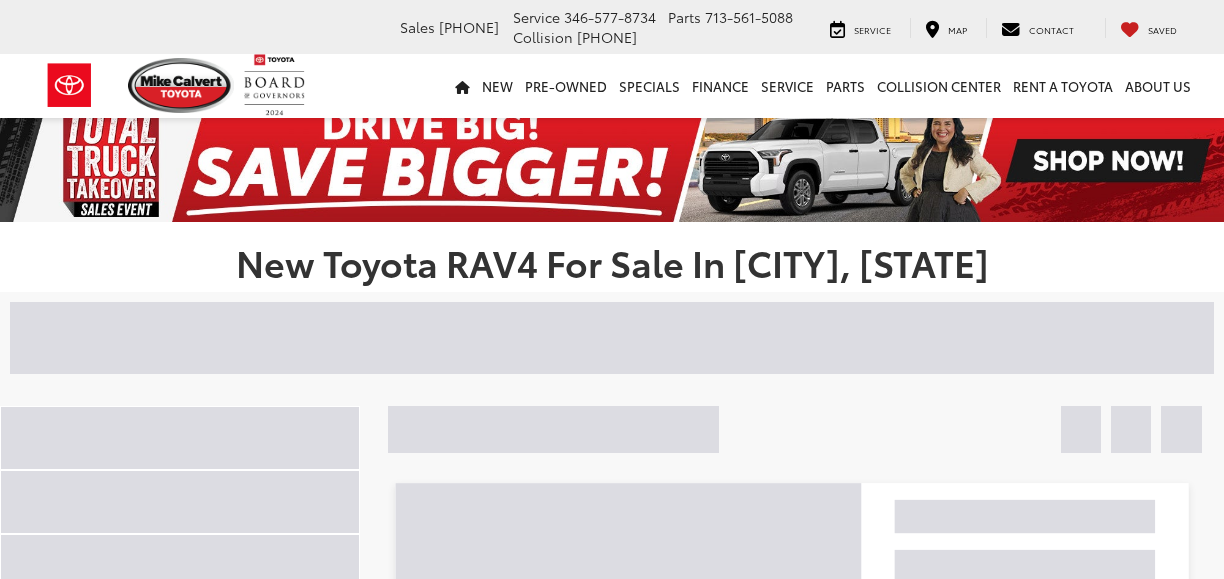 scroll, scrollTop: 0, scrollLeft: 0, axis: both 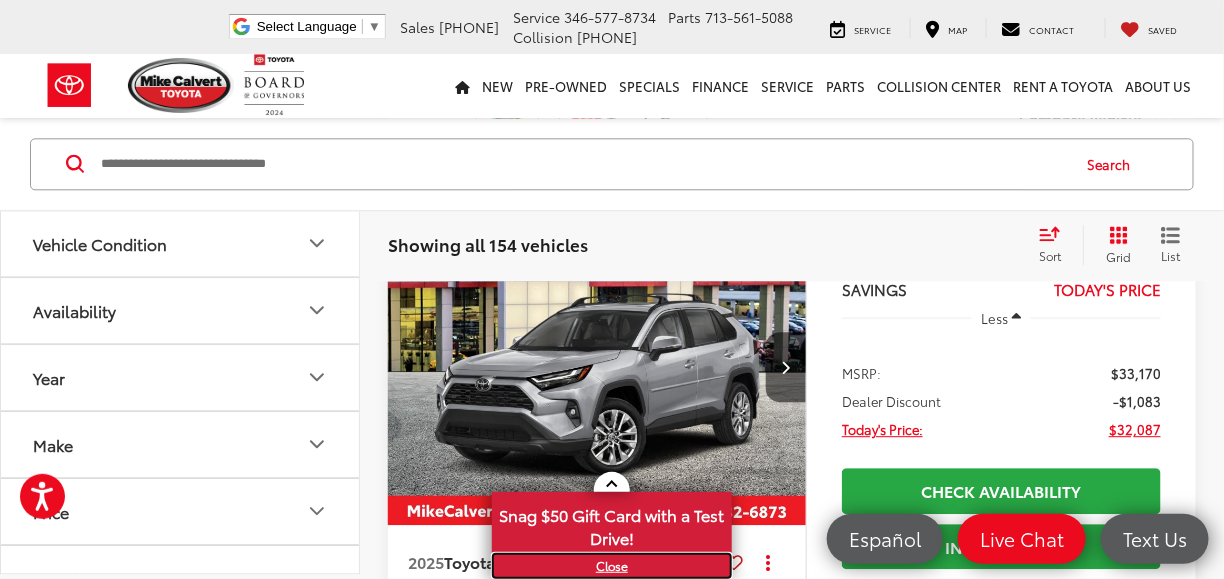 click on "X" at bounding box center [612, 566] 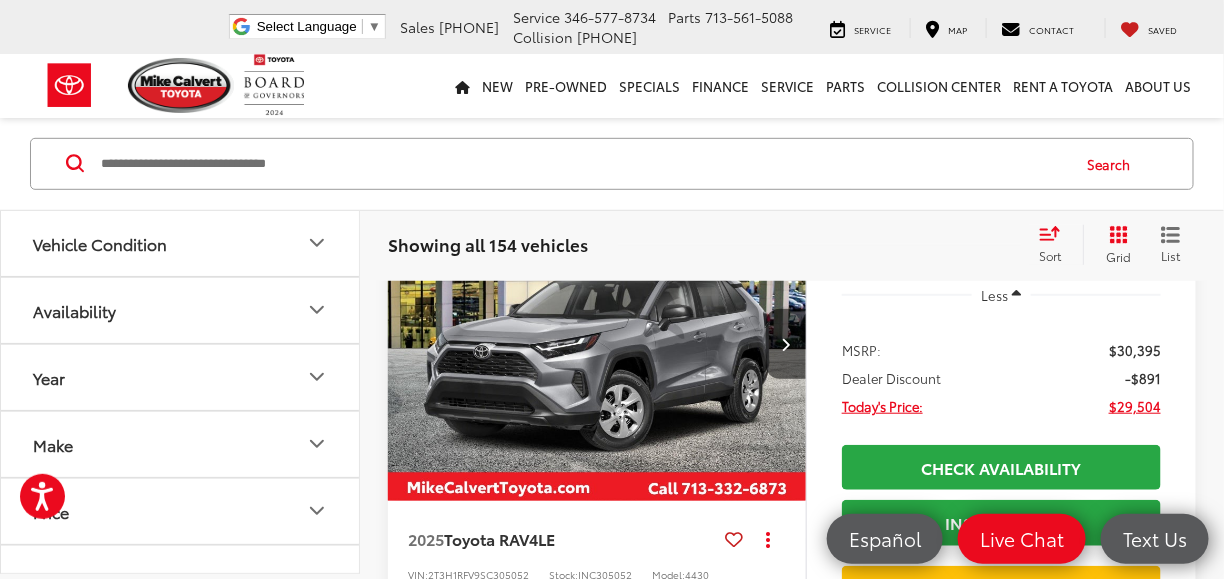 scroll, scrollTop: 200, scrollLeft: 0, axis: vertical 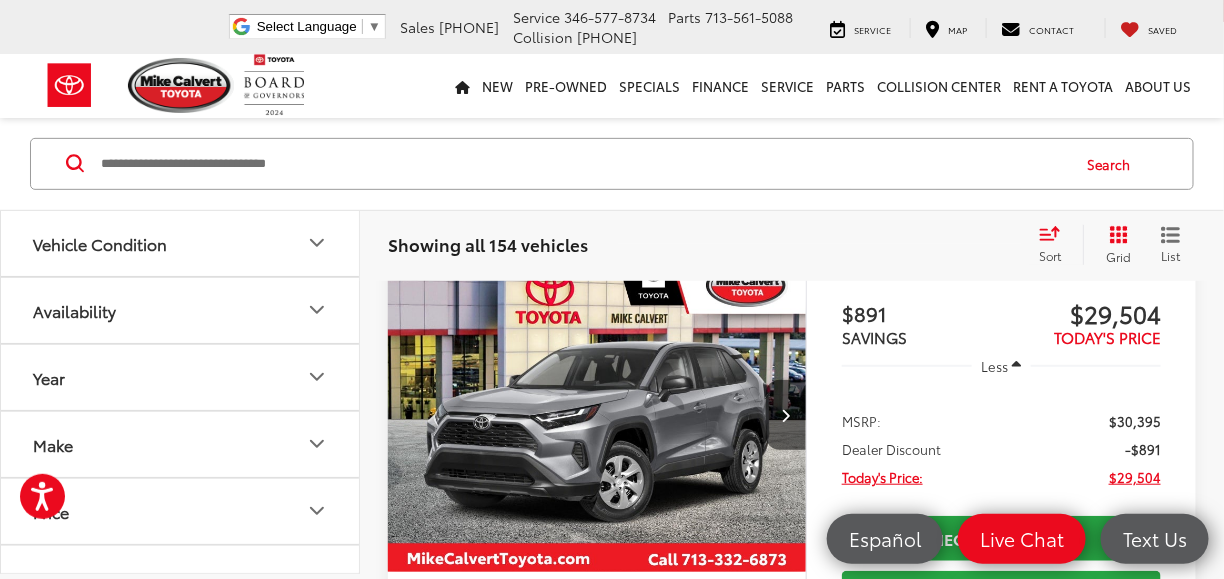 click at bounding box center (597, 416) 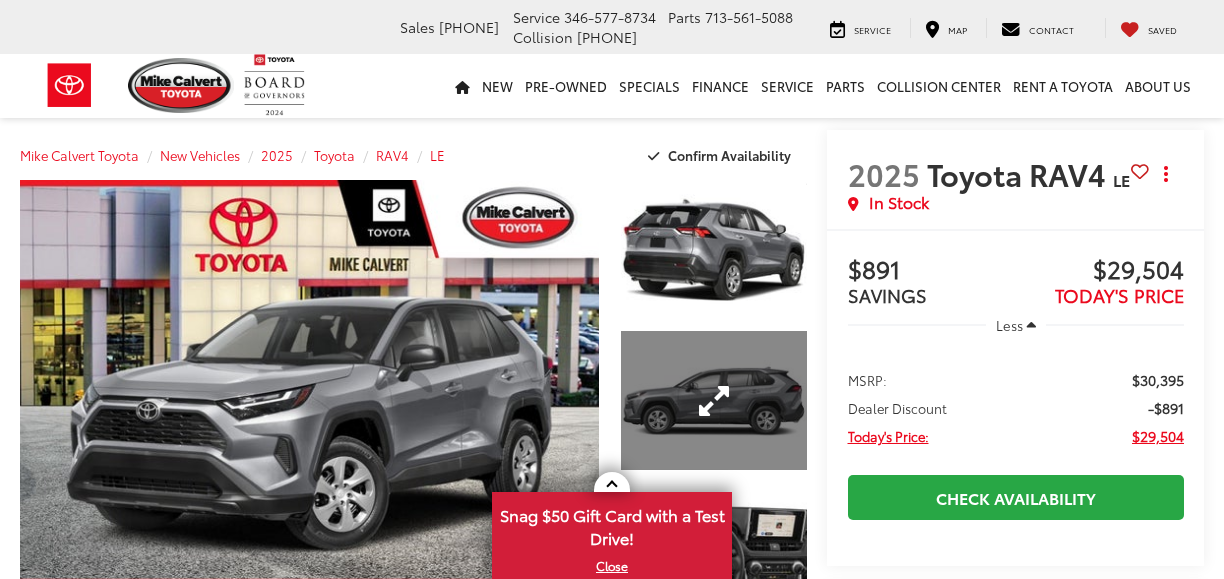 scroll, scrollTop: 0, scrollLeft: 0, axis: both 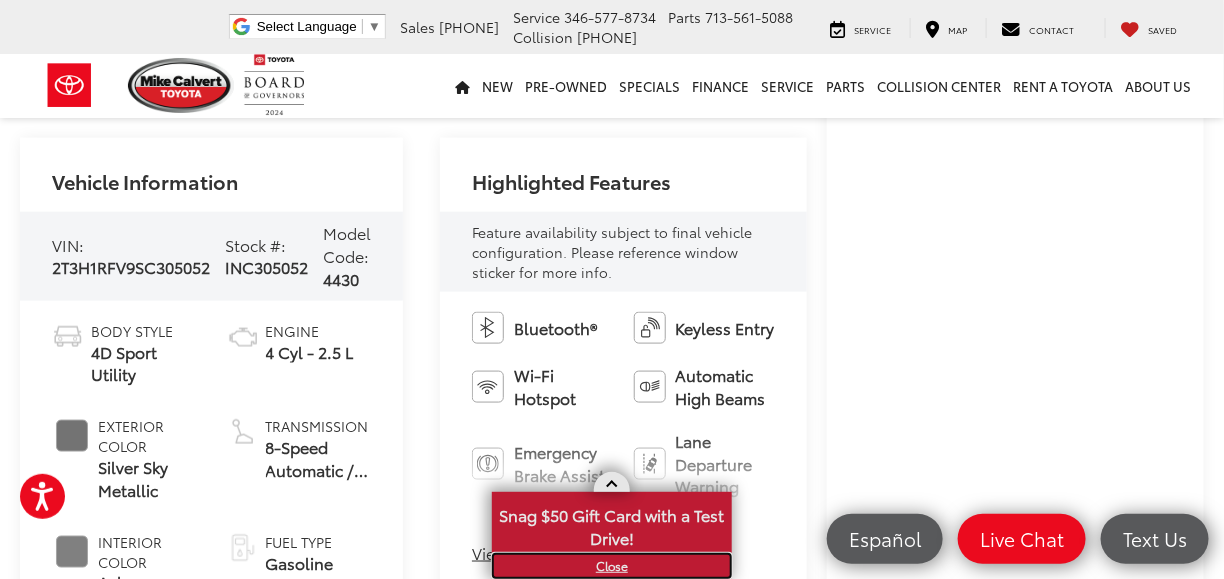 click on "X" at bounding box center (612, 566) 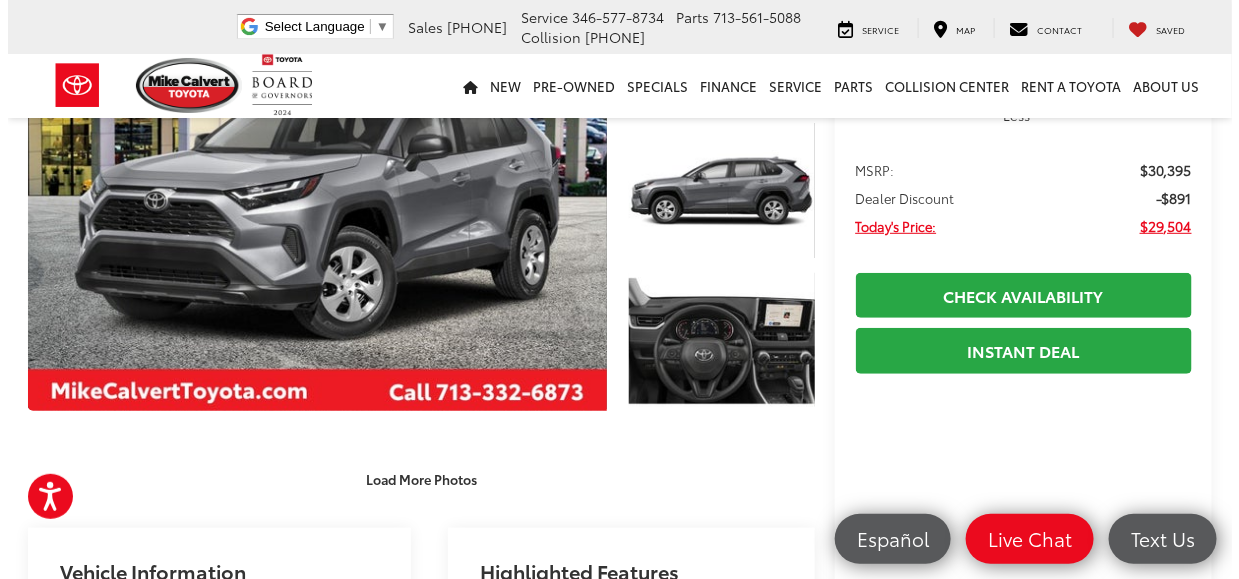 scroll, scrollTop: 200, scrollLeft: 0, axis: vertical 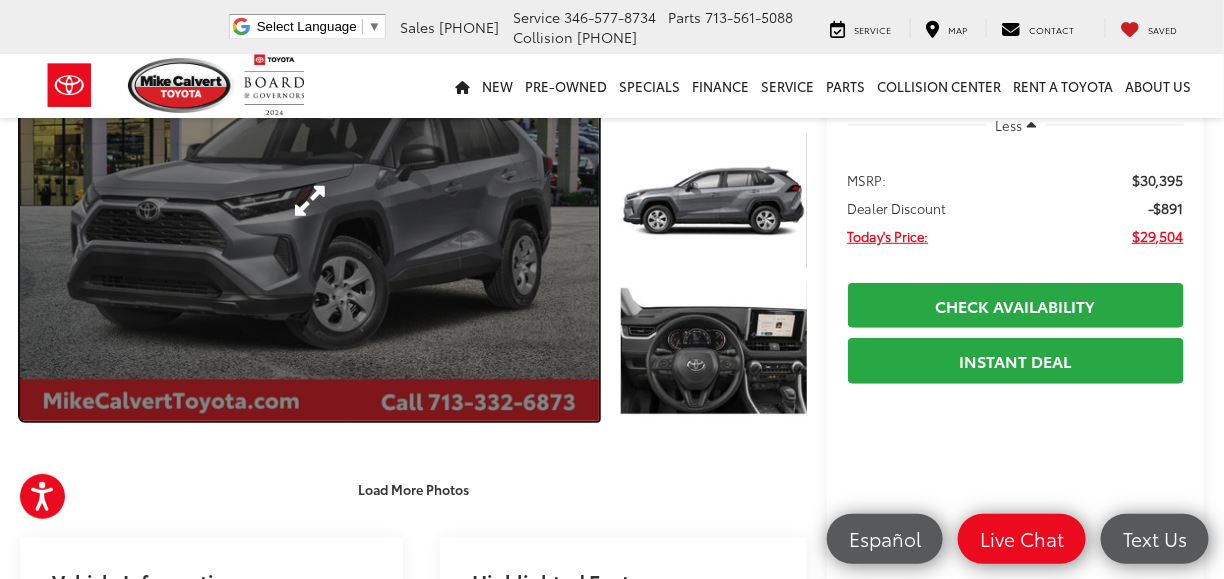 click at bounding box center (309, 200) 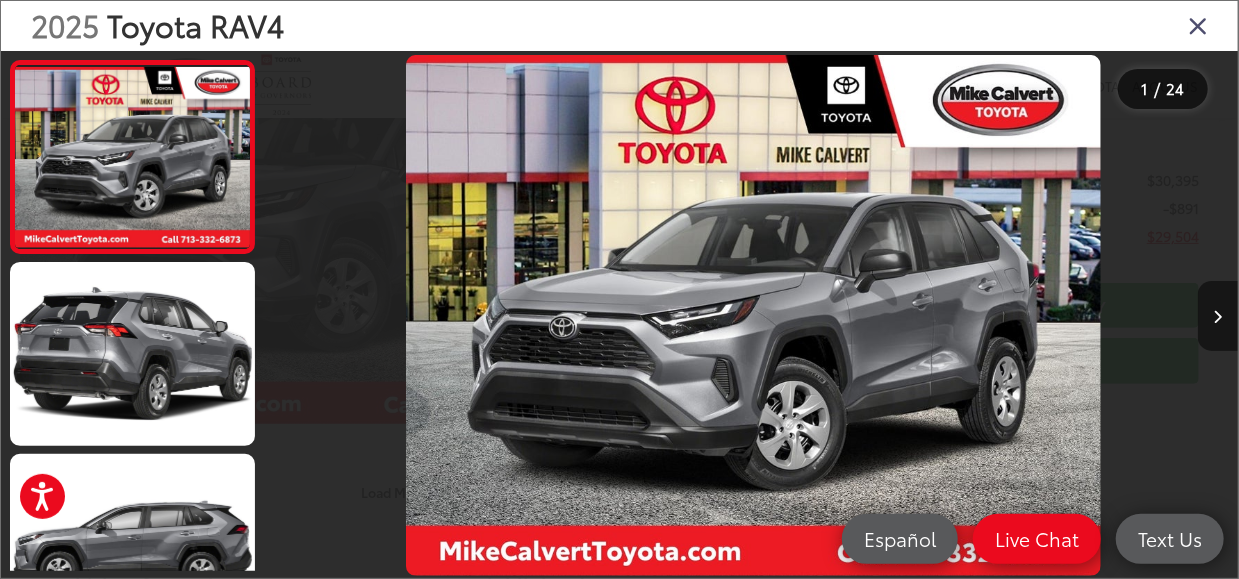 click at bounding box center [1218, 317] 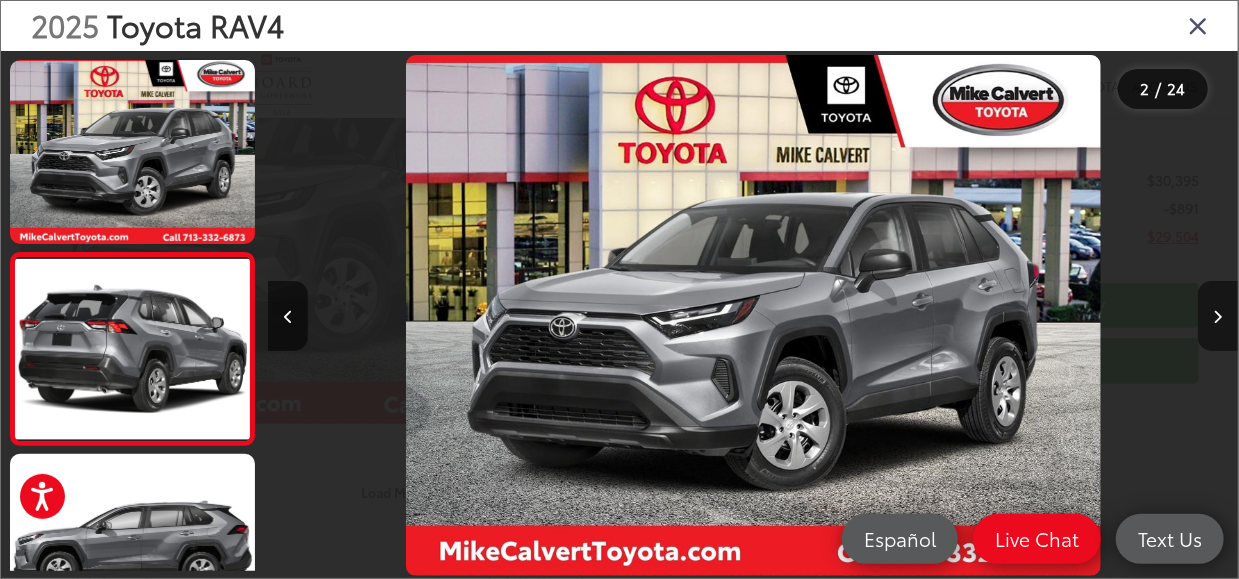 scroll, scrollTop: 0, scrollLeft: 162, axis: horizontal 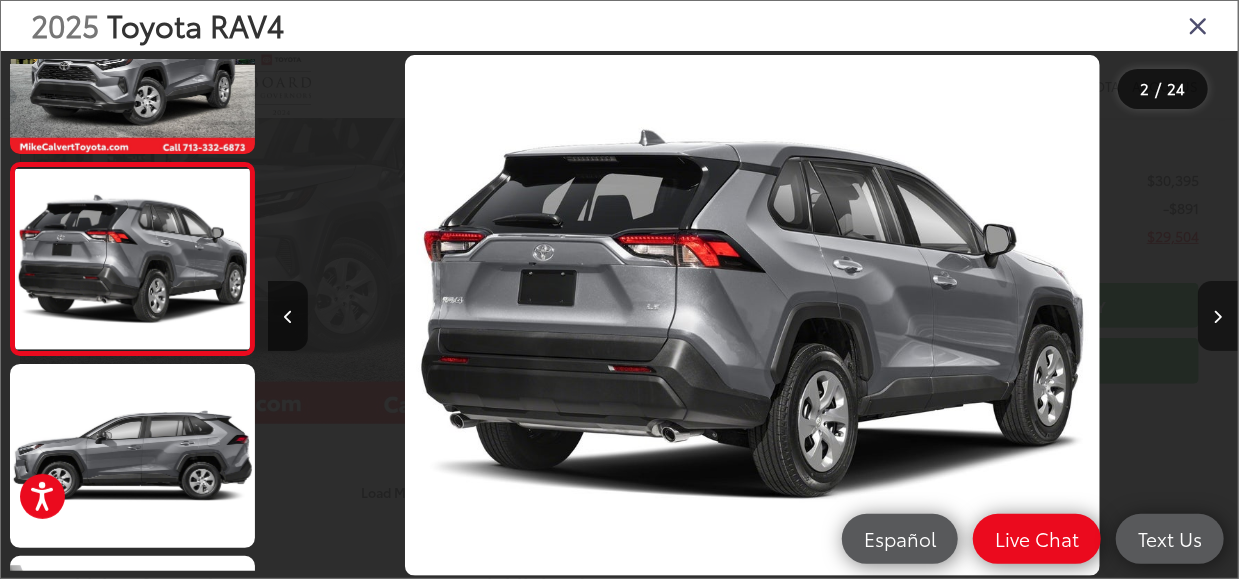 click at bounding box center [1218, 317] 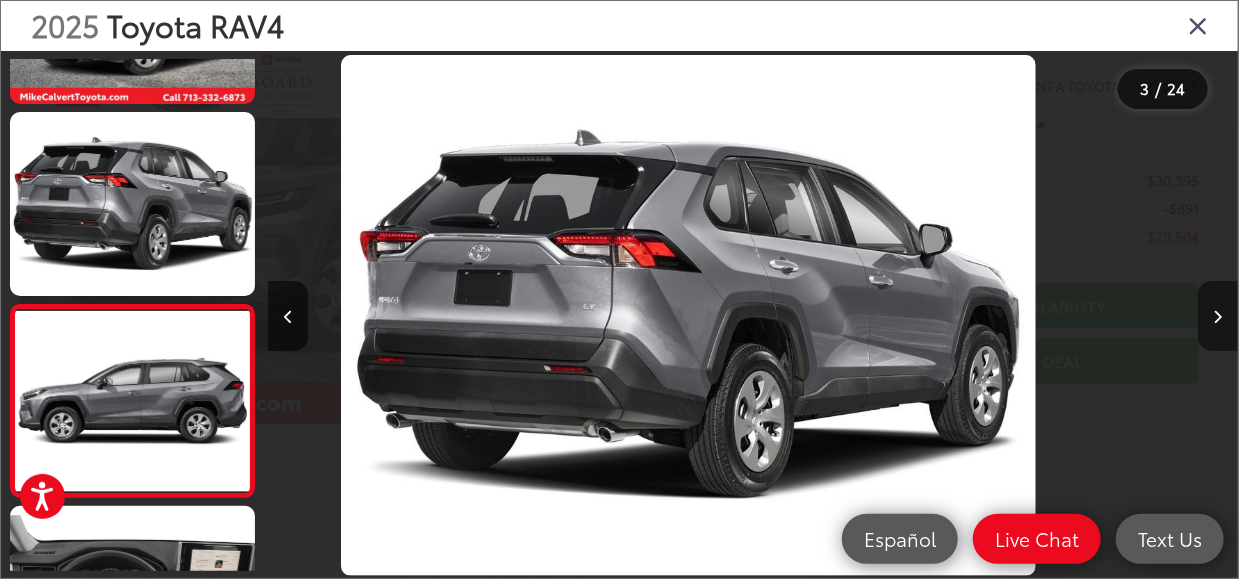 scroll, scrollTop: 259, scrollLeft: 0, axis: vertical 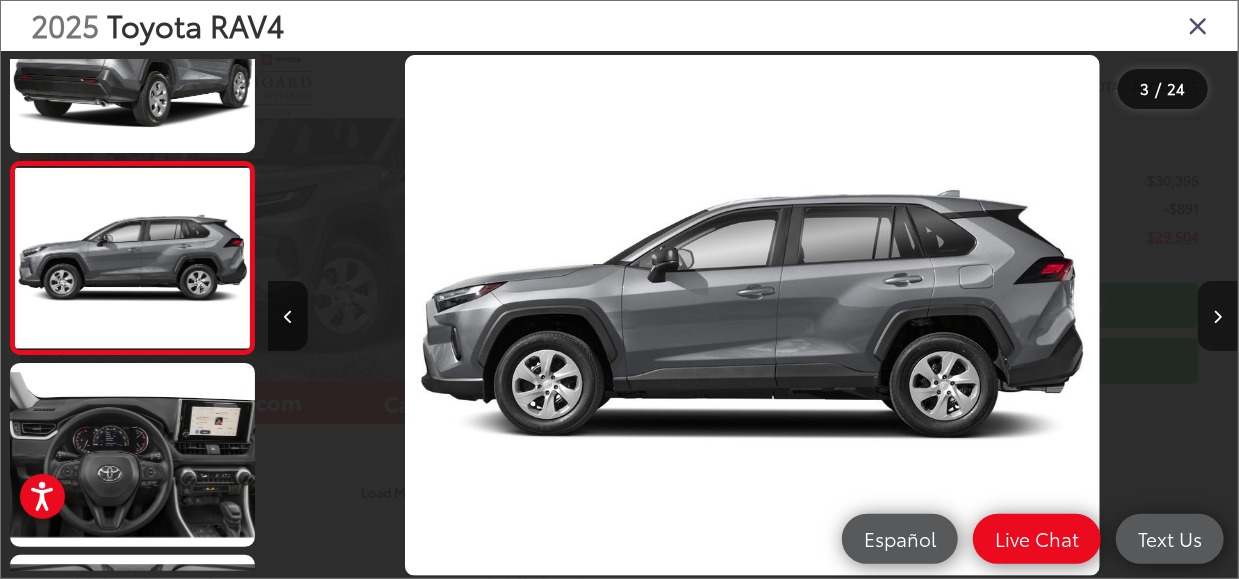 click at bounding box center (1218, 317) 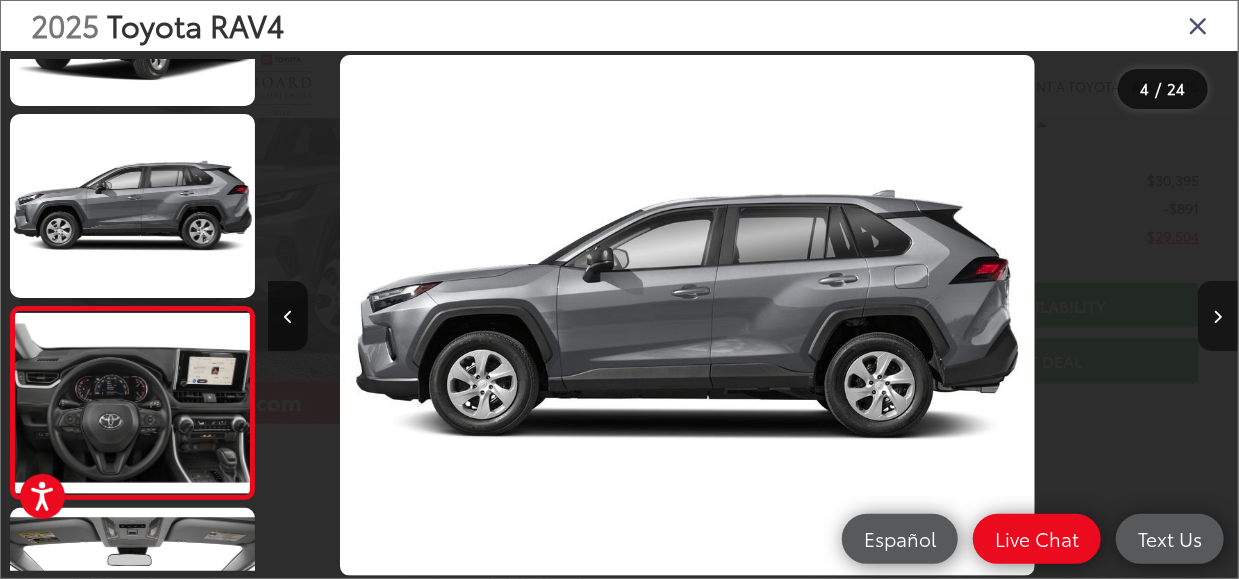 scroll, scrollTop: 450, scrollLeft: 0, axis: vertical 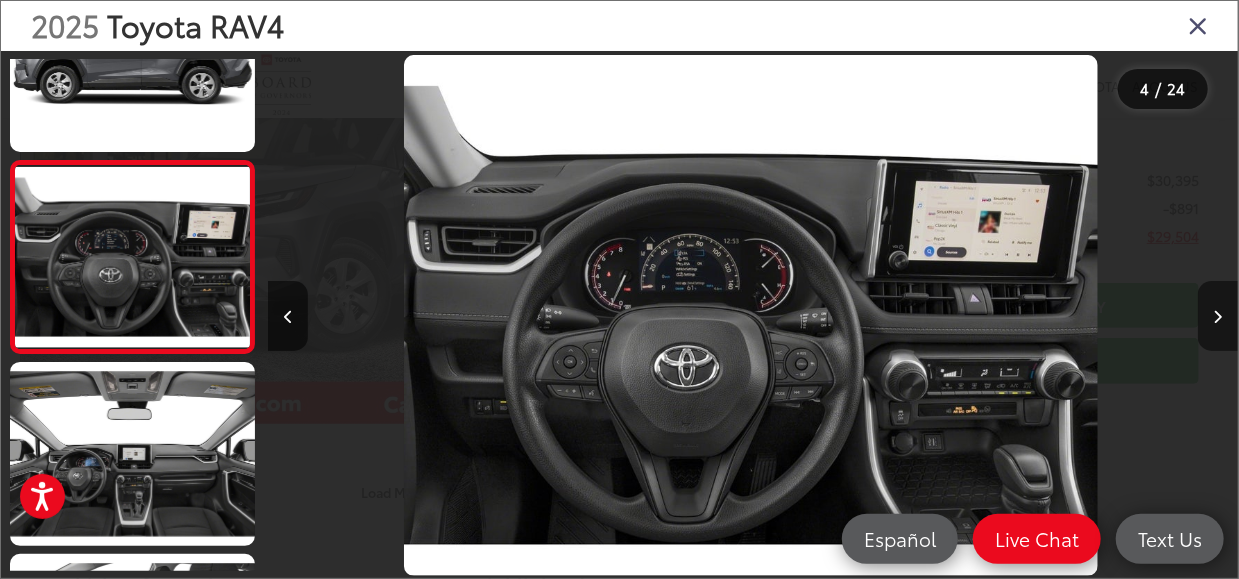 click at bounding box center [1218, 317] 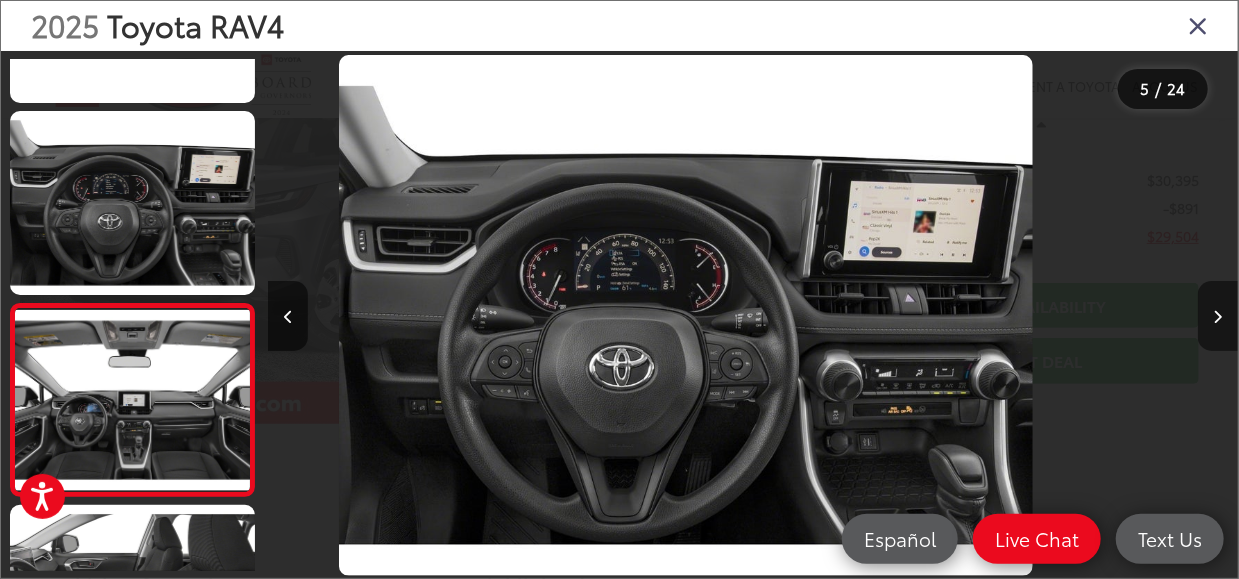 scroll, scrollTop: 644, scrollLeft: 0, axis: vertical 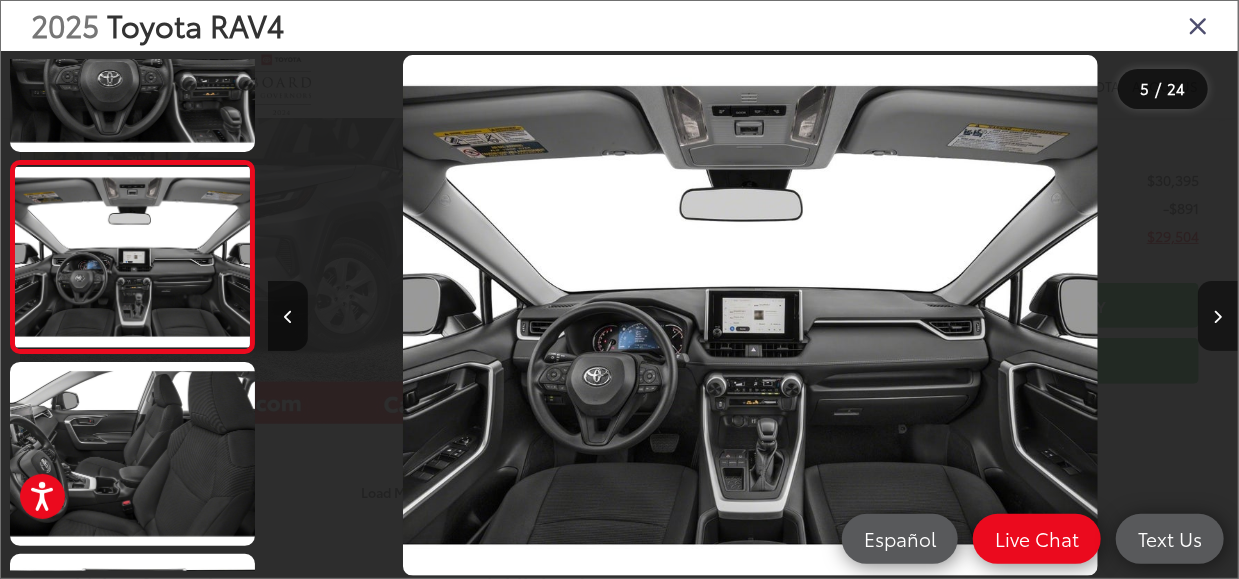 click at bounding box center (1218, 317) 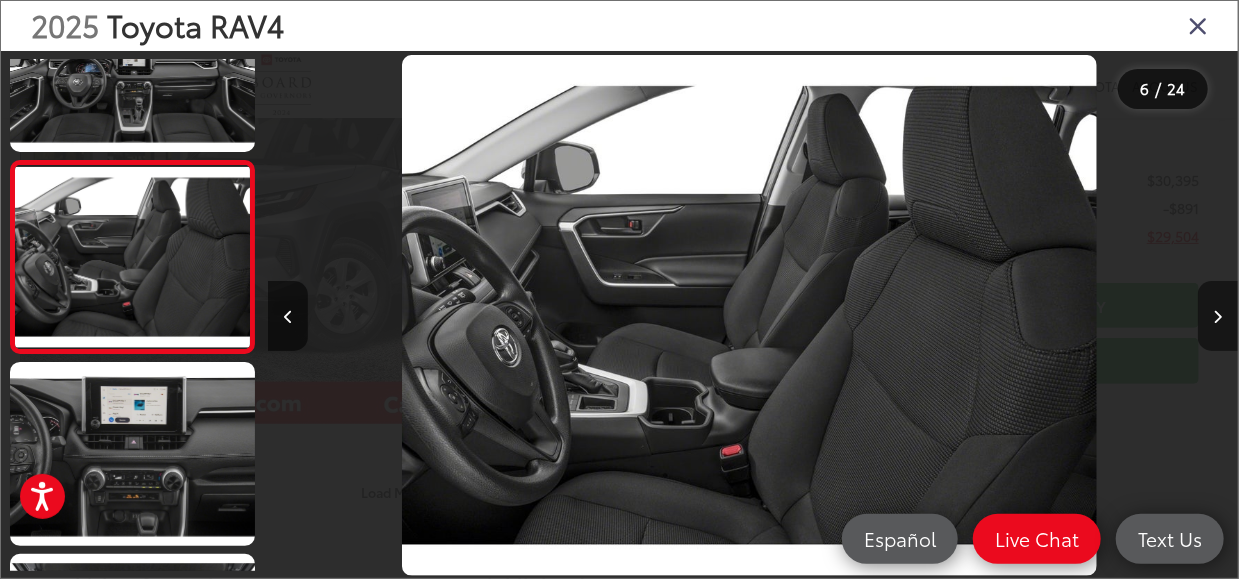 click at bounding box center (1218, 317) 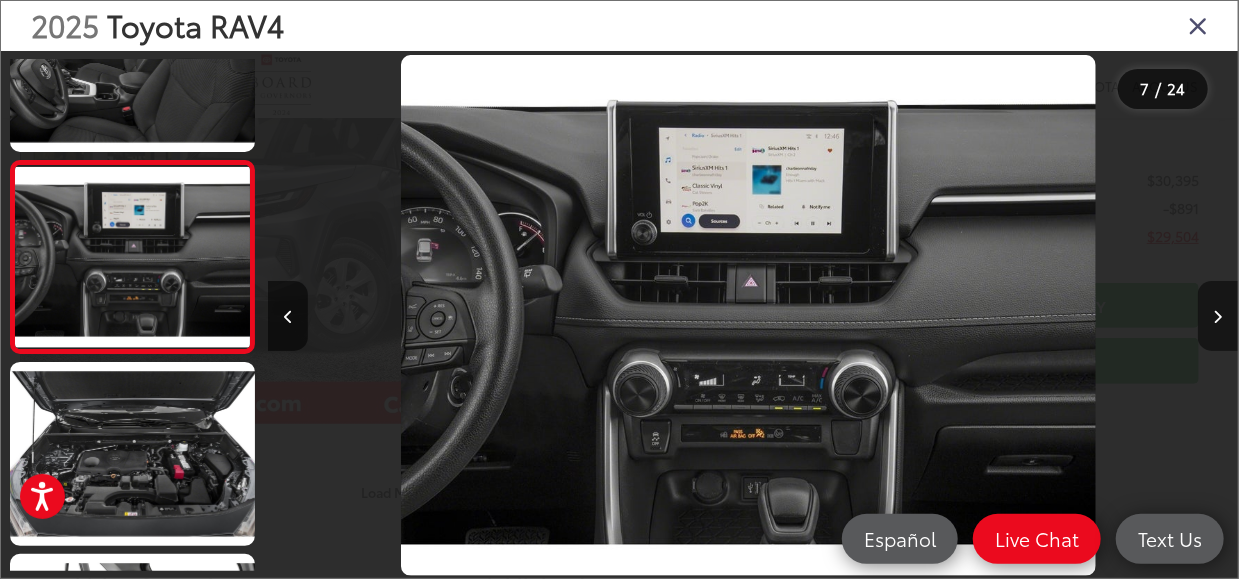 click at bounding box center [1218, 317] 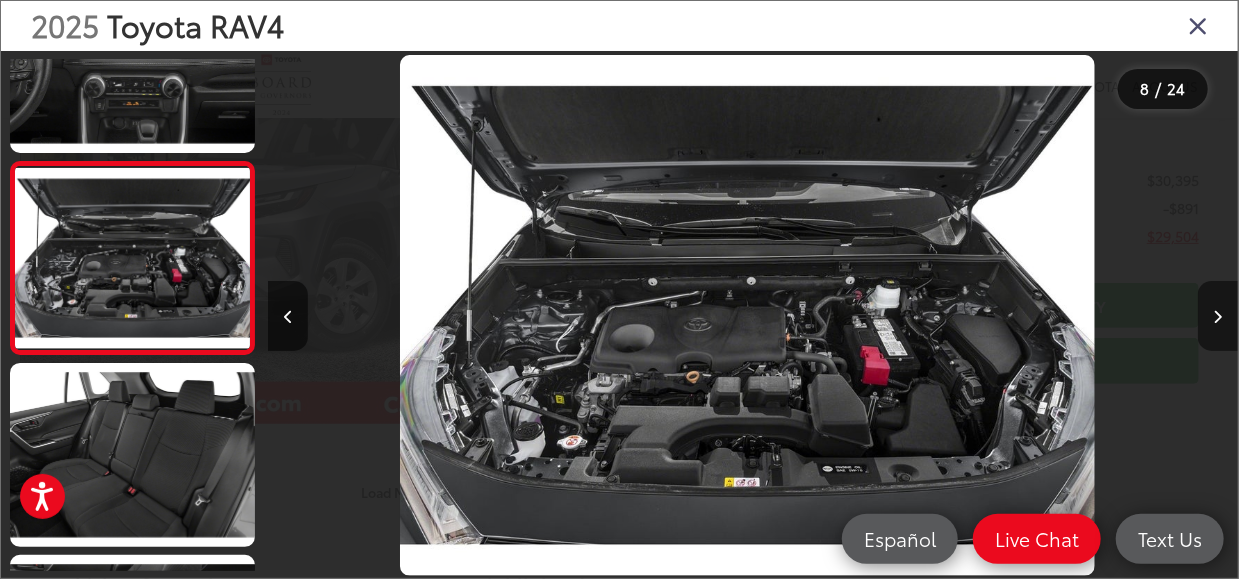 click at bounding box center [1218, 317] 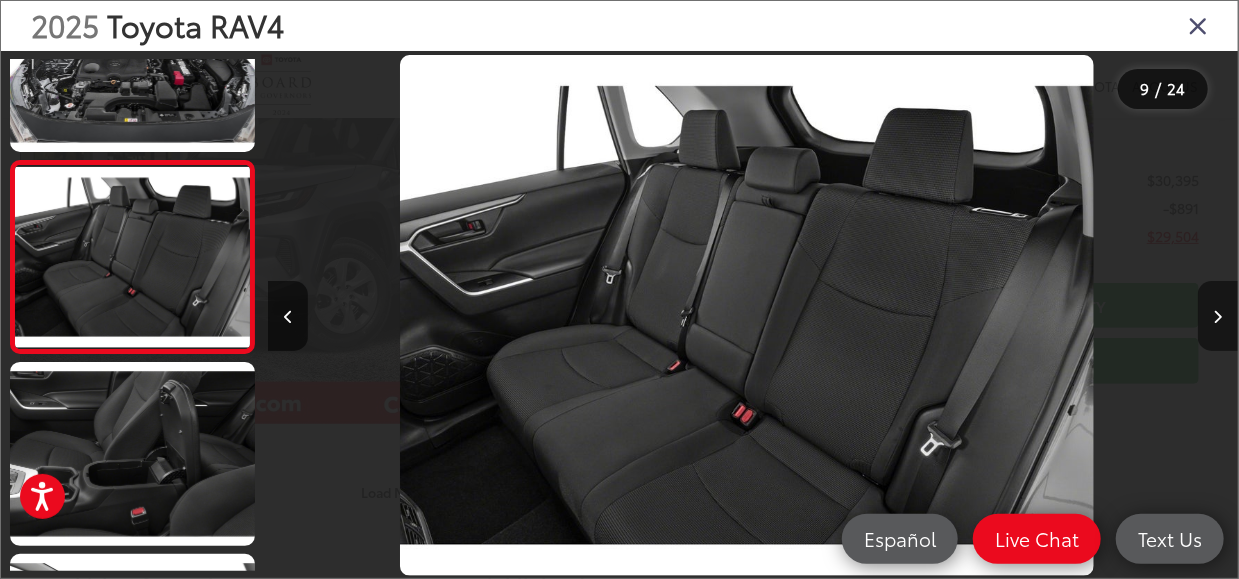 click at bounding box center (1218, 317) 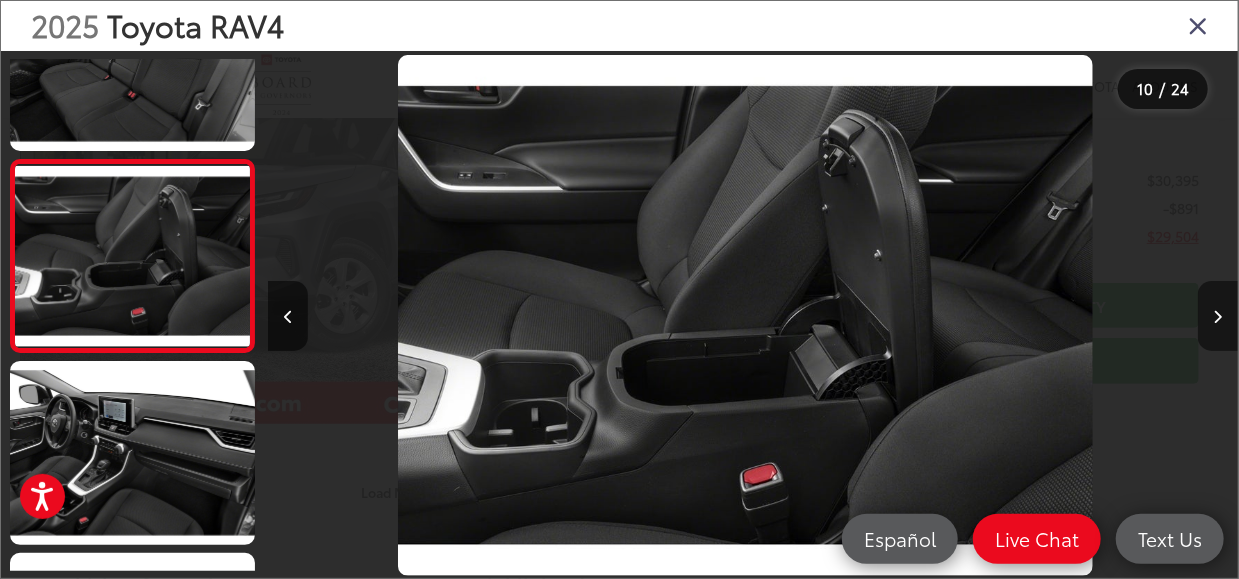 click at bounding box center [1218, 317] 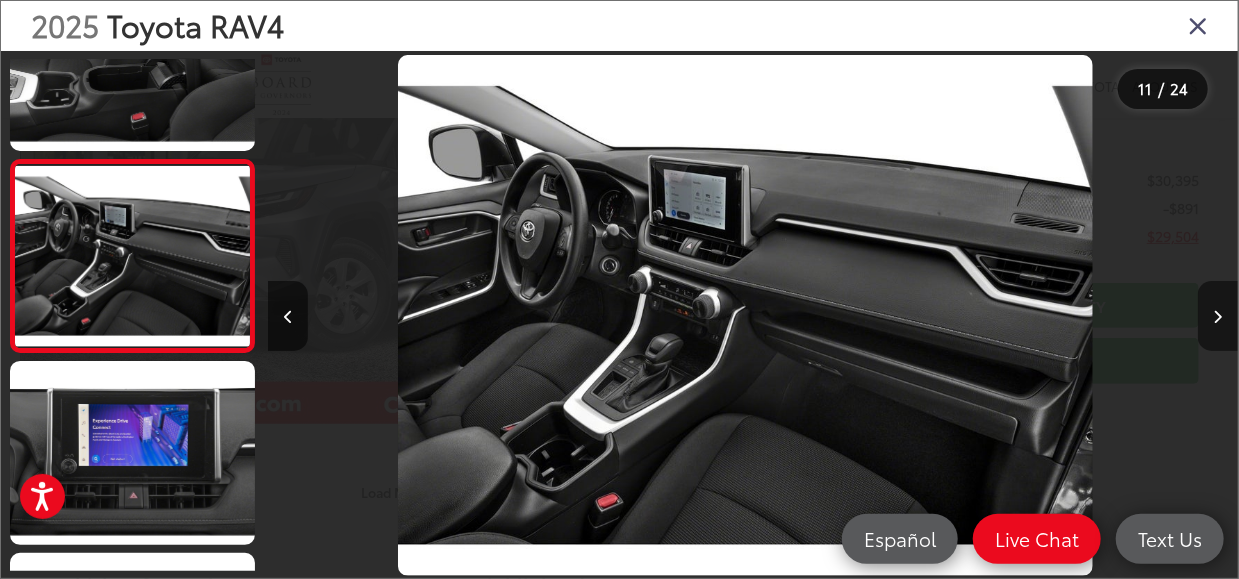 click at bounding box center (1218, 317) 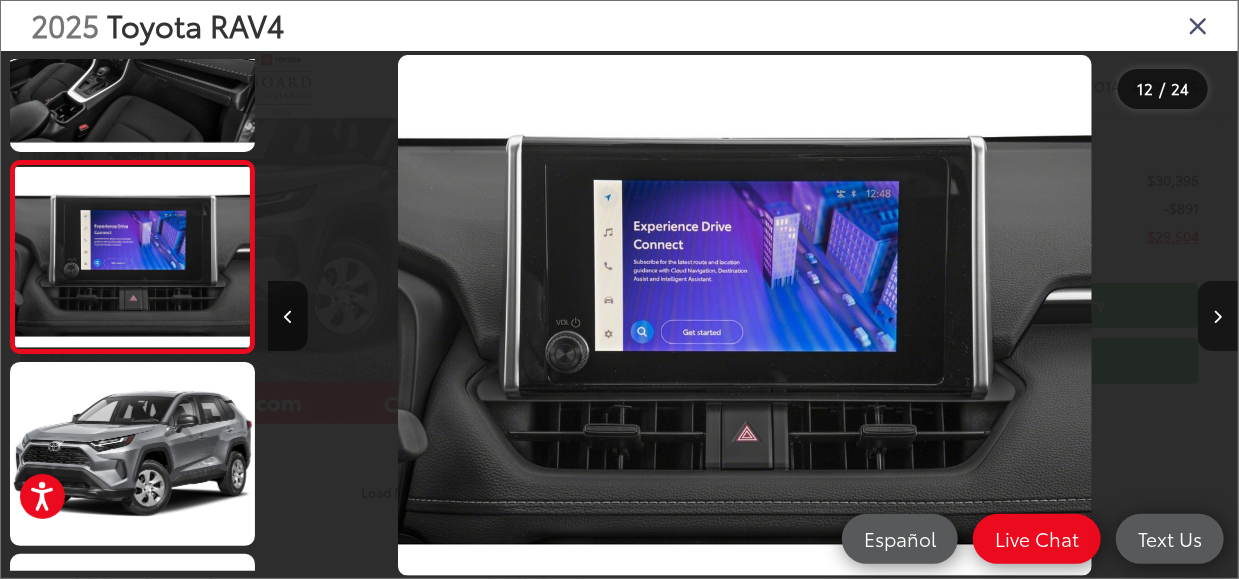 click at bounding box center (1218, 317) 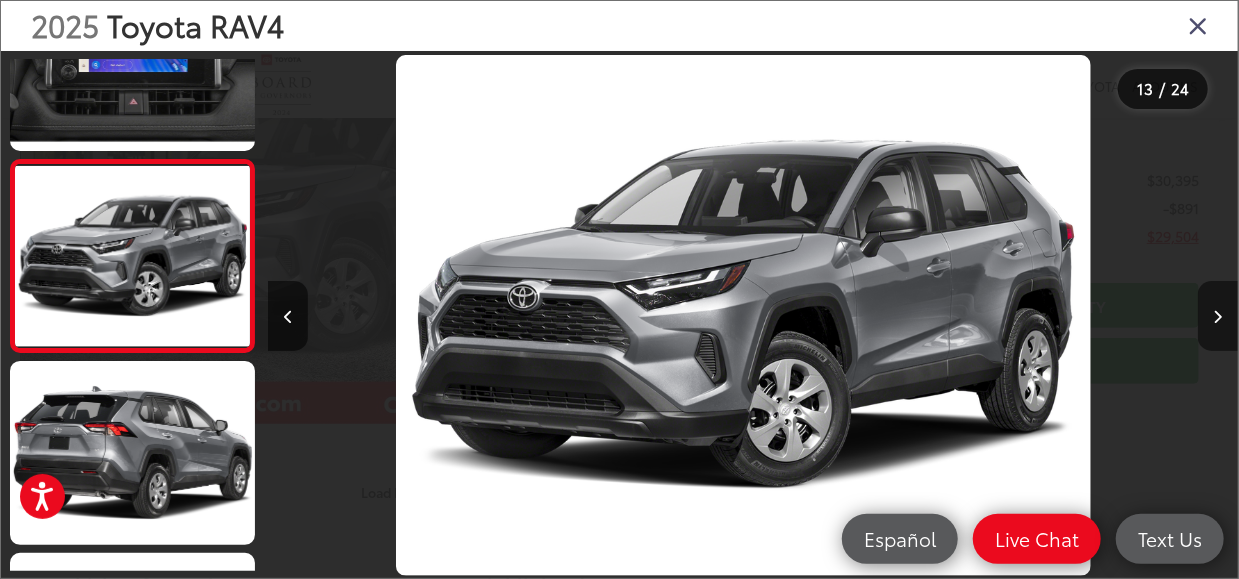 click at bounding box center [1218, 316] 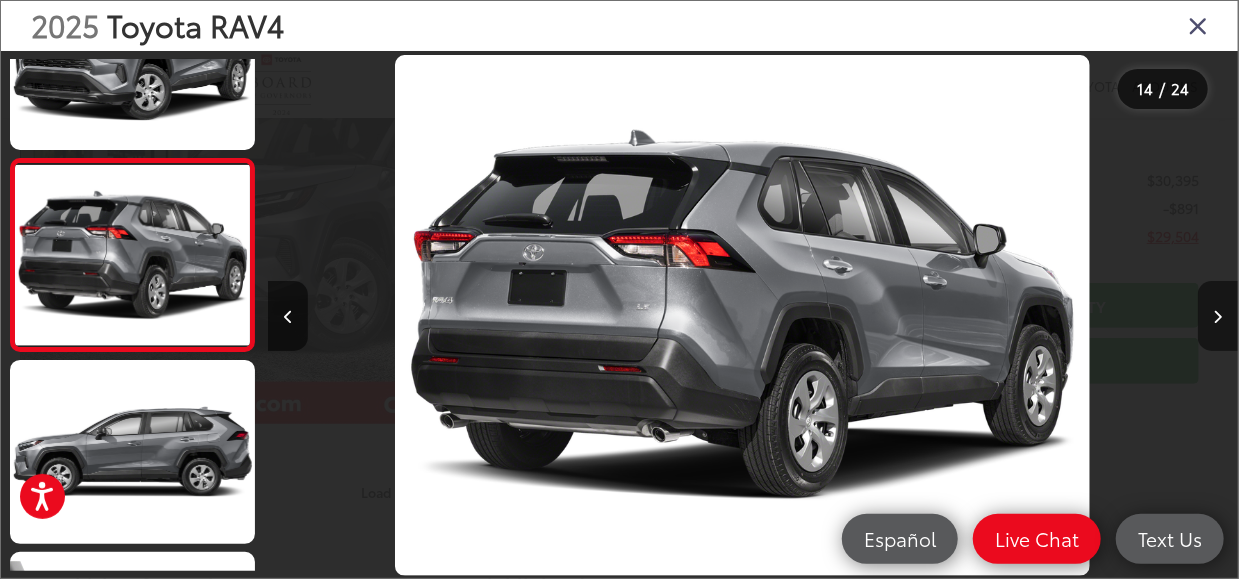 click at bounding box center [1218, 316] 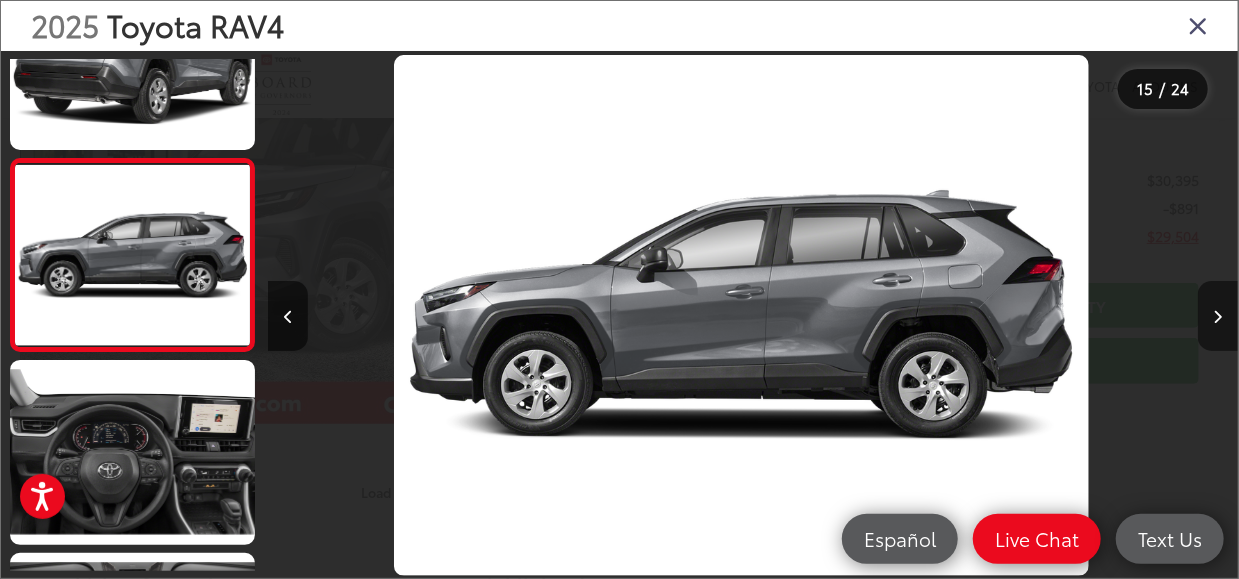 click at bounding box center (1218, 316) 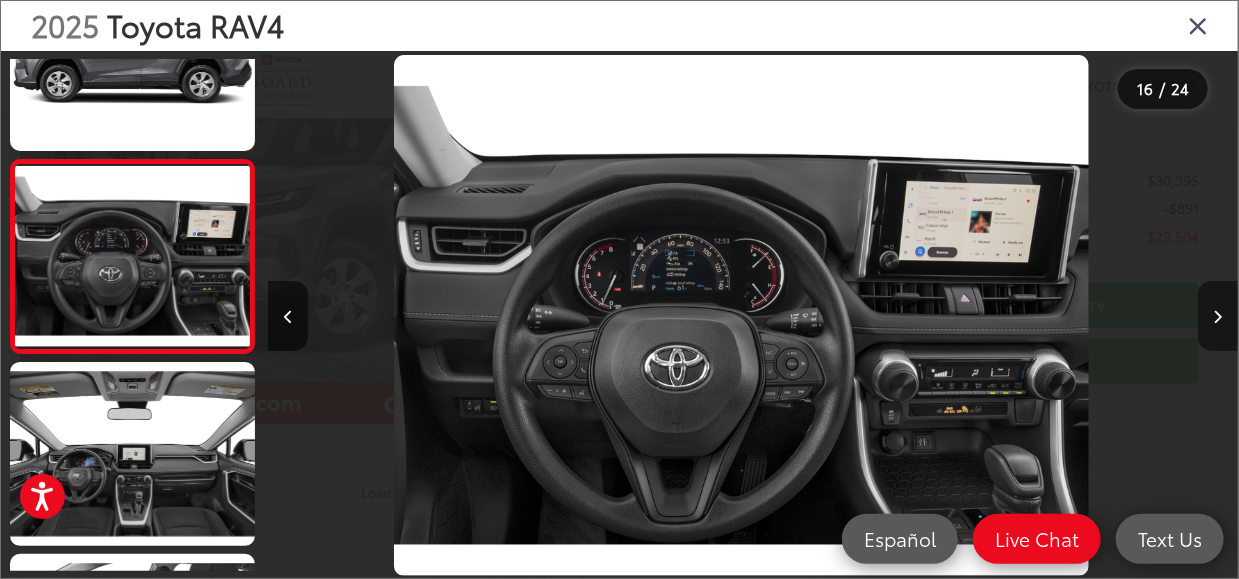 click at bounding box center (1218, 316) 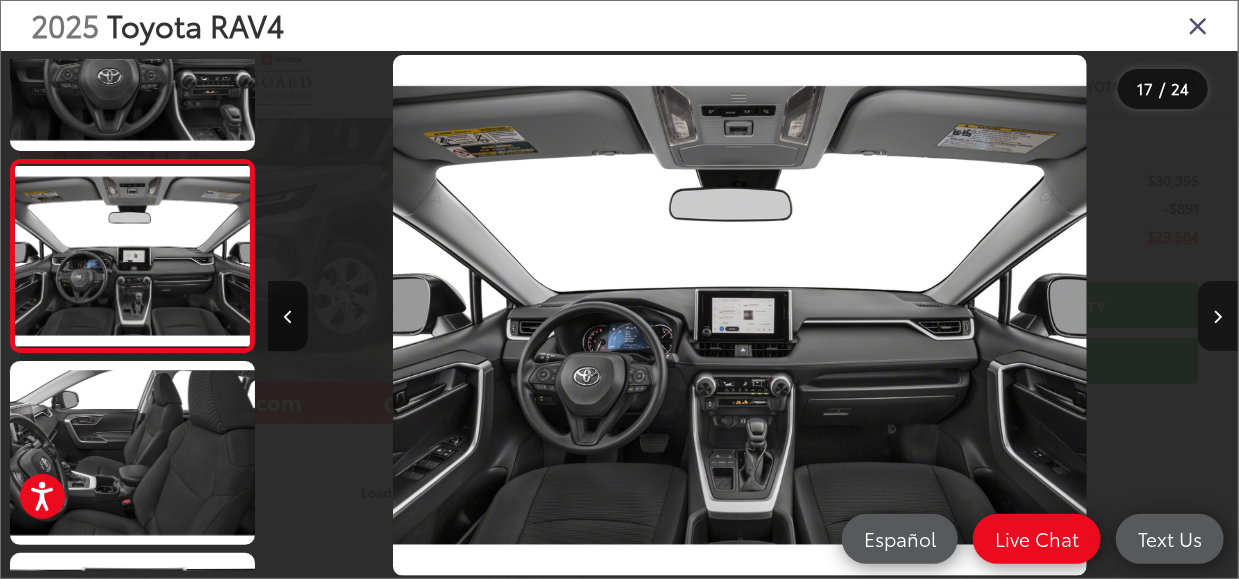 click at bounding box center [1218, 316] 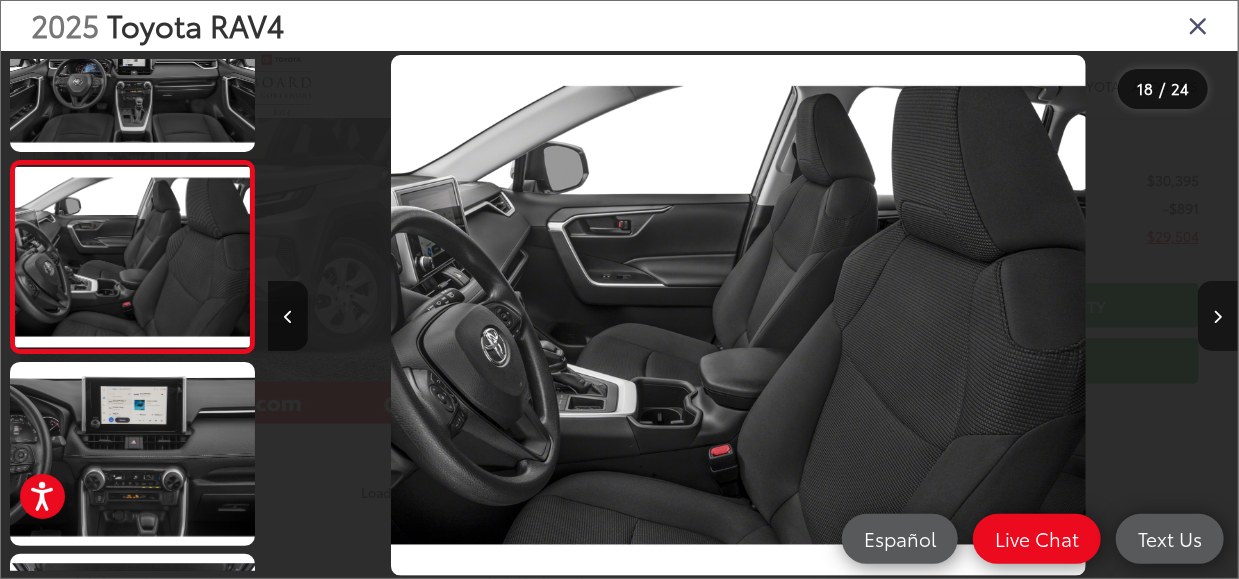 click at bounding box center (1218, 316) 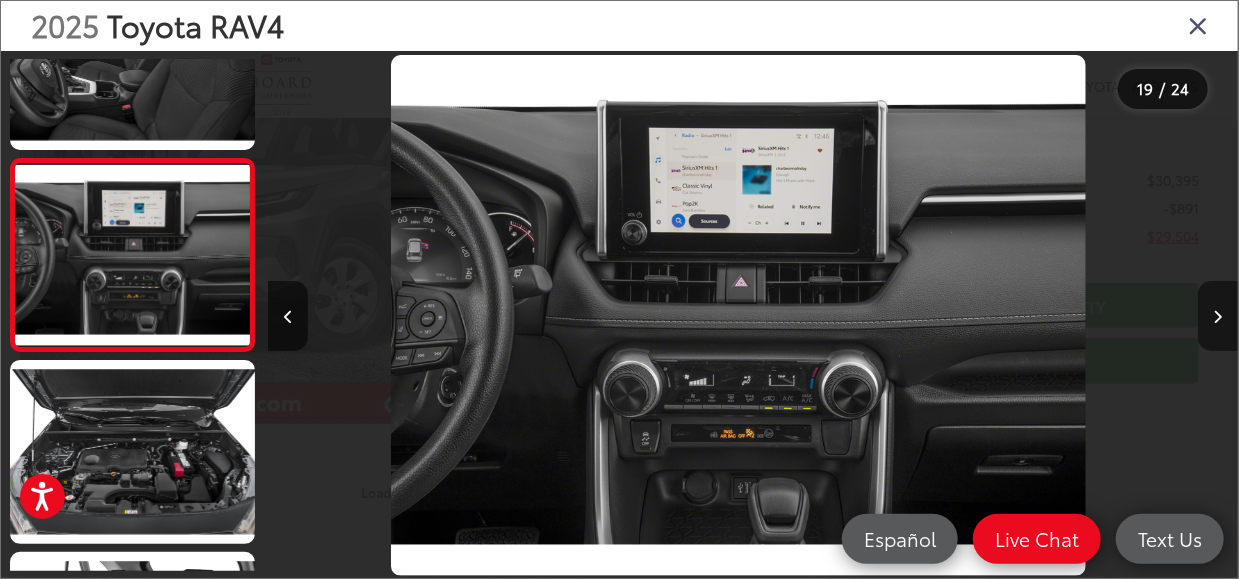 click at bounding box center [1218, 316] 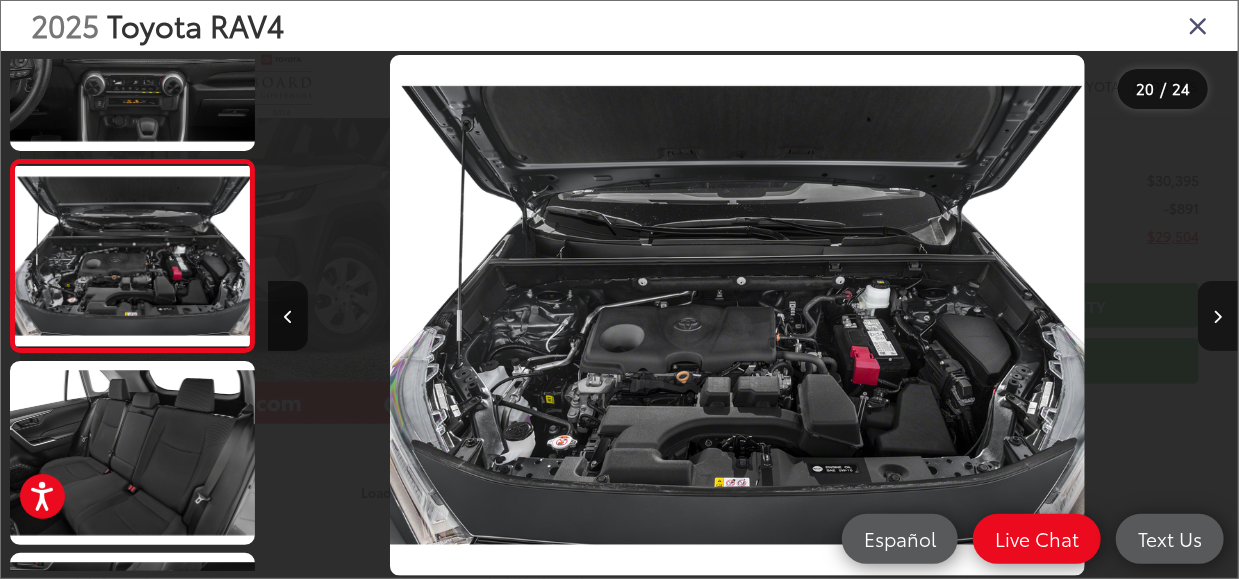 click at bounding box center [1218, 316] 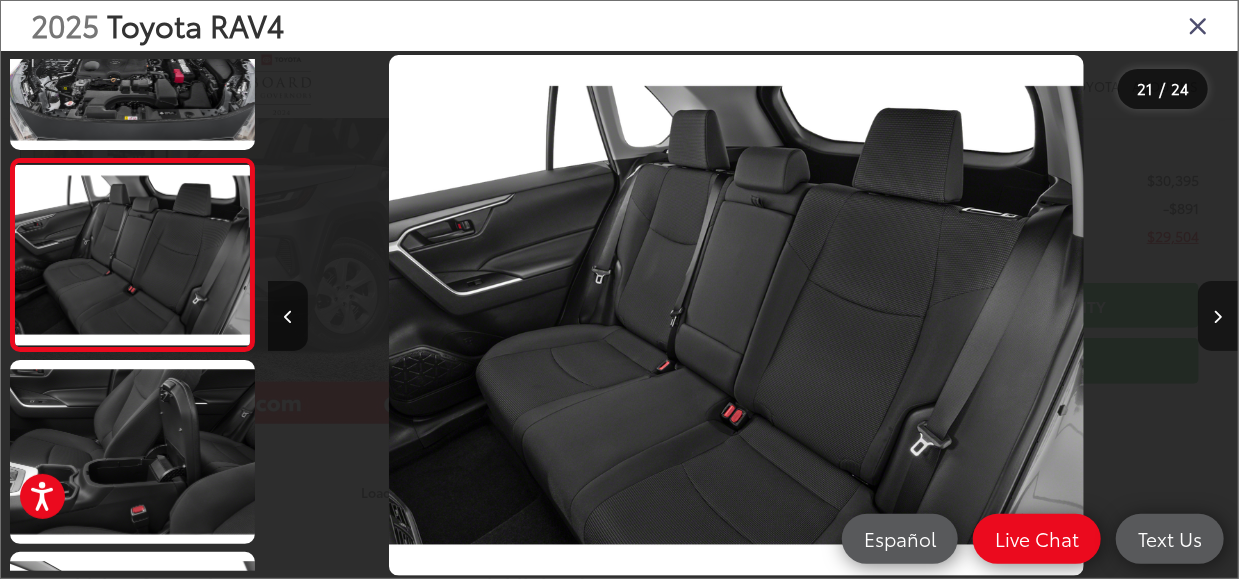 click at bounding box center (1218, 316) 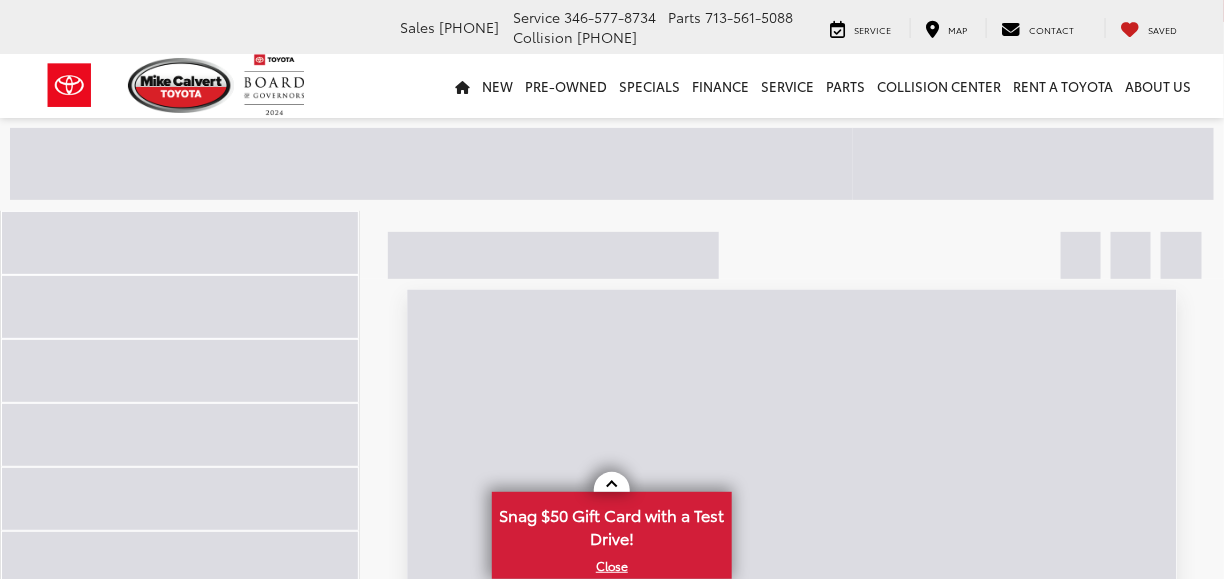 scroll, scrollTop: 200, scrollLeft: 0, axis: vertical 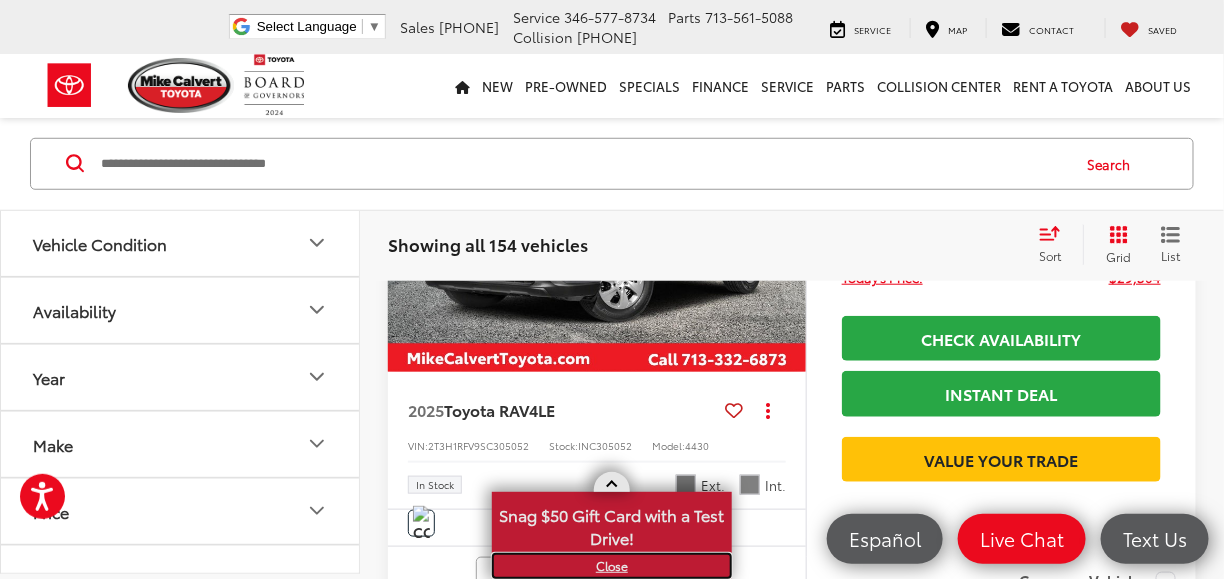click on "X" at bounding box center (612, 566) 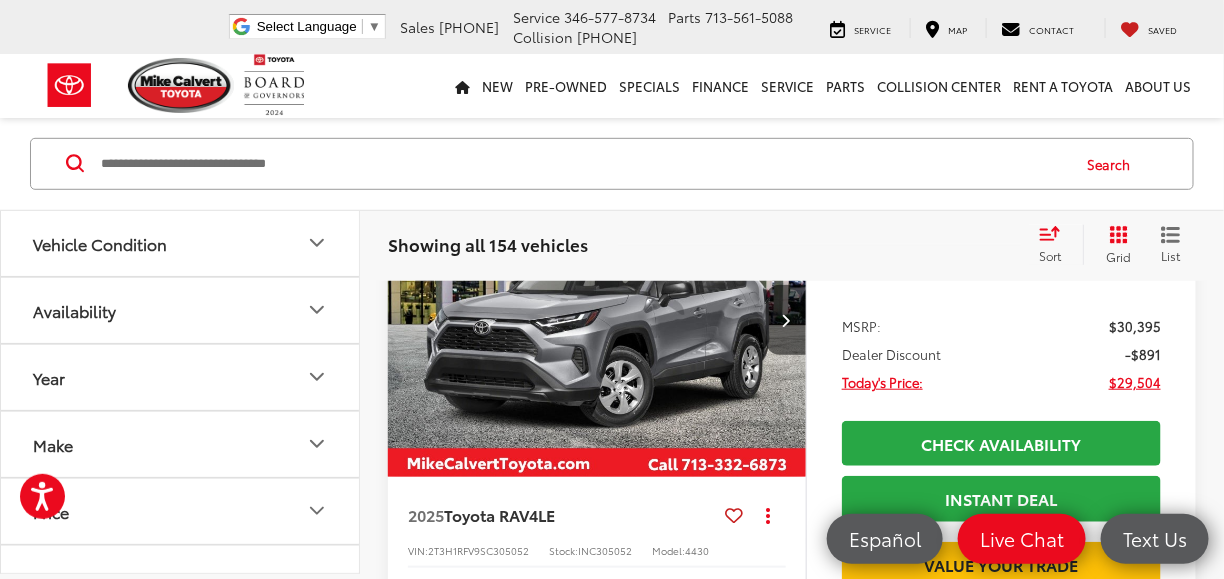 scroll, scrollTop: 200, scrollLeft: 0, axis: vertical 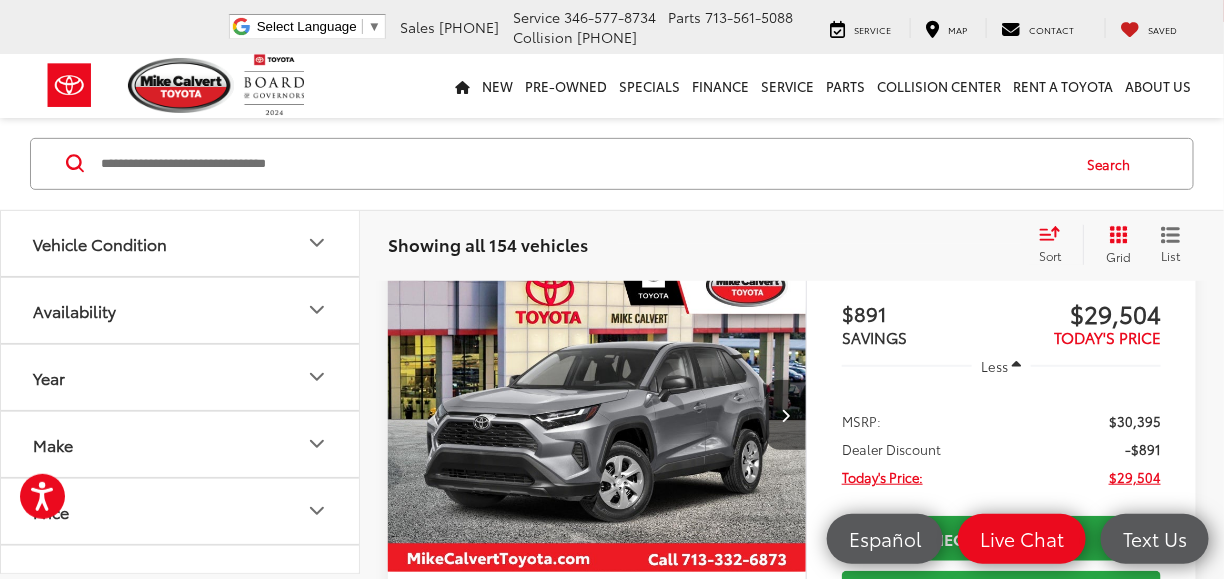 click at bounding box center (597, 416) 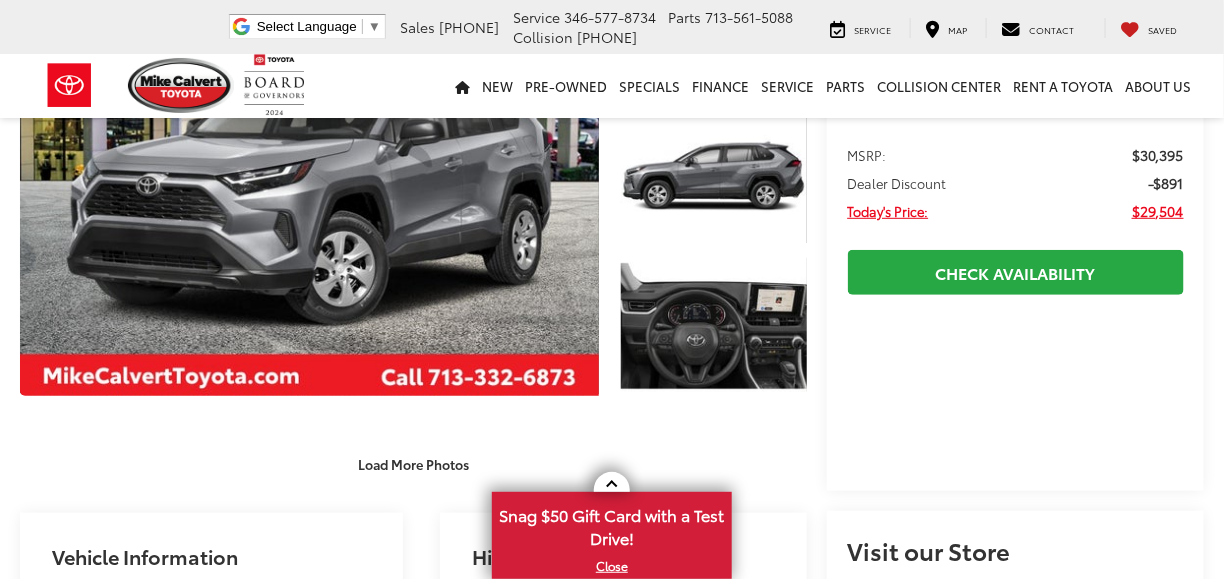 scroll, scrollTop: 300, scrollLeft: 0, axis: vertical 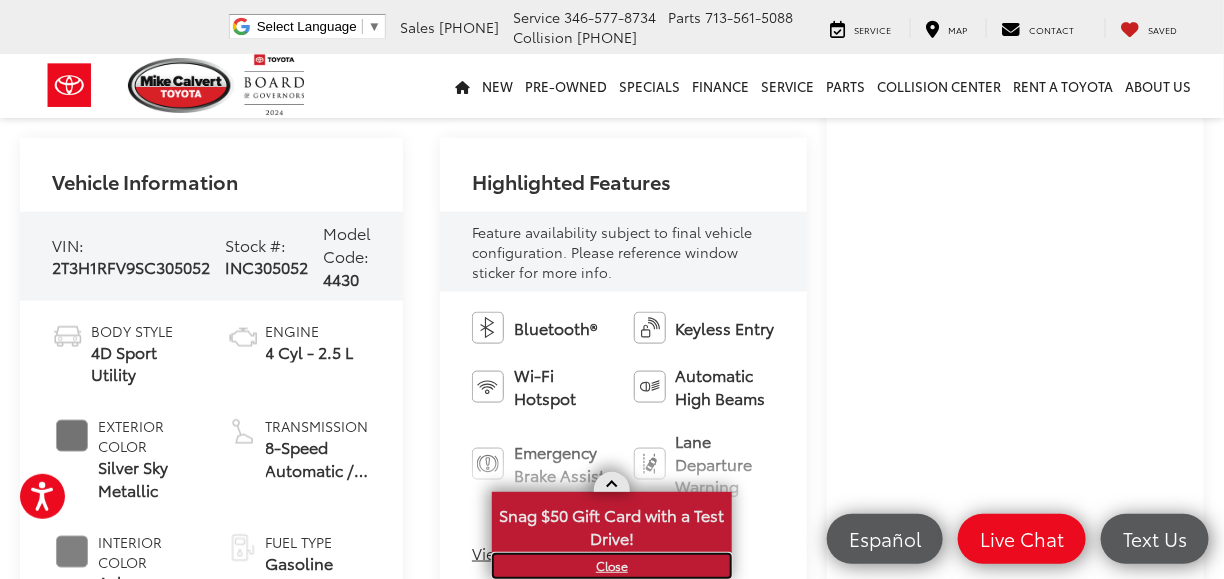 click on "X" at bounding box center [612, 566] 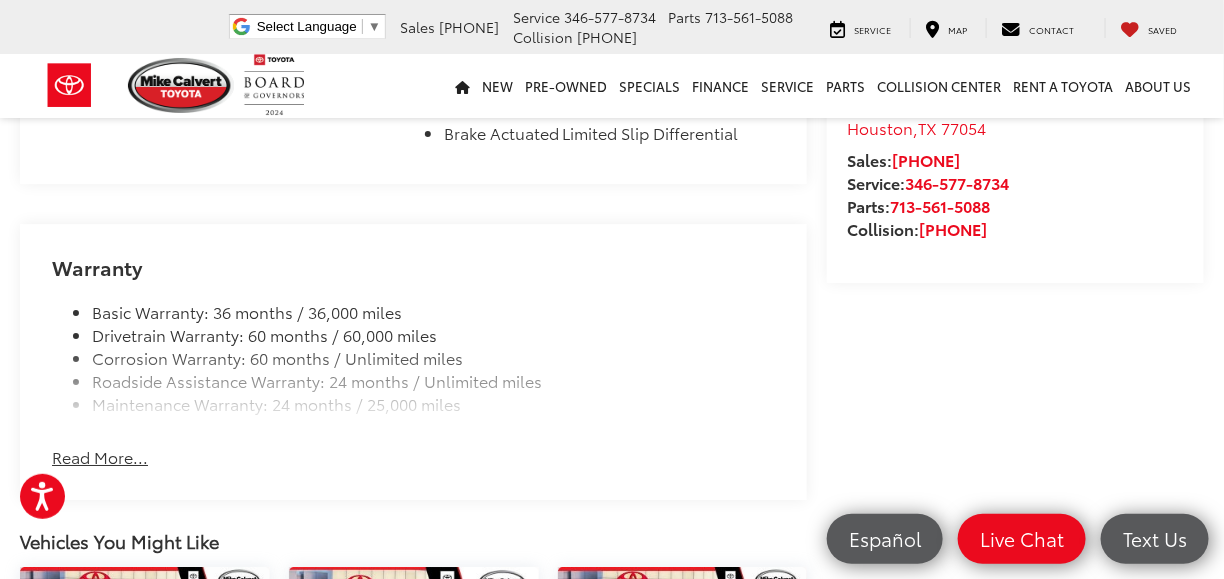 scroll, scrollTop: 2000, scrollLeft: 0, axis: vertical 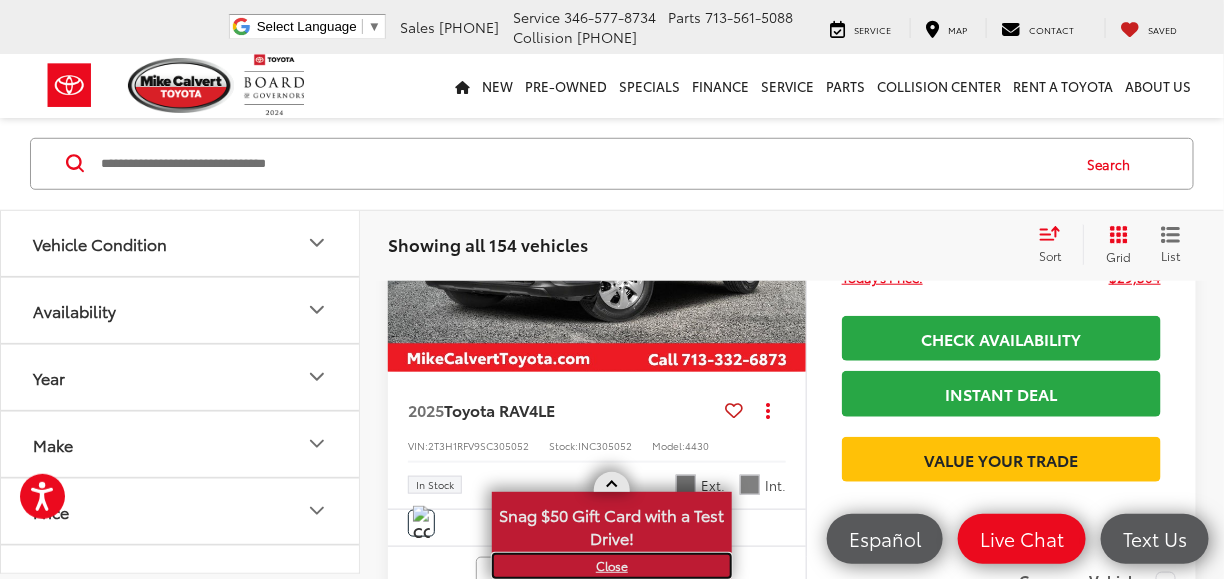 click on "X" at bounding box center (612, 566) 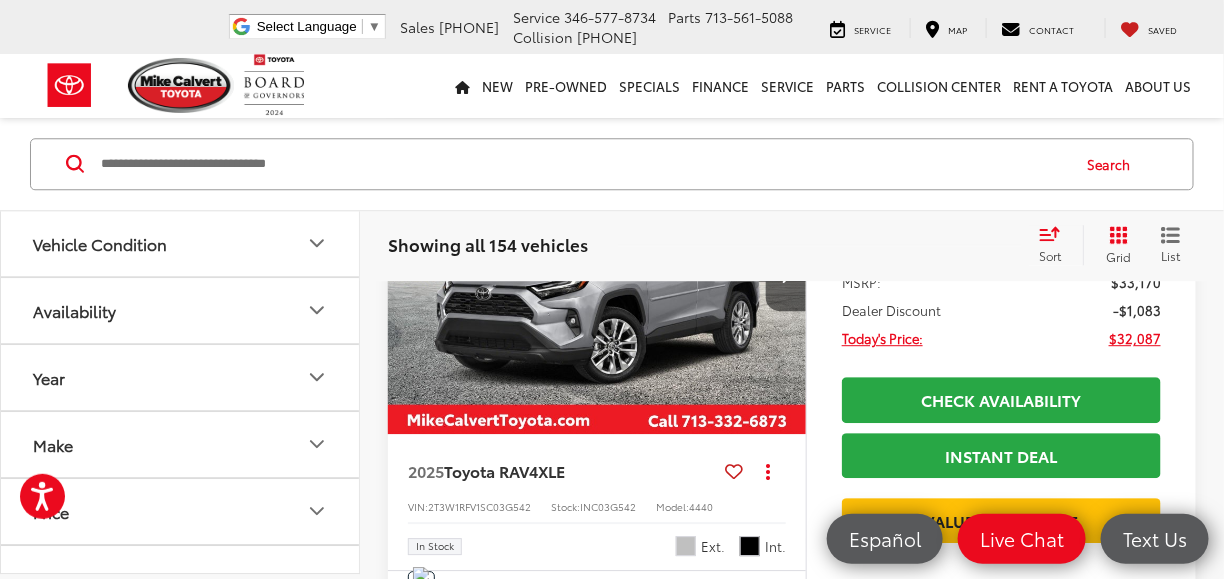 scroll, scrollTop: 1600, scrollLeft: 0, axis: vertical 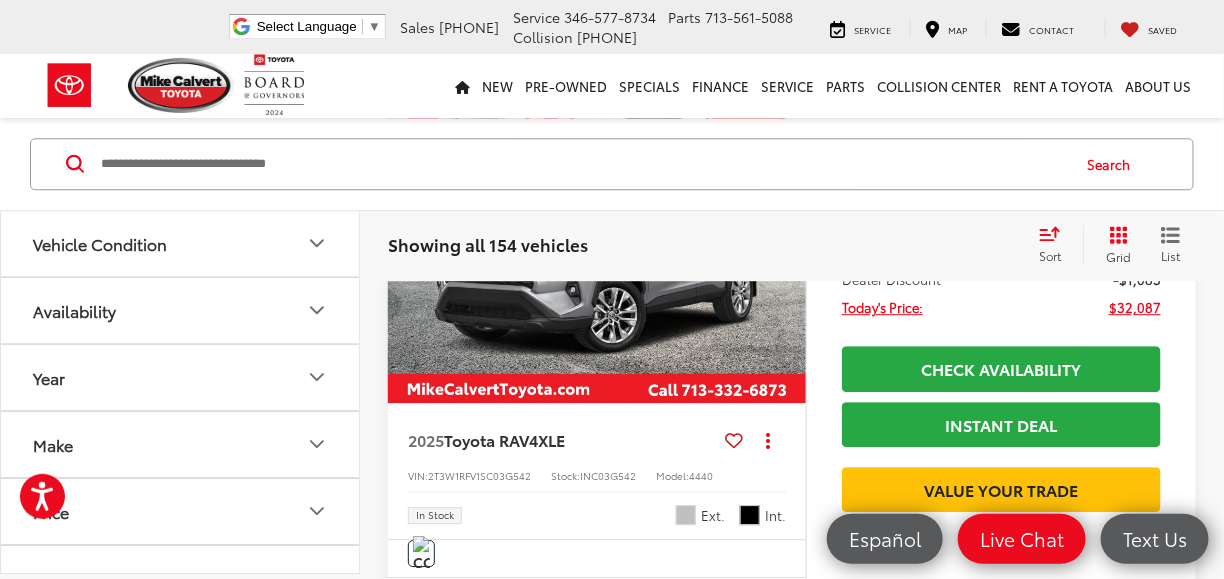 click at bounding box center [597, 246] 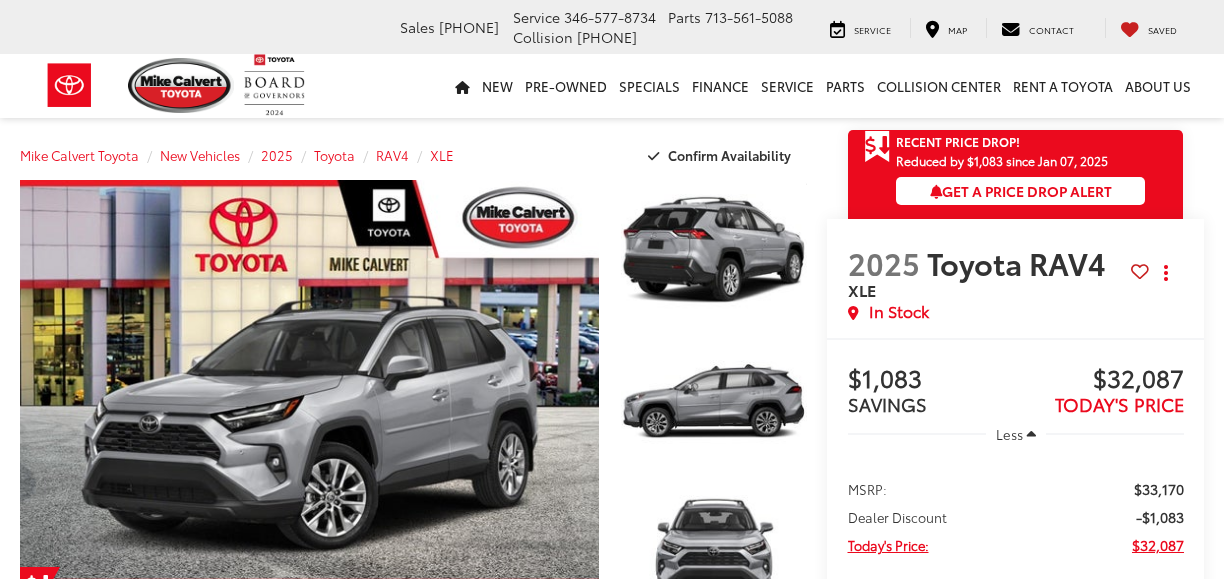 scroll, scrollTop: 0, scrollLeft: 0, axis: both 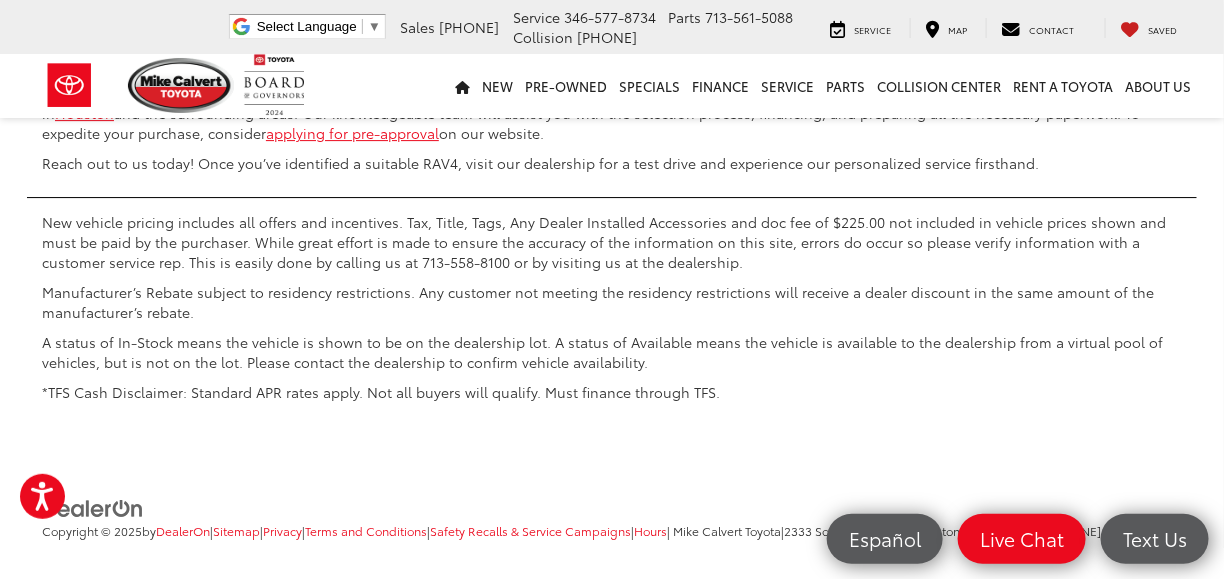 click on "2" at bounding box center (838, -392) 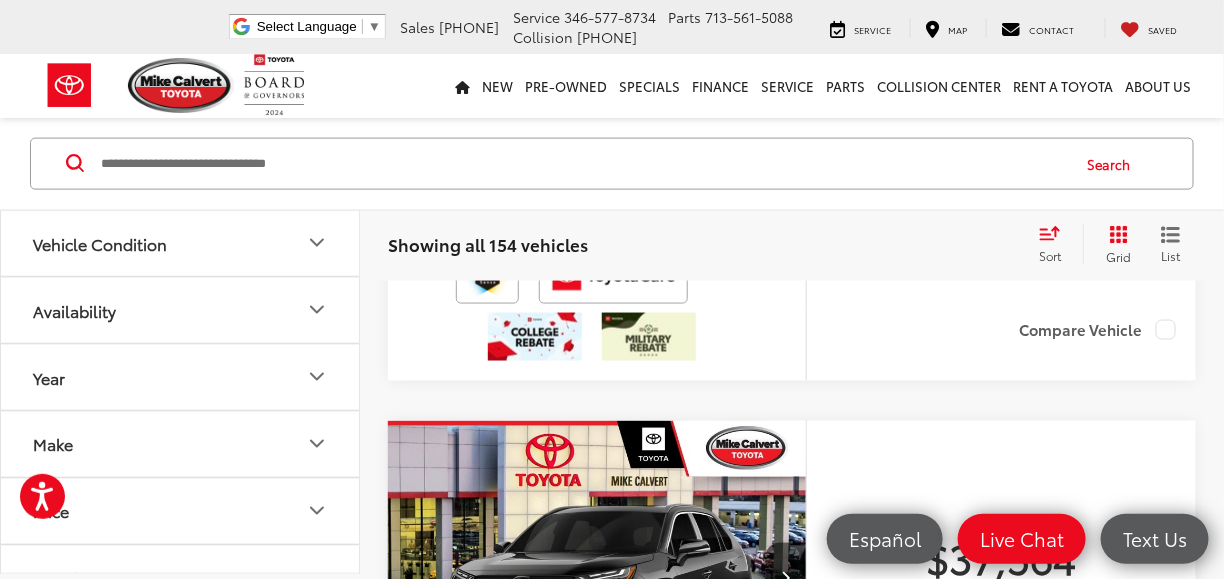 scroll, scrollTop: 5474, scrollLeft: 0, axis: vertical 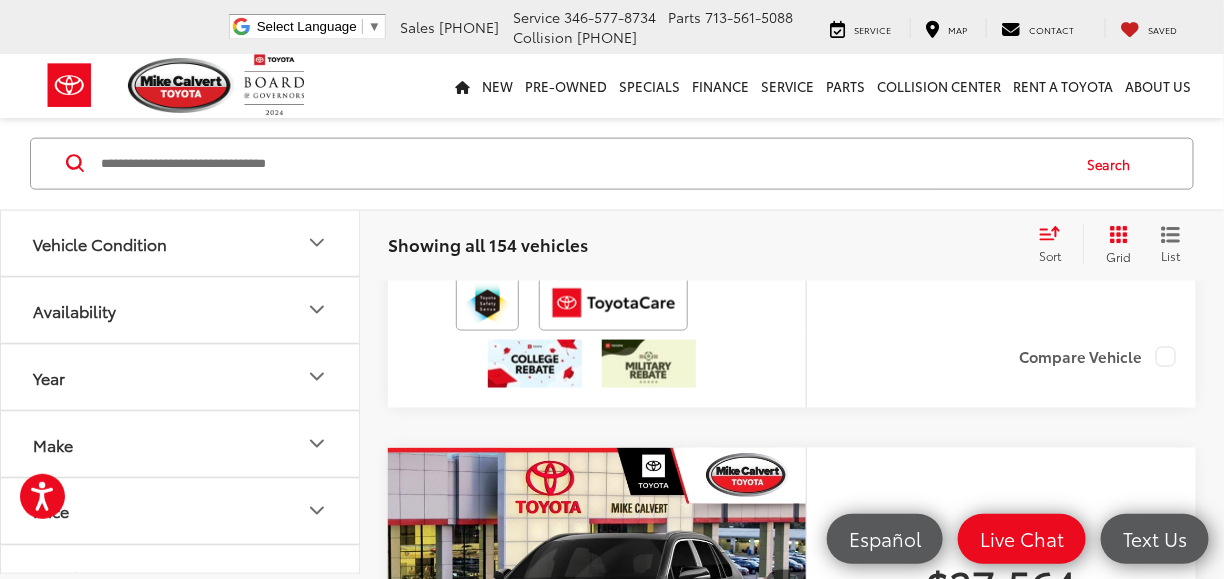 click at bounding box center [597, -58] 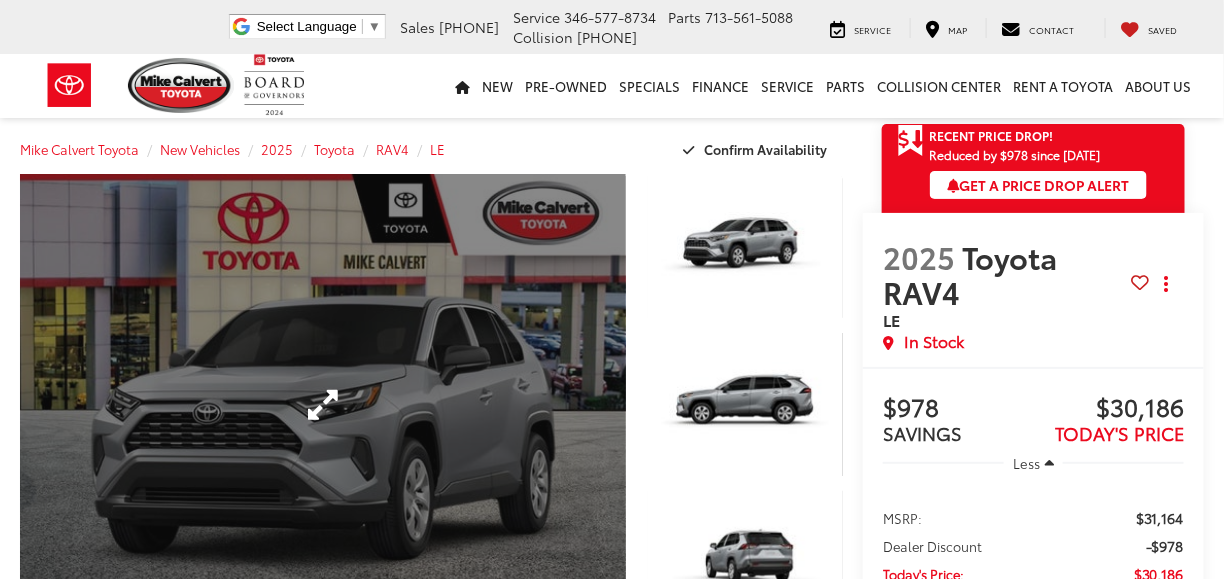 scroll, scrollTop: 297, scrollLeft: 0, axis: vertical 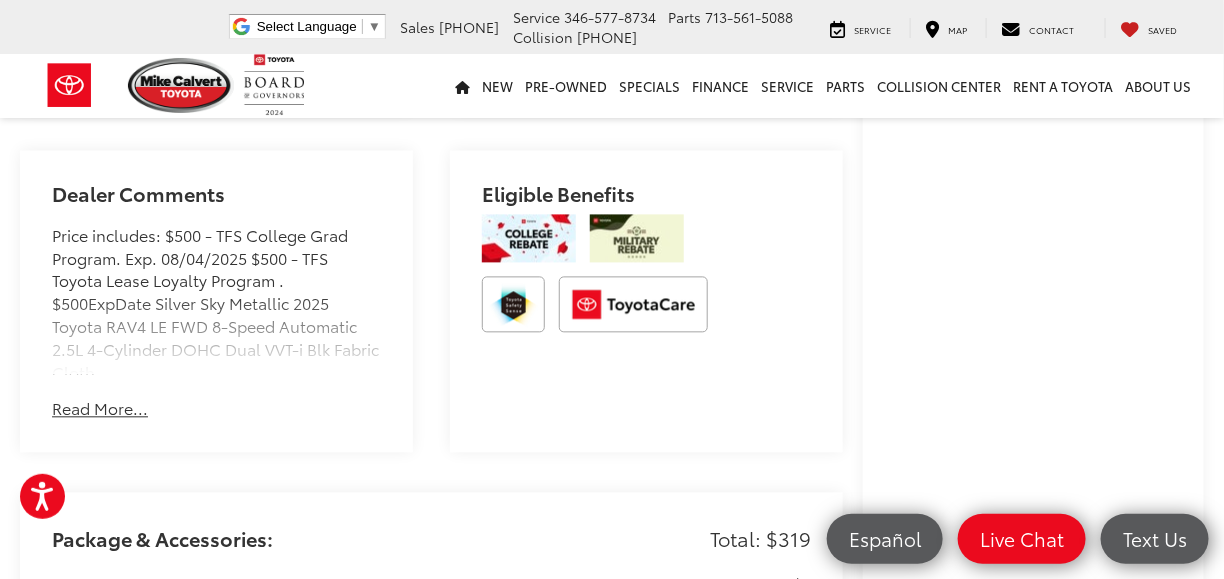 click on "Read More..." at bounding box center (100, 408) 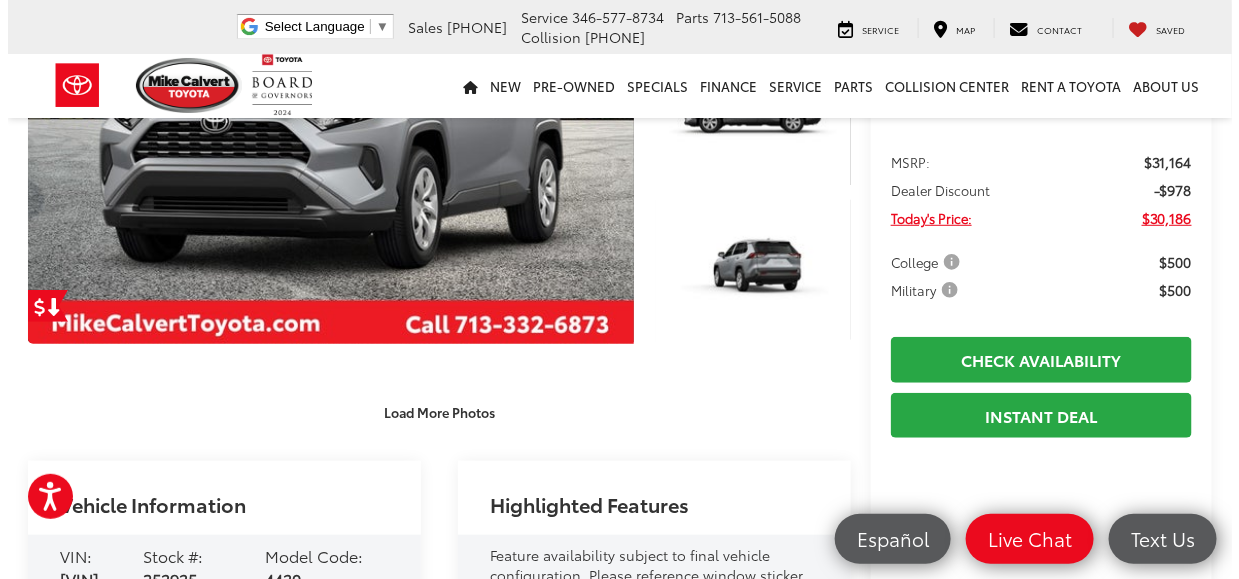 scroll, scrollTop: 97, scrollLeft: 0, axis: vertical 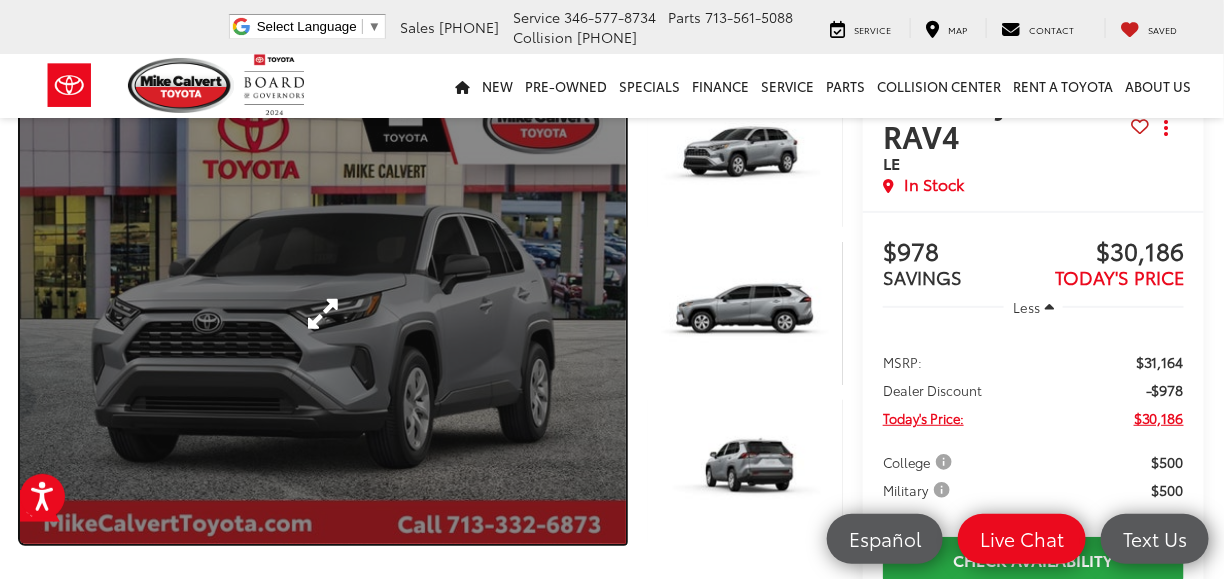 click at bounding box center [323, 313] 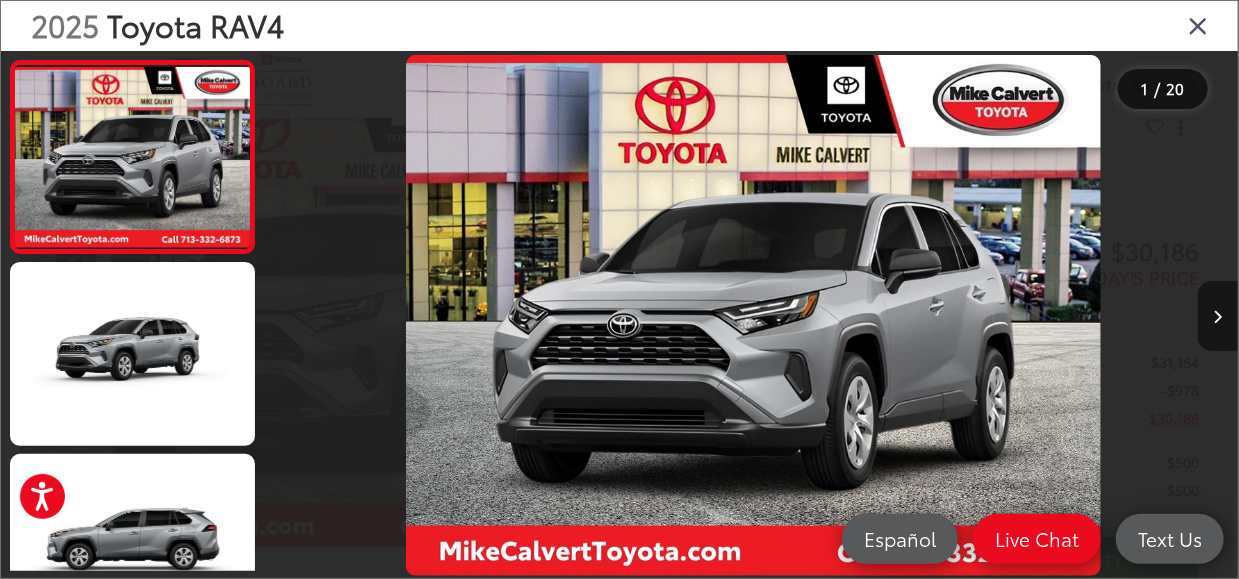 click at bounding box center [1218, 316] 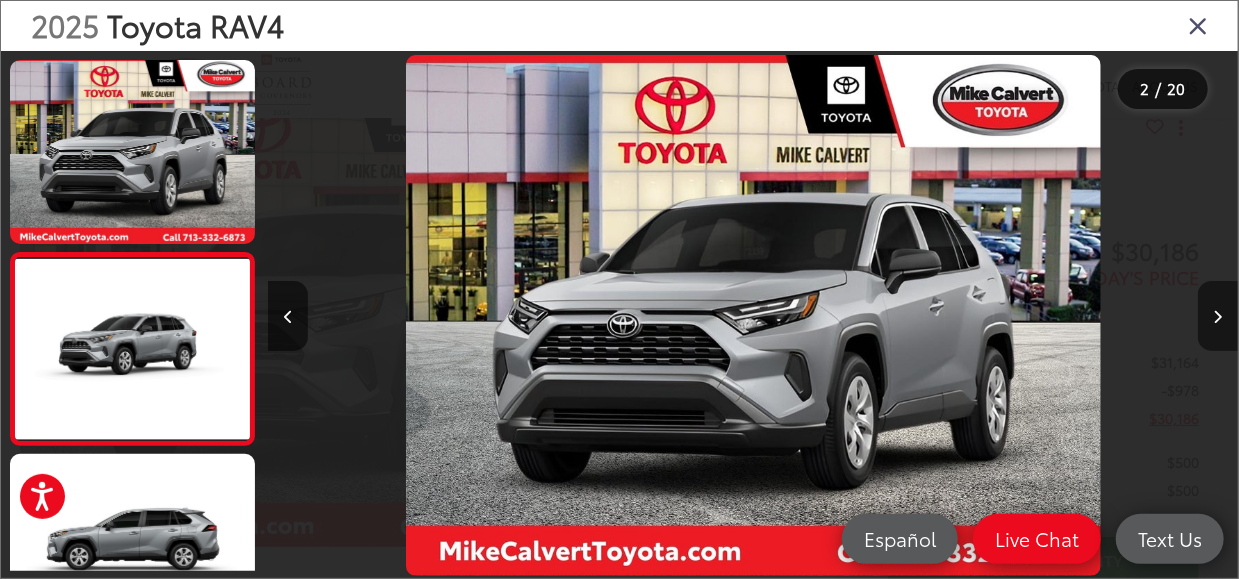 scroll, scrollTop: 0, scrollLeft: 263, axis: horizontal 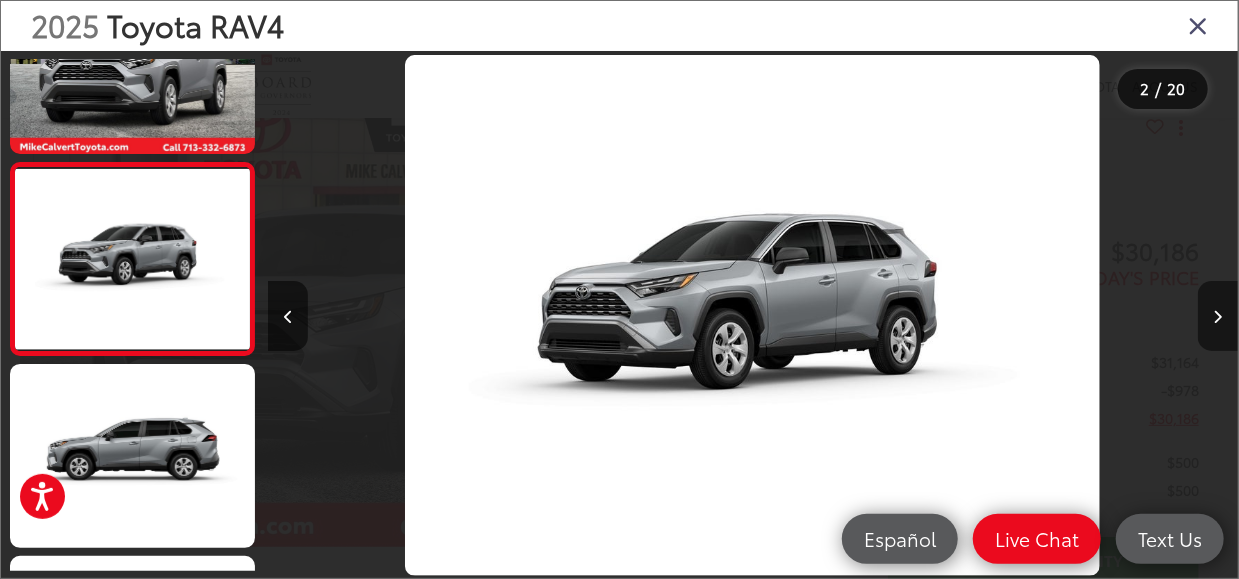 click at bounding box center [1218, 316] 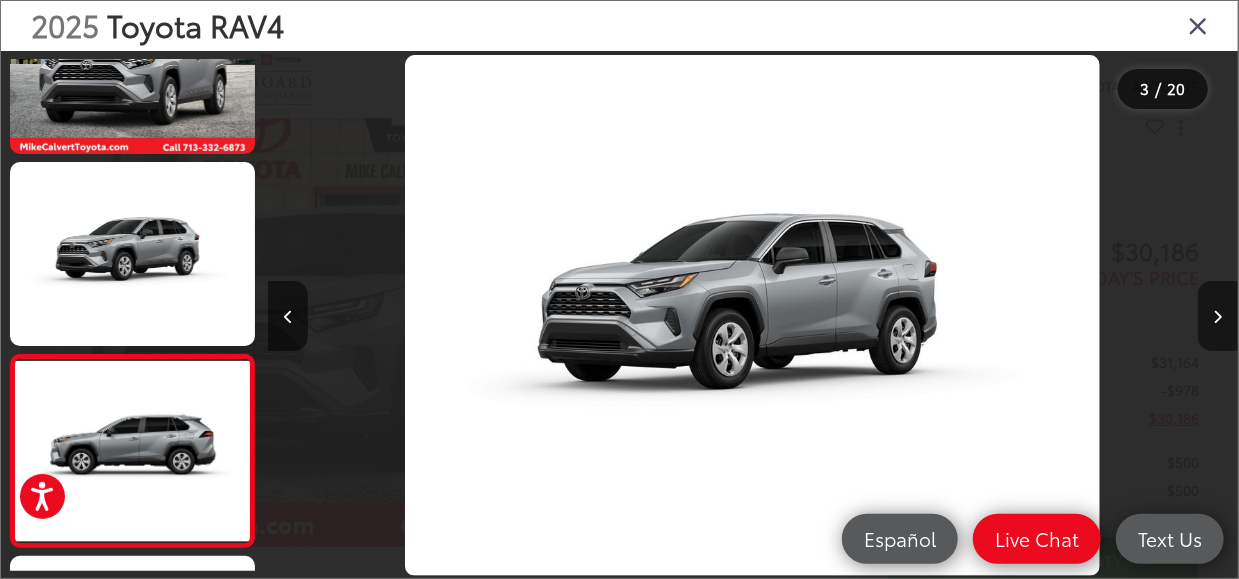 scroll, scrollTop: 0, scrollLeft: 1198, axis: horizontal 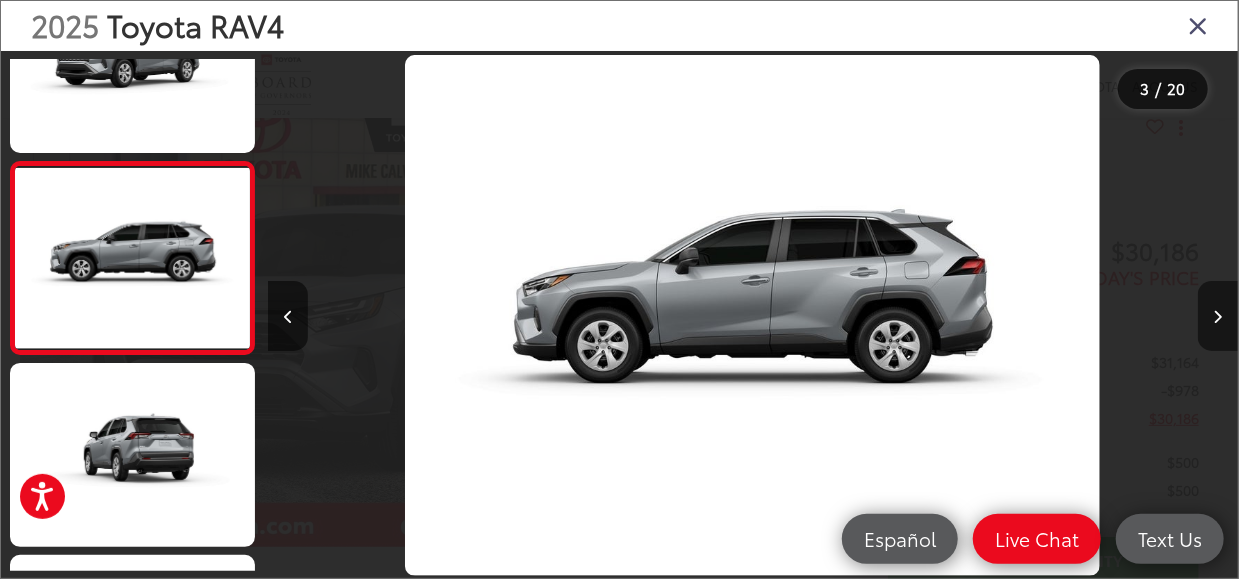 click at bounding box center (1218, 316) 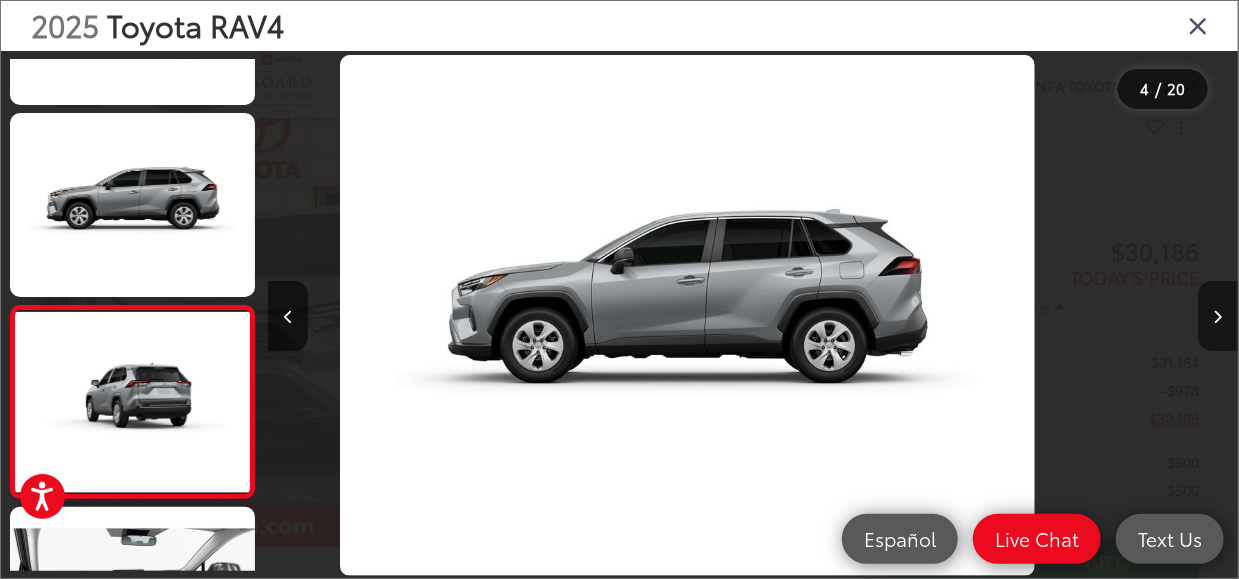 scroll, scrollTop: 451, scrollLeft: 0, axis: vertical 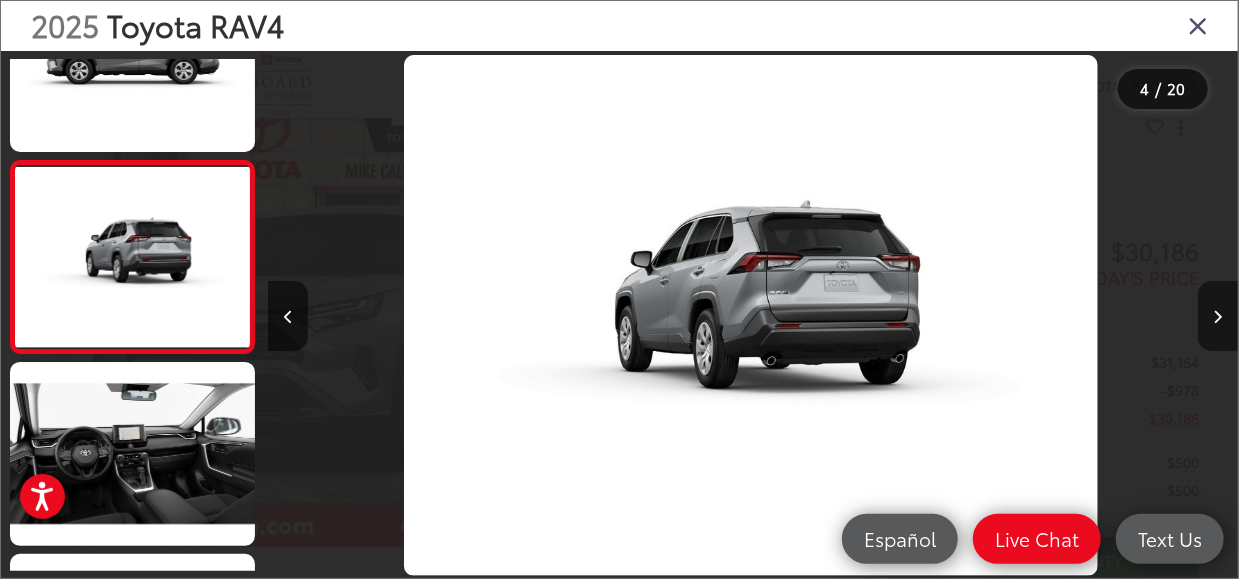 click at bounding box center (1218, 316) 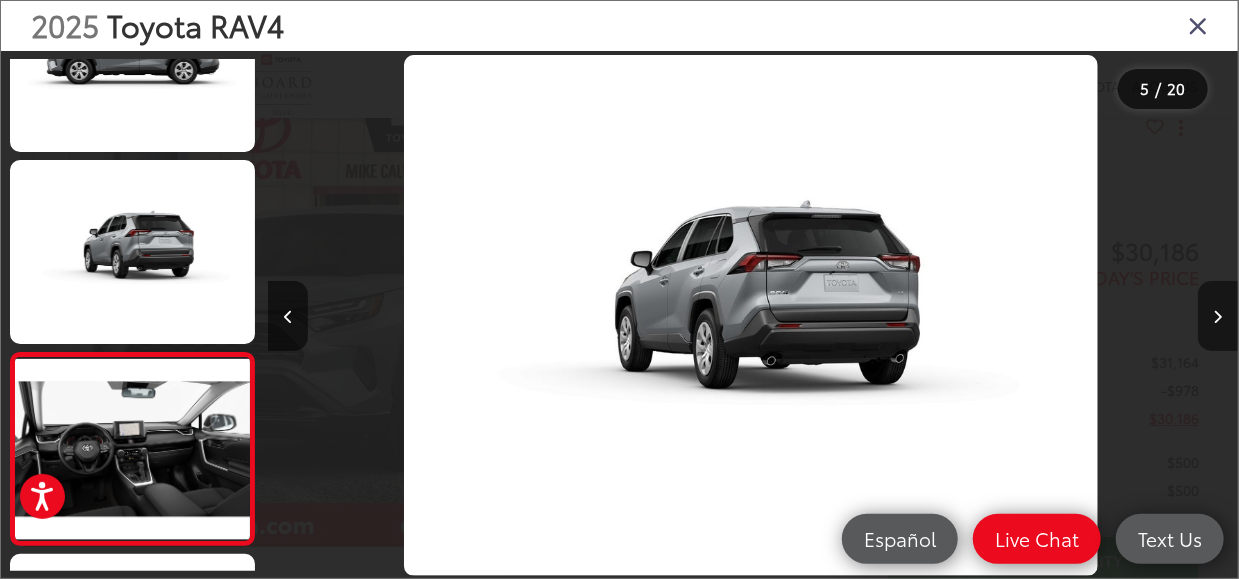 scroll, scrollTop: 0, scrollLeft: 3140, axis: horizontal 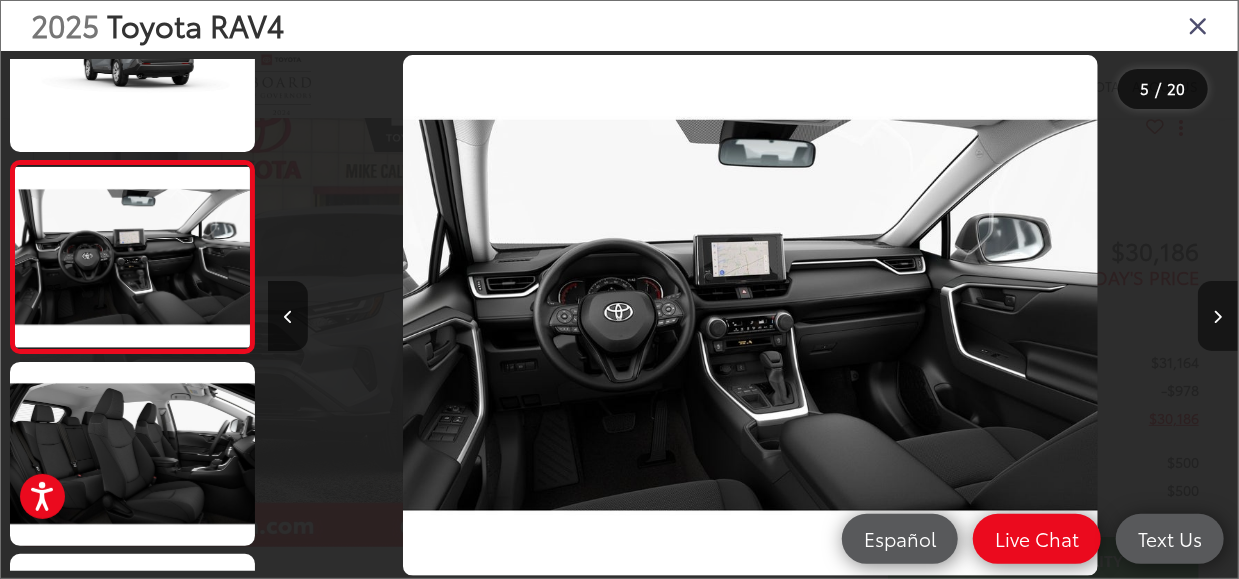 click at bounding box center (1218, 316) 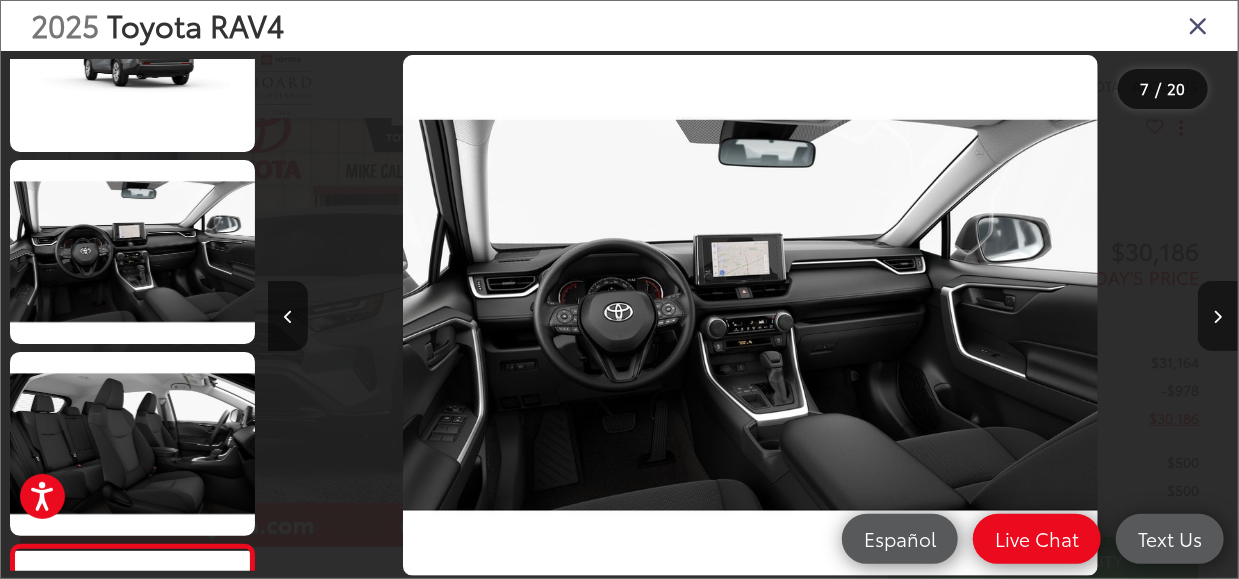 scroll, scrollTop: 0, scrollLeft: 3991, axis: horizontal 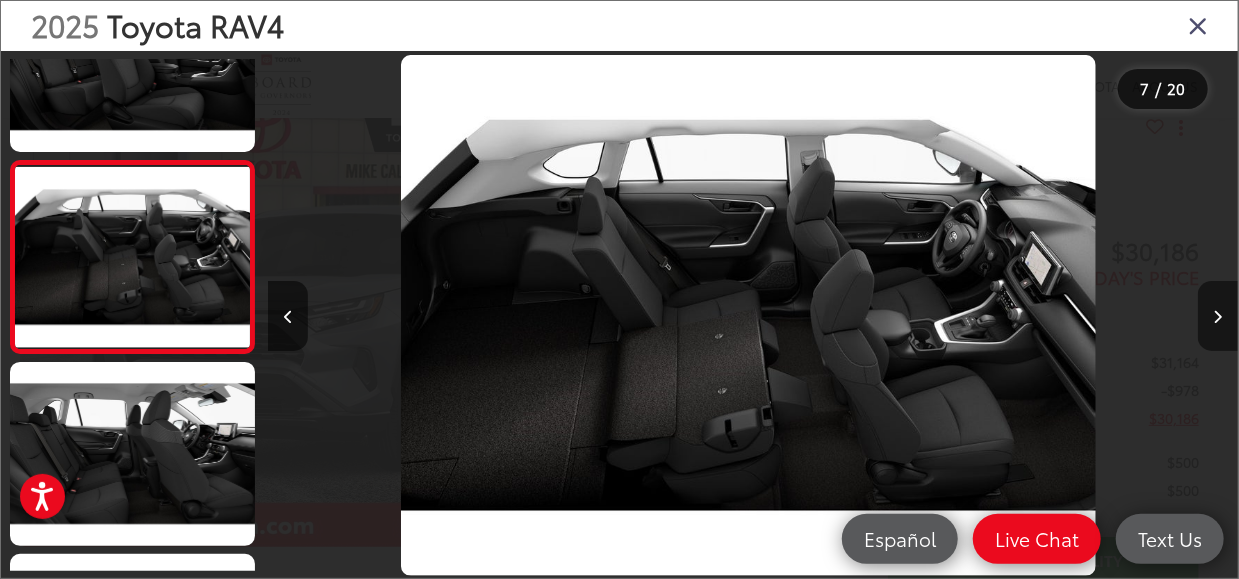 click at bounding box center [1218, 316] 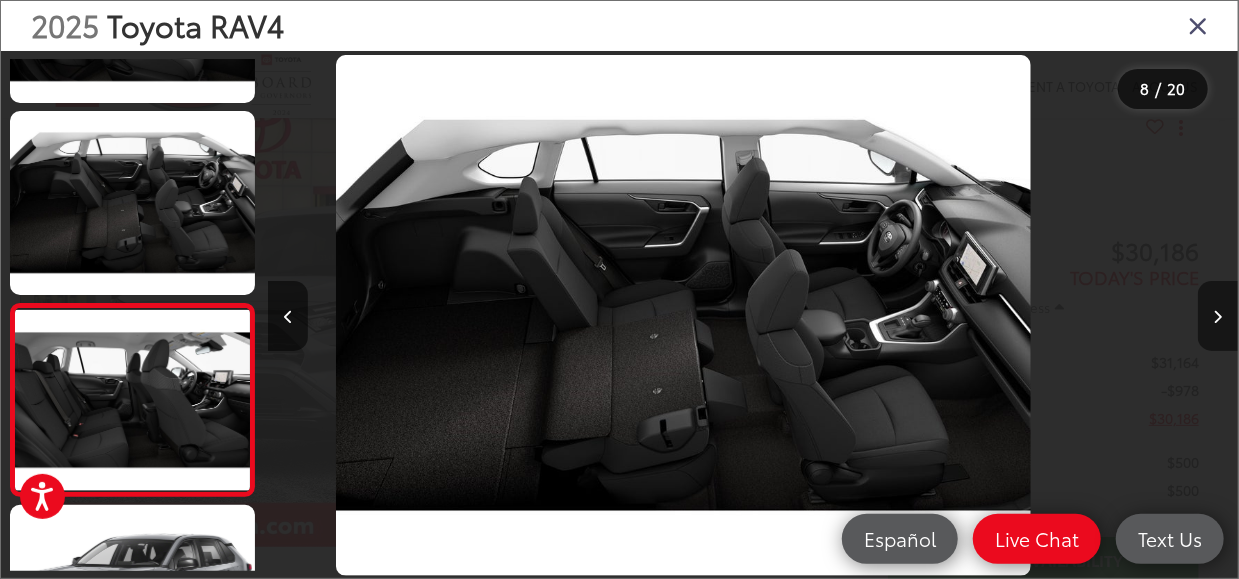 scroll, scrollTop: 1220, scrollLeft: 0, axis: vertical 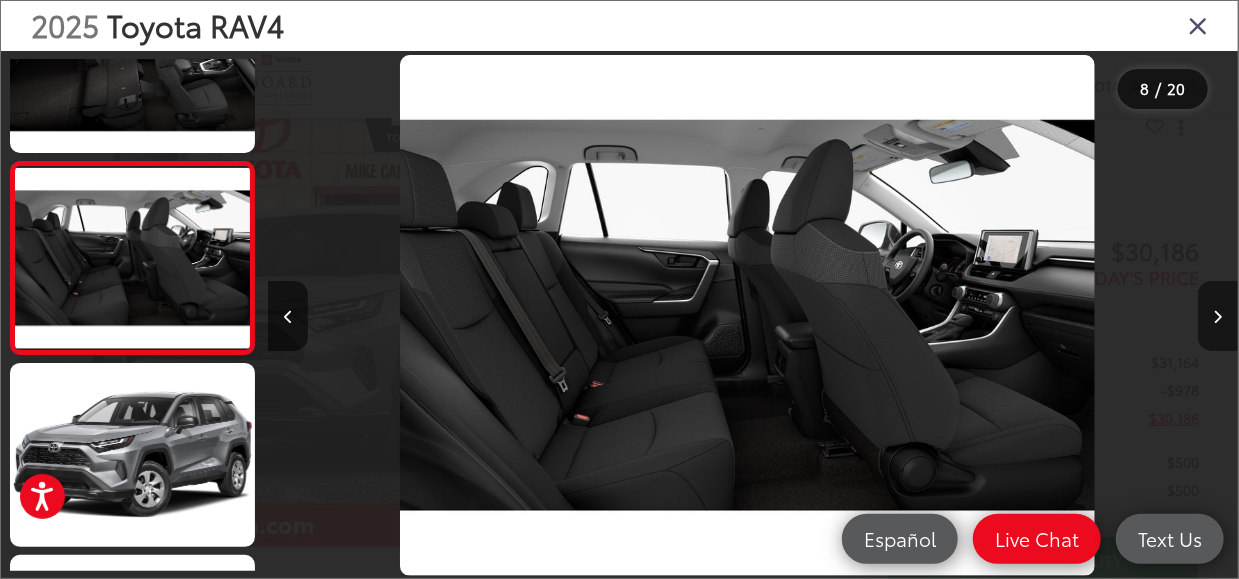 click at bounding box center (1218, 316) 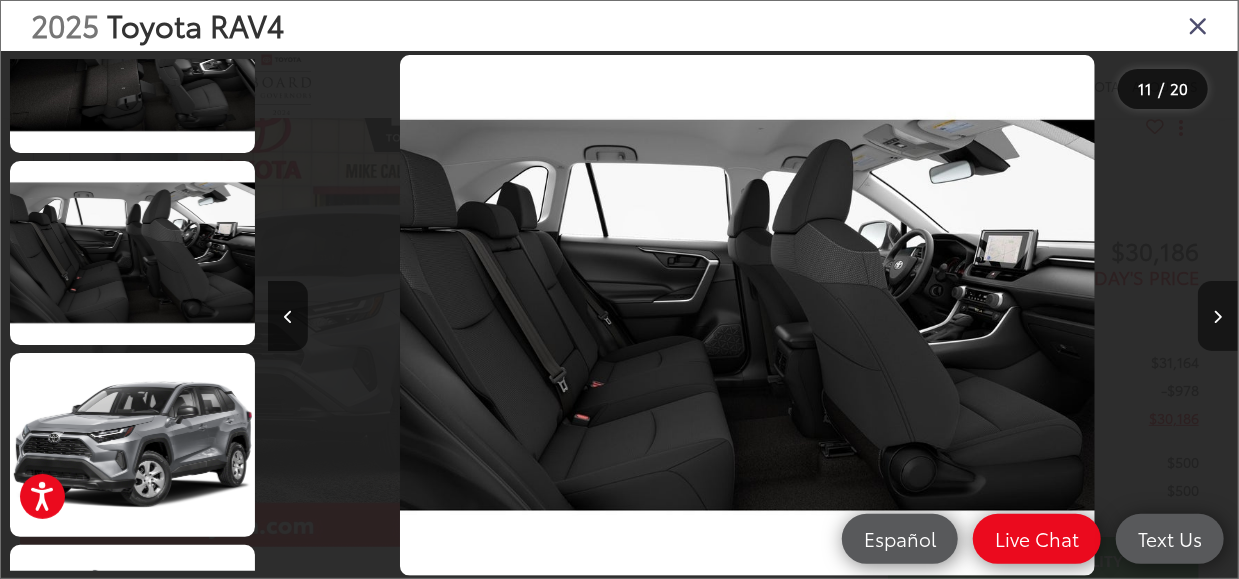 scroll 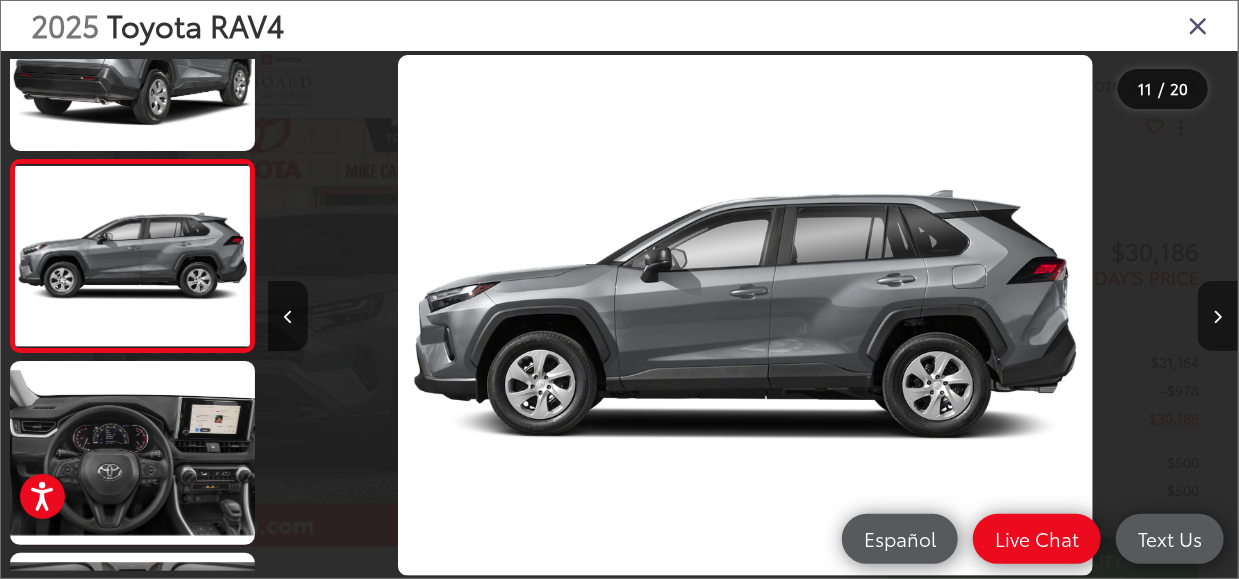 click at bounding box center [1218, 316] 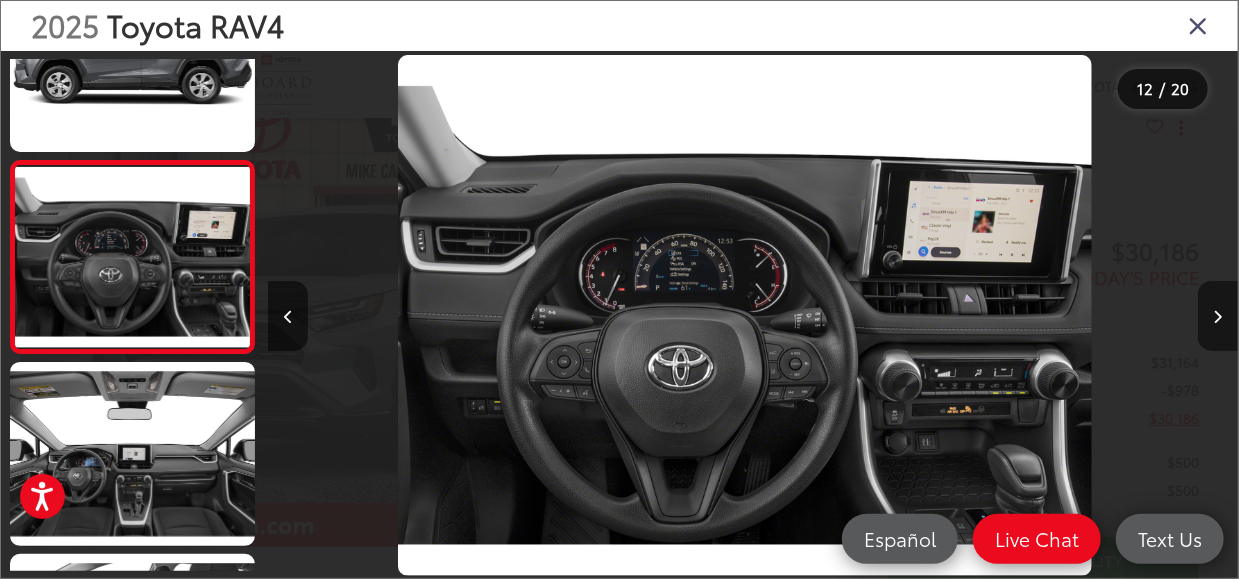 click at bounding box center (1218, 316) 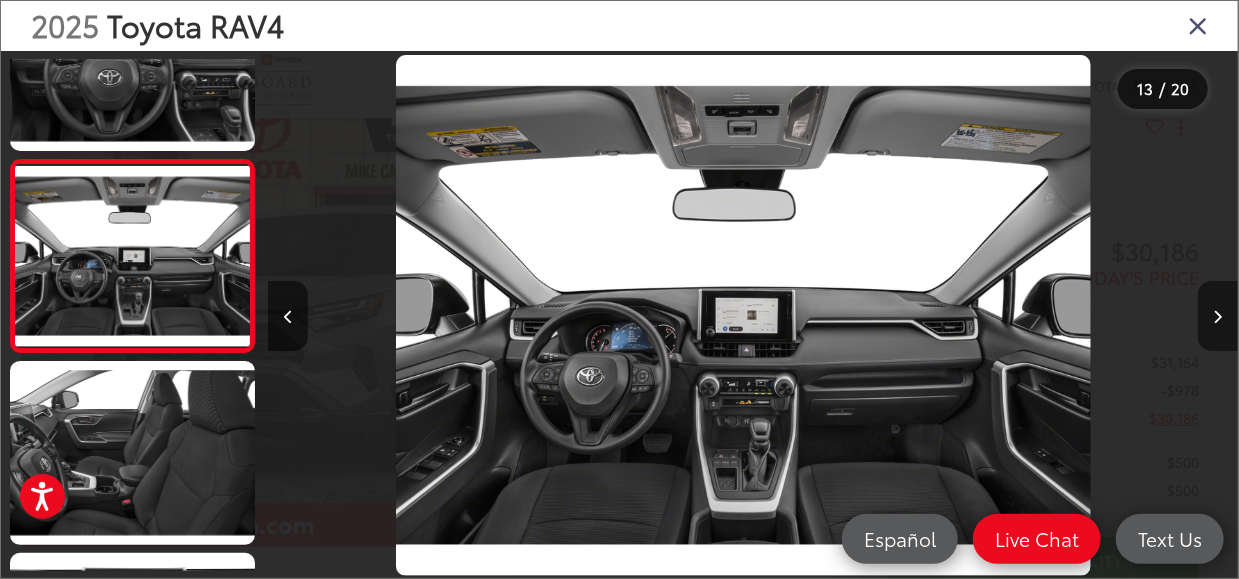 click at bounding box center [1218, 316] 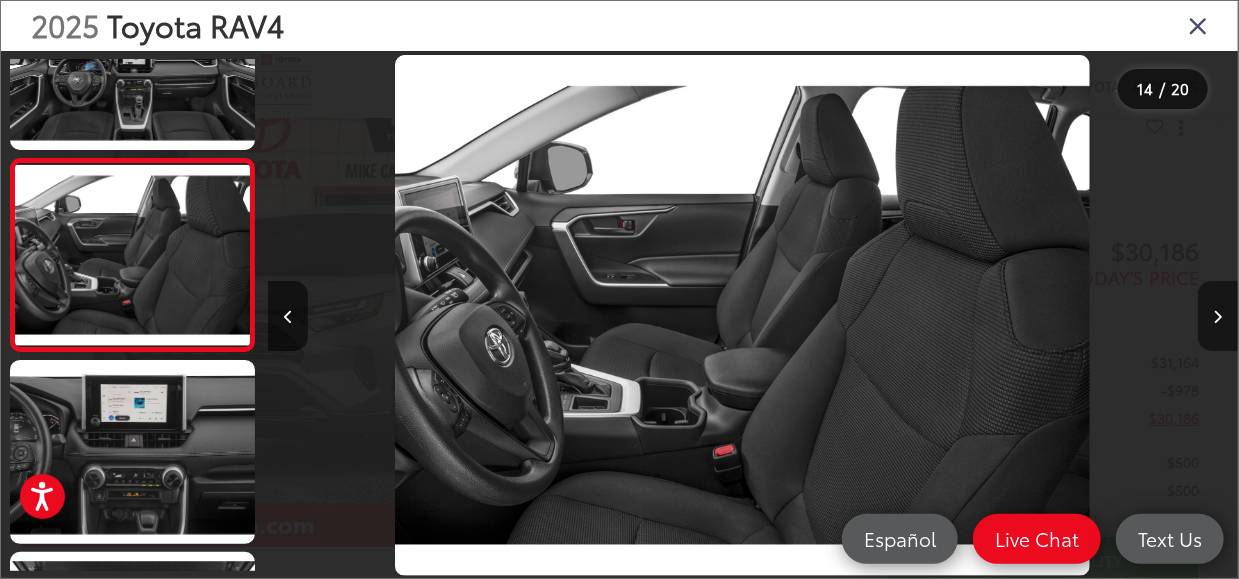 click at bounding box center (1218, 316) 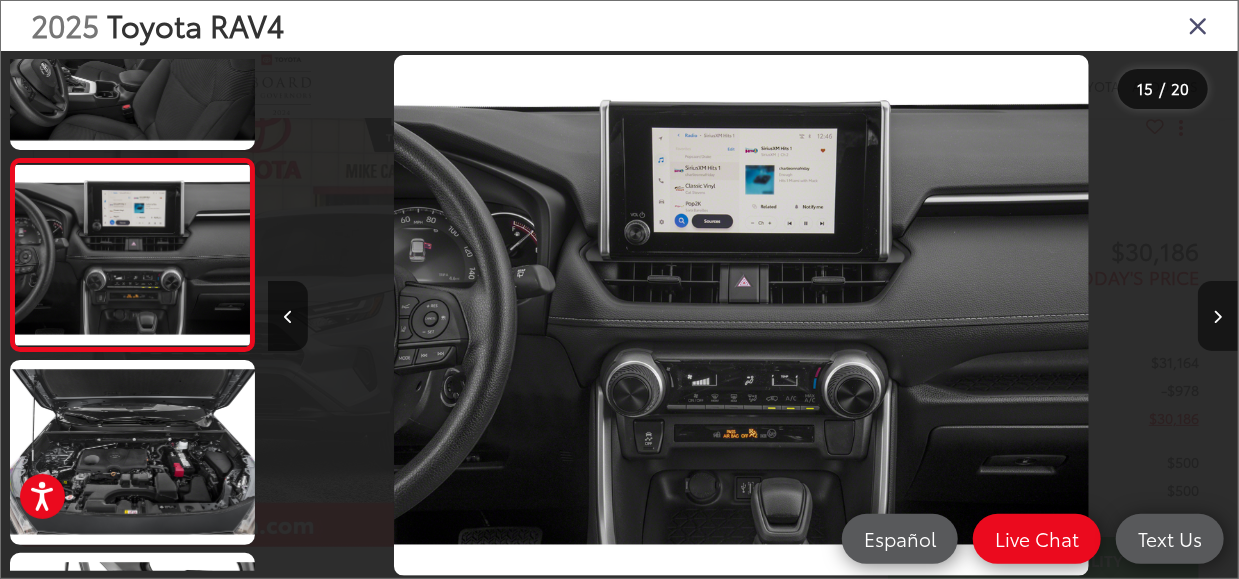 click at bounding box center [1218, 316] 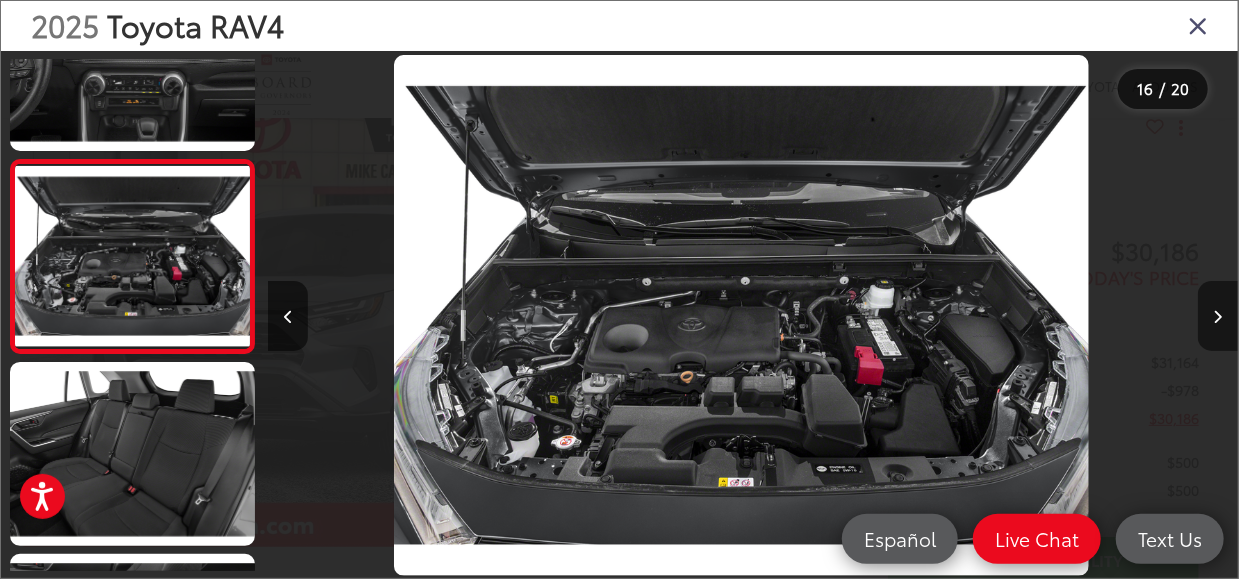 click at bounding box center (1218, 316) 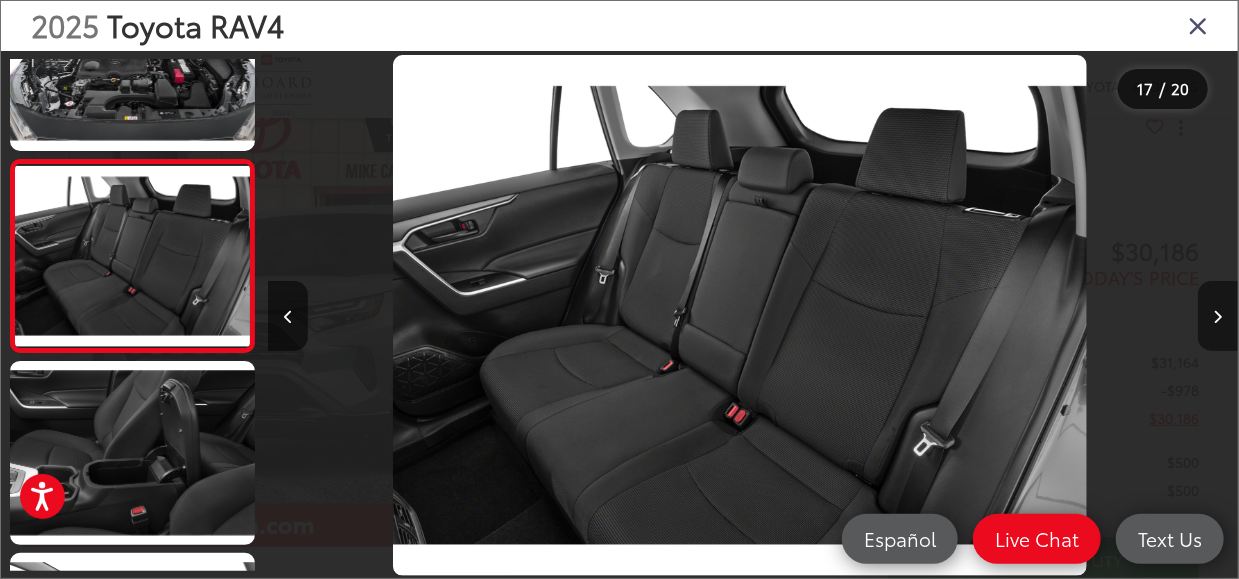 click at bounding box center [1218, 316] 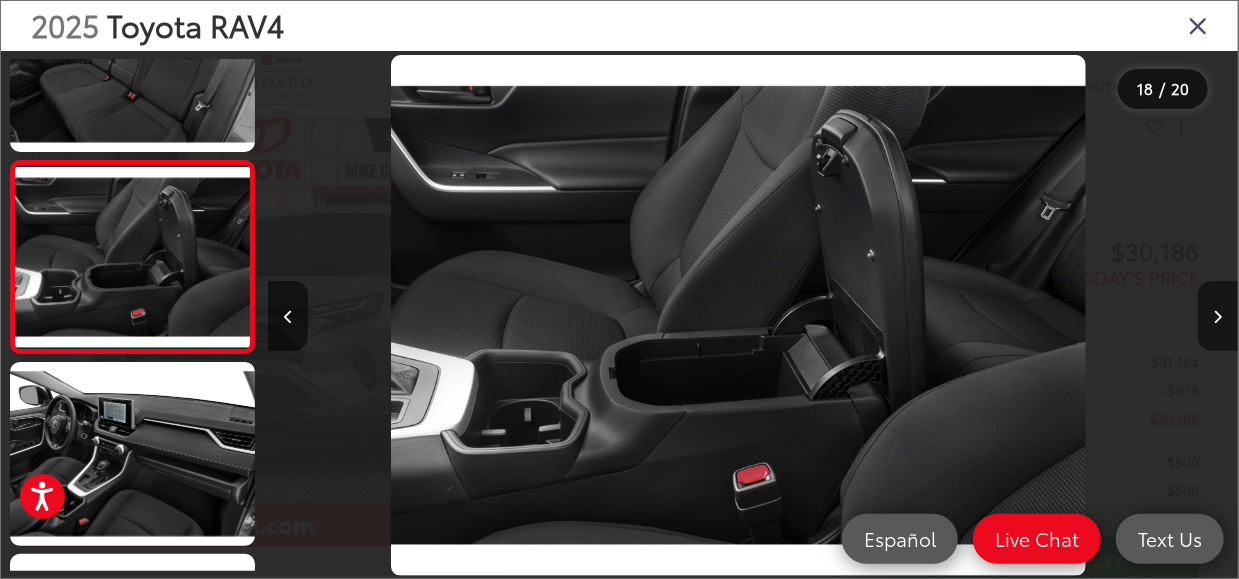 click at bounding box center (1218, 316) 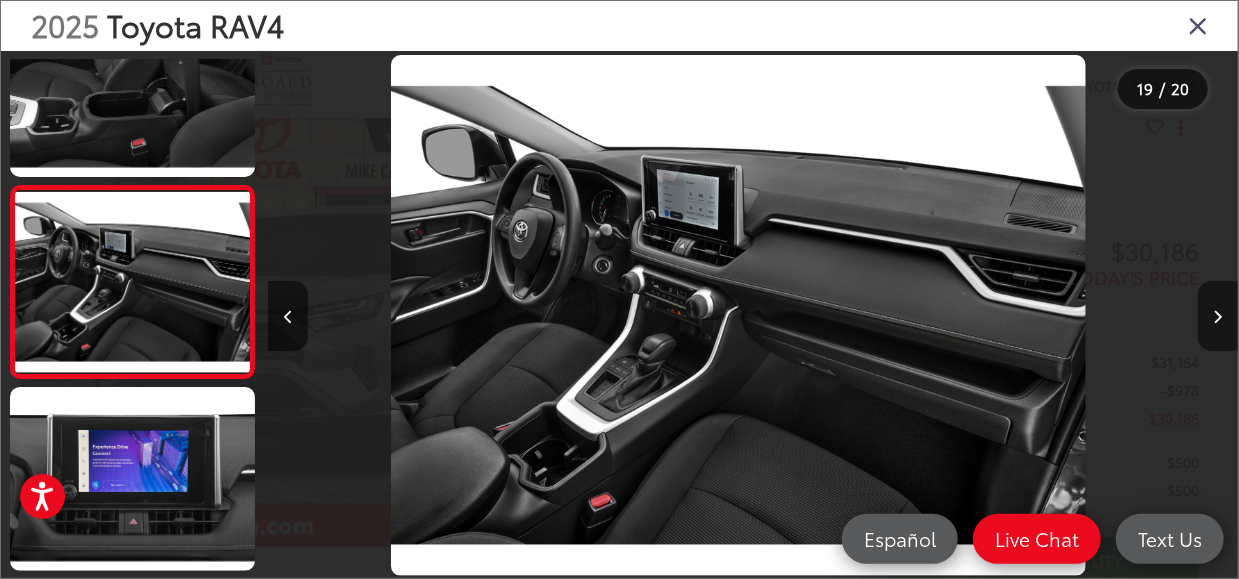 click at bounding box center (1218, 316) 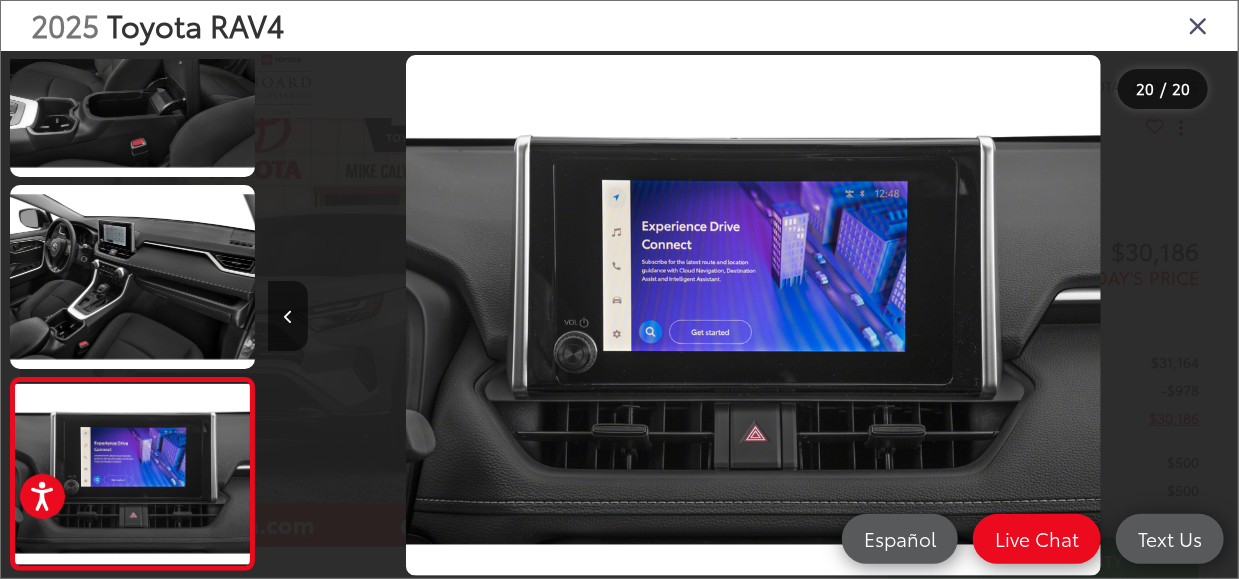 click at bounding box center (1117, 315) 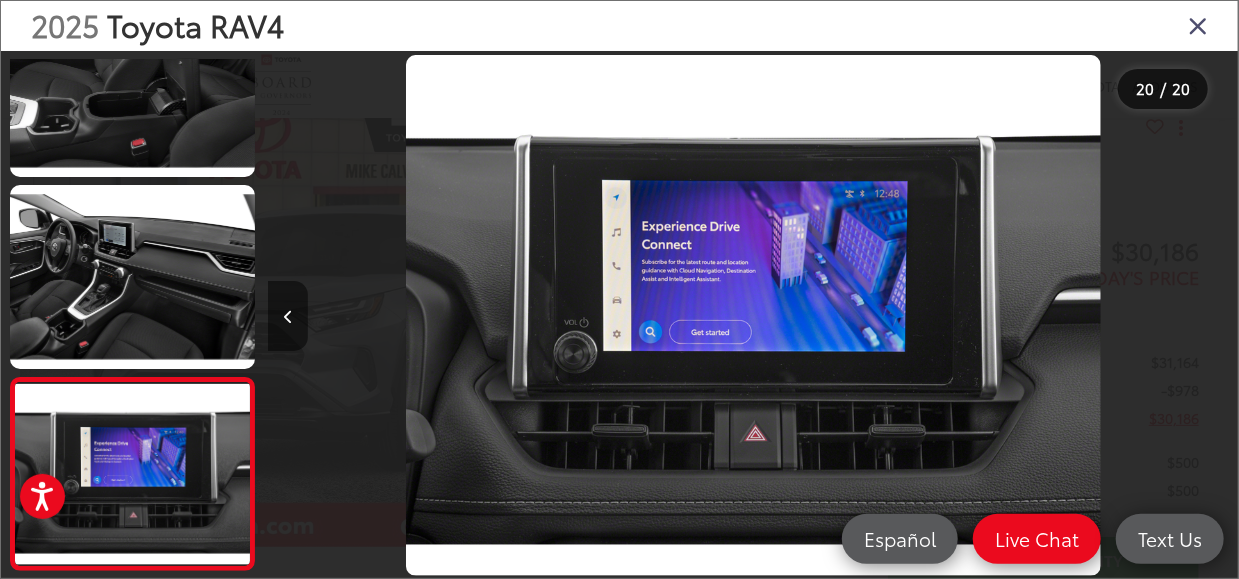 click at bounding box center [288, 317] 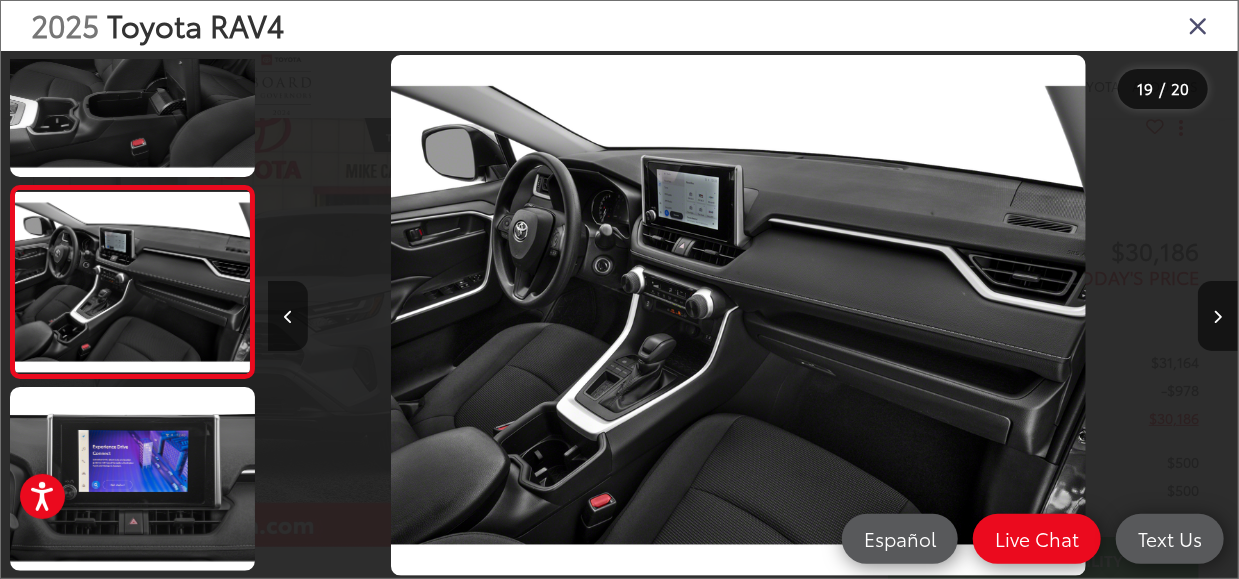 click at bounding box center [288, 317] 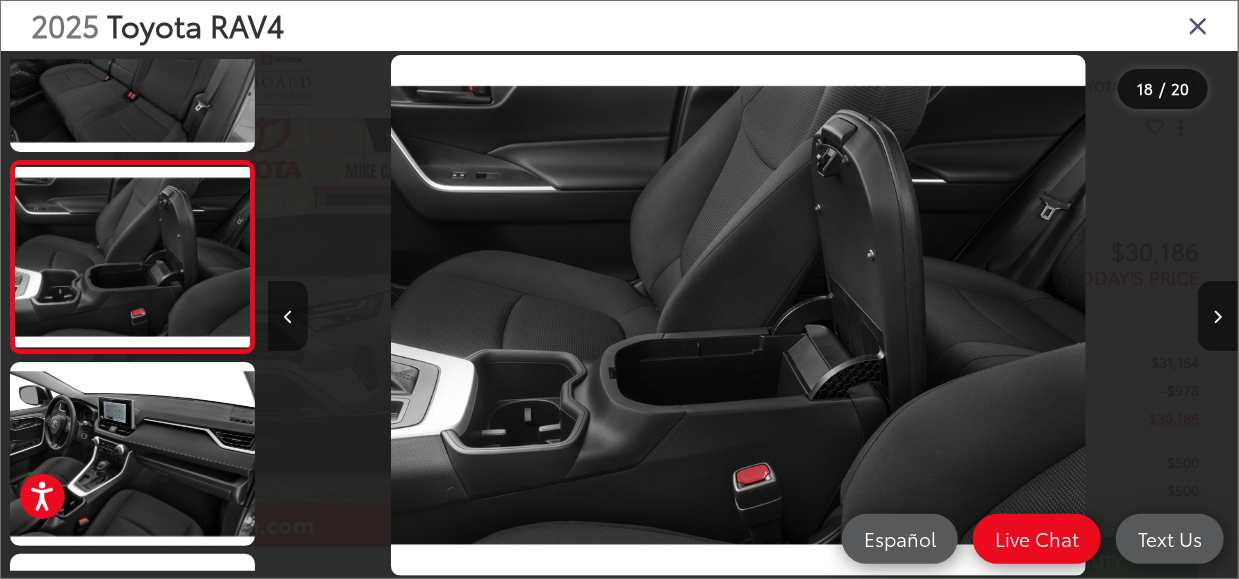 click at bounding box center [288, 317] 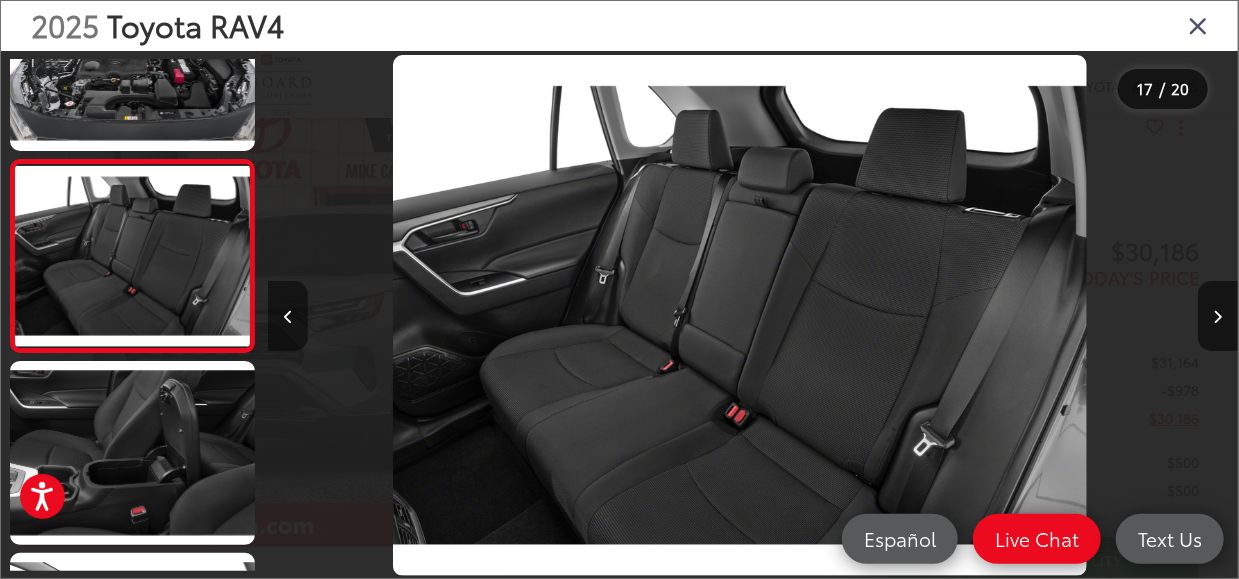 click at bounding box center (288, 317) 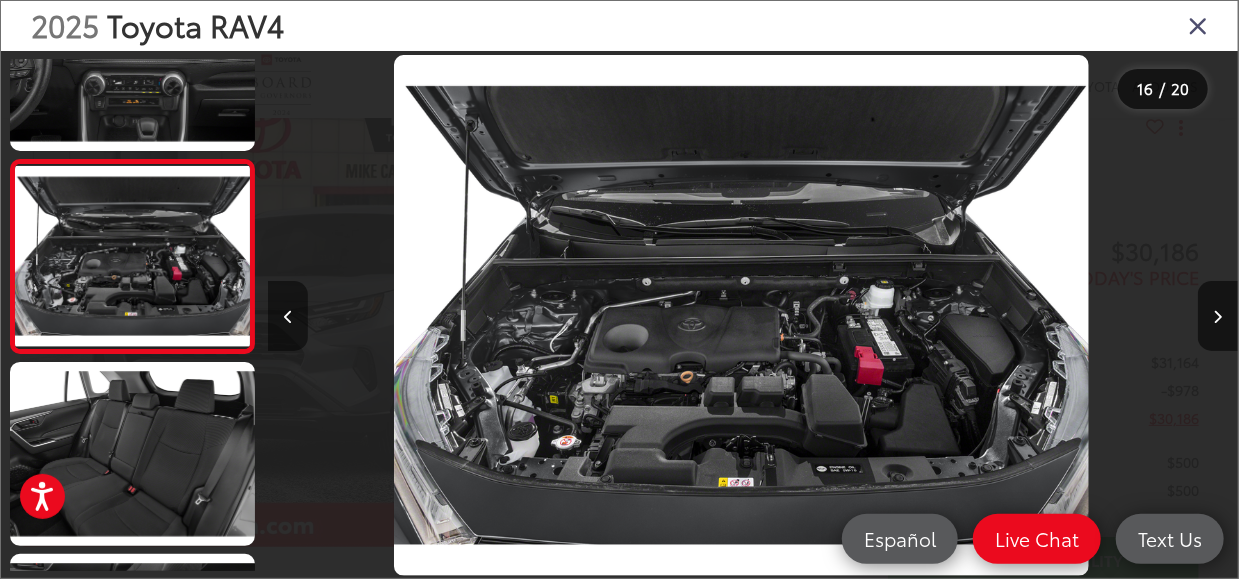 click at bounding box center [288, 317] 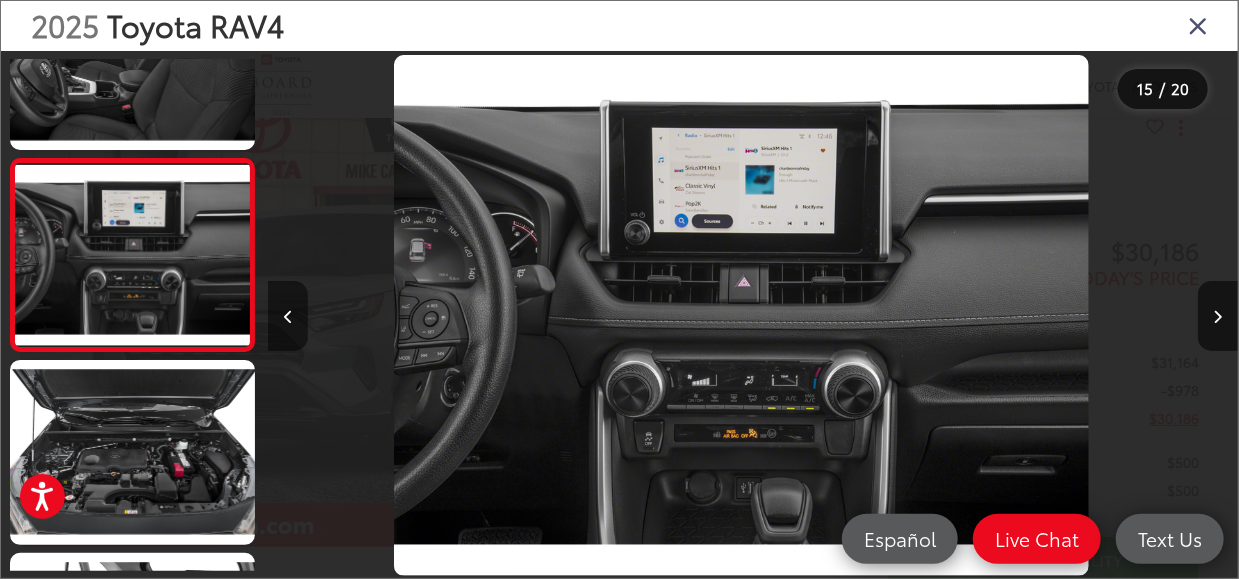 click at bounding box center [288, 317] 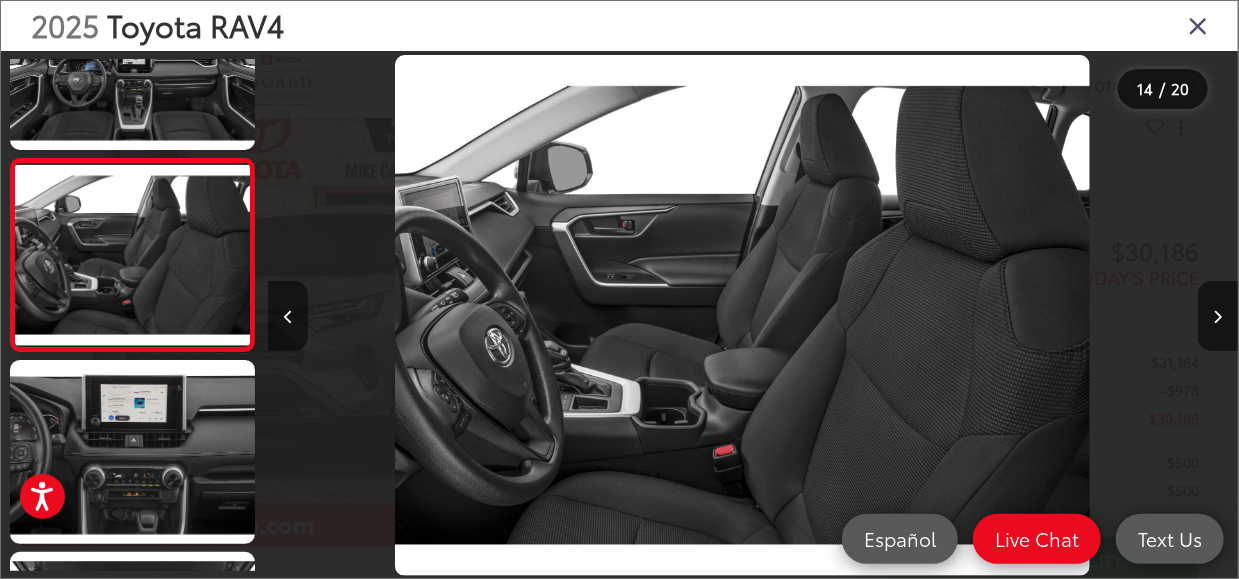 click at bounding box center (288, 317) 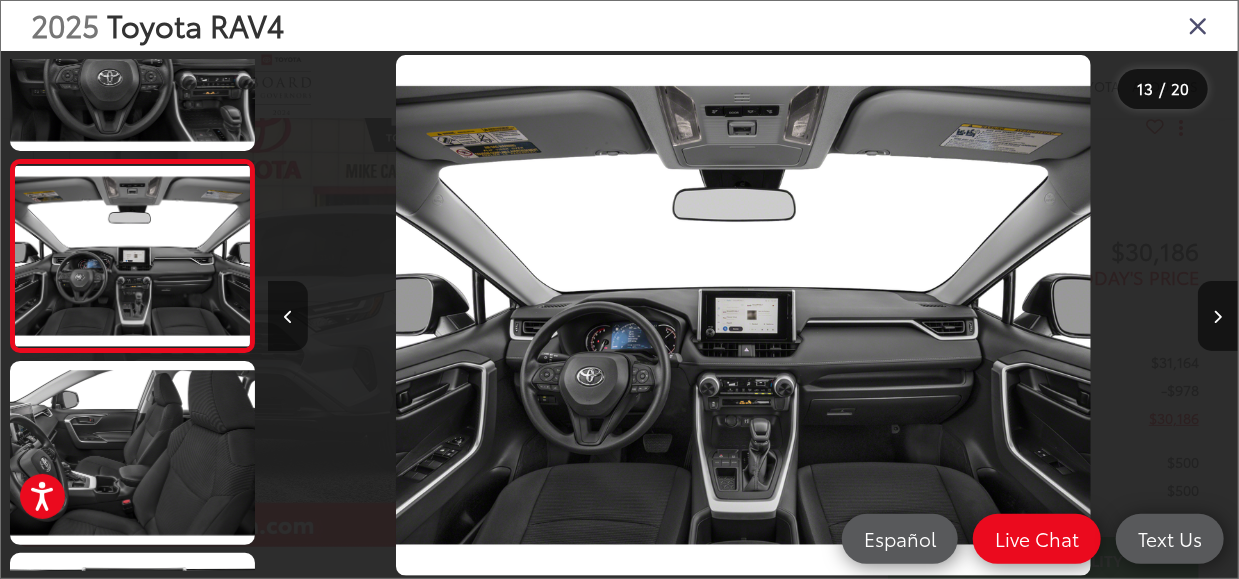 click at bounding box center (288, 317) 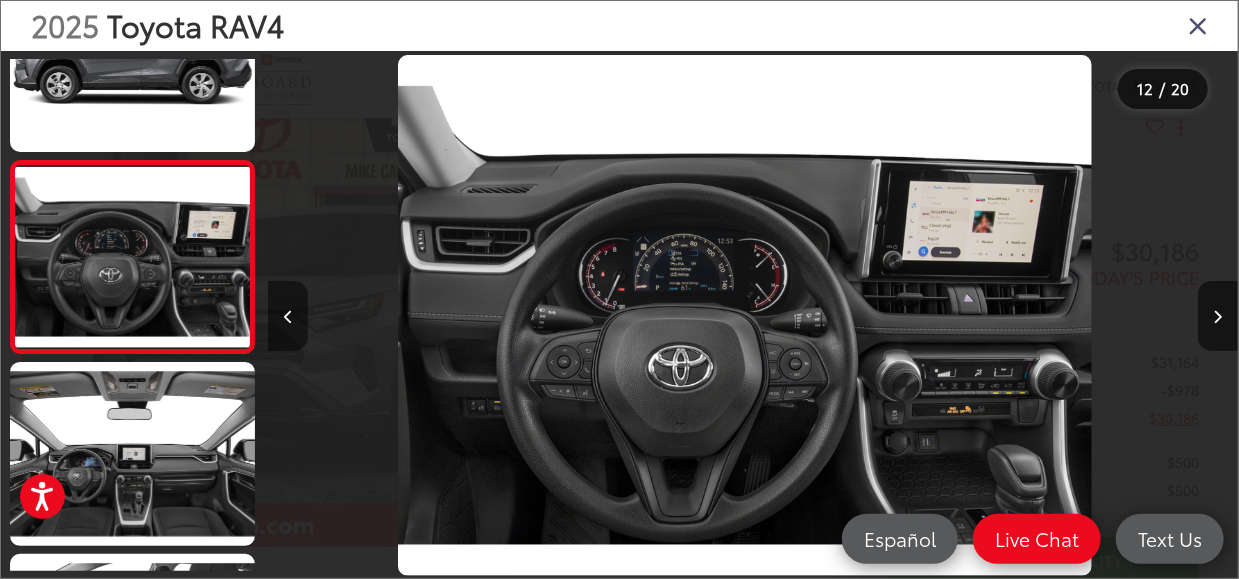 click at bounding box center [288, 317] 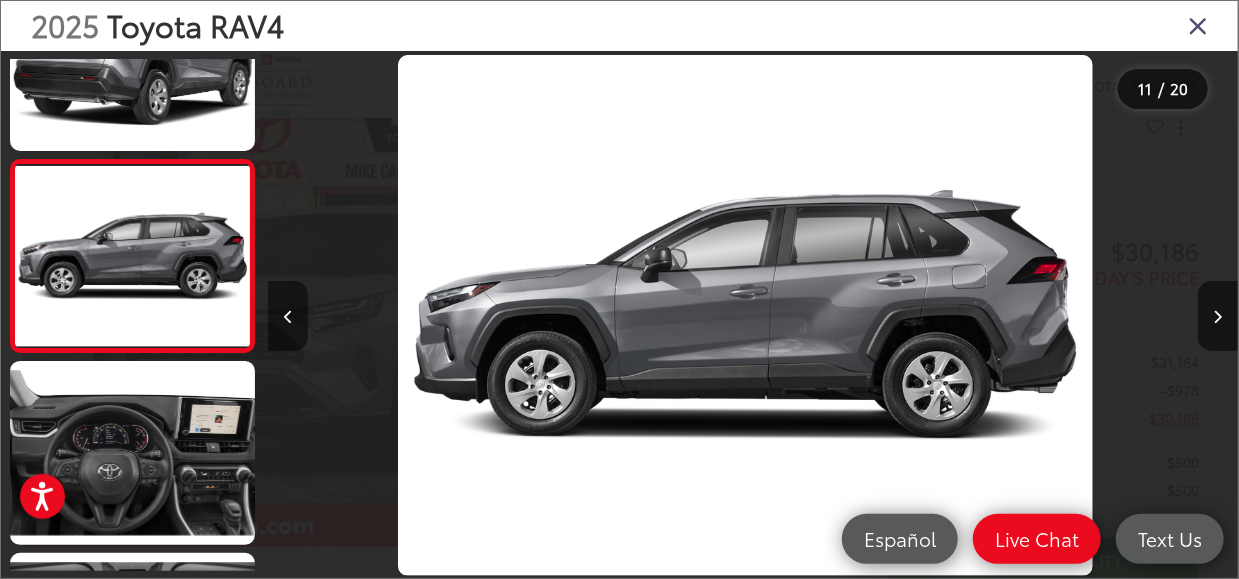 click at bounding box center [288, 317] 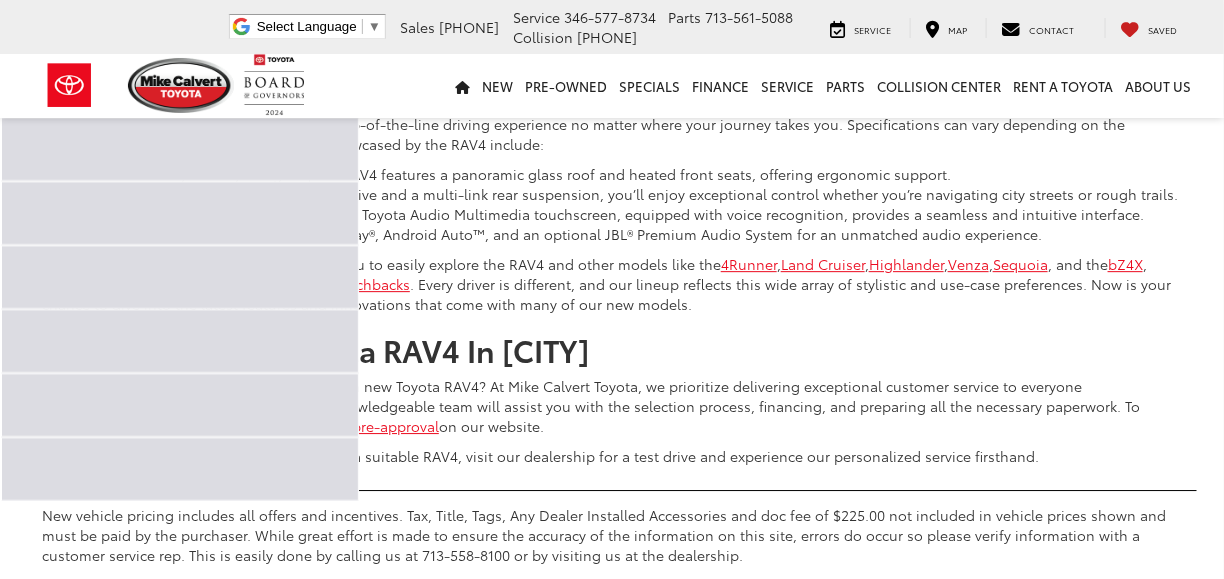 scroll, scrollTop: 13614, scrollLeft: 0, axis: vertical 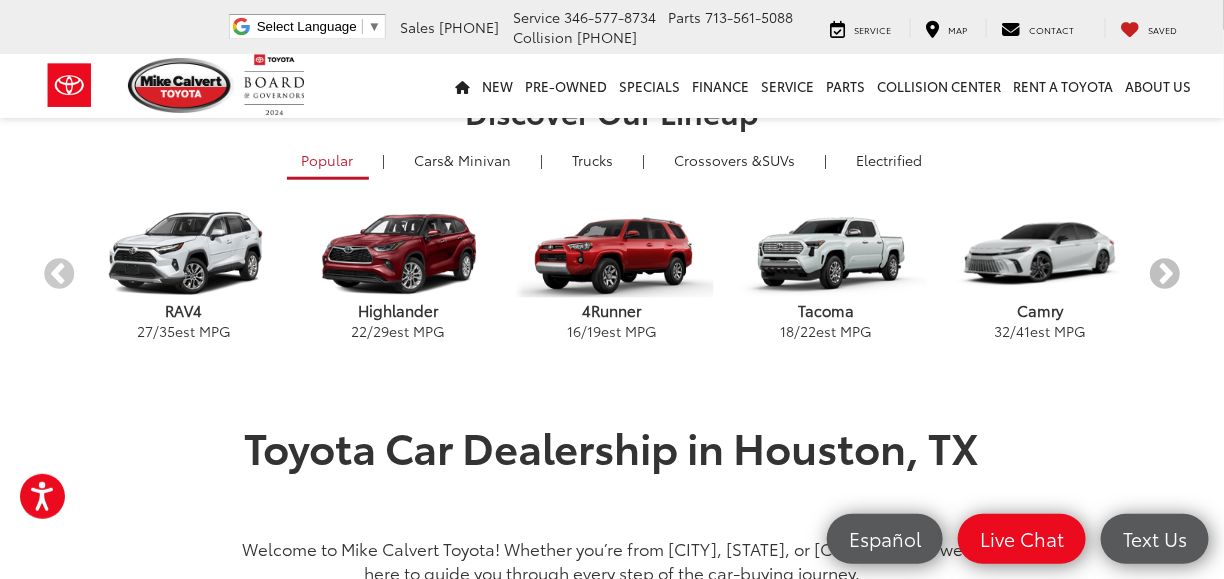 click on "Next" at bounding box center [1164, 275] 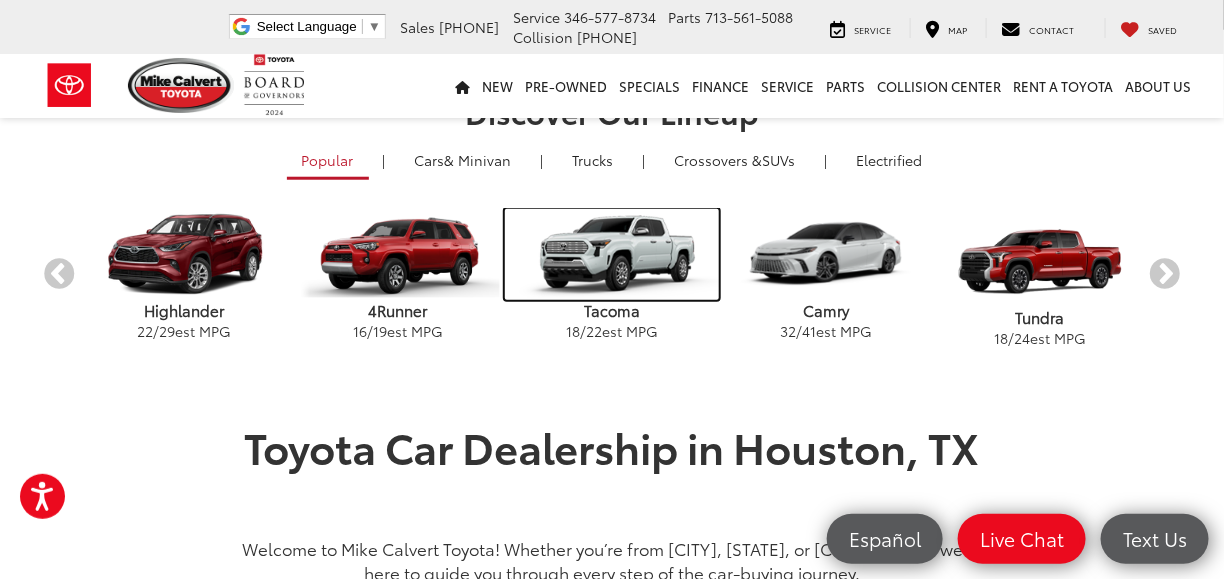 click at bounding box center [612, 254] 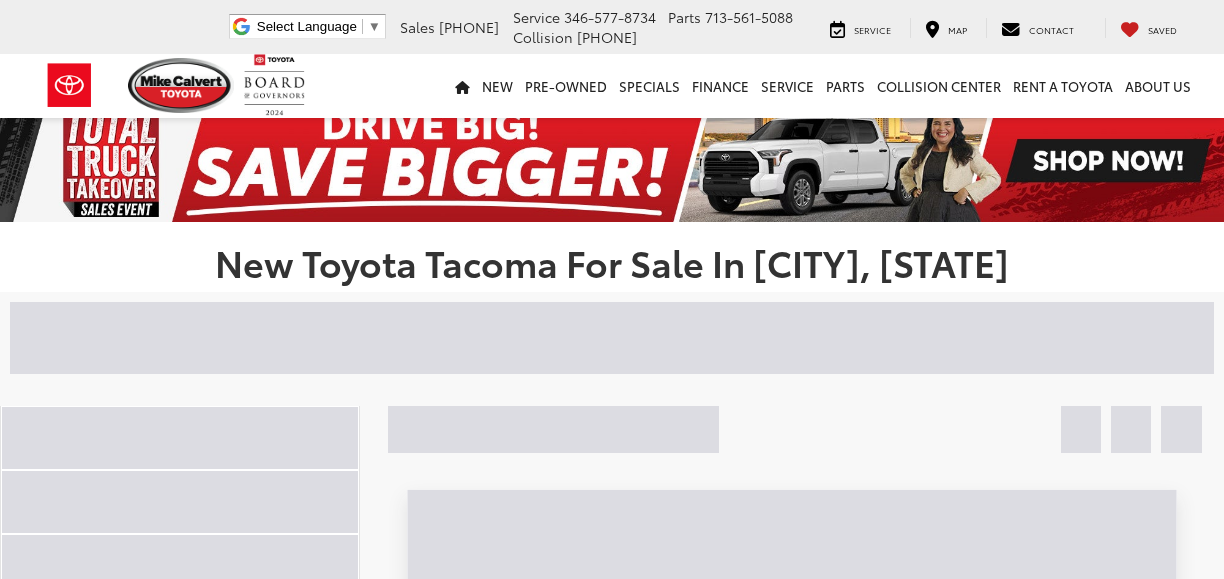 scroll, scrollTop: 0, scrollLeft: 0, axis: both 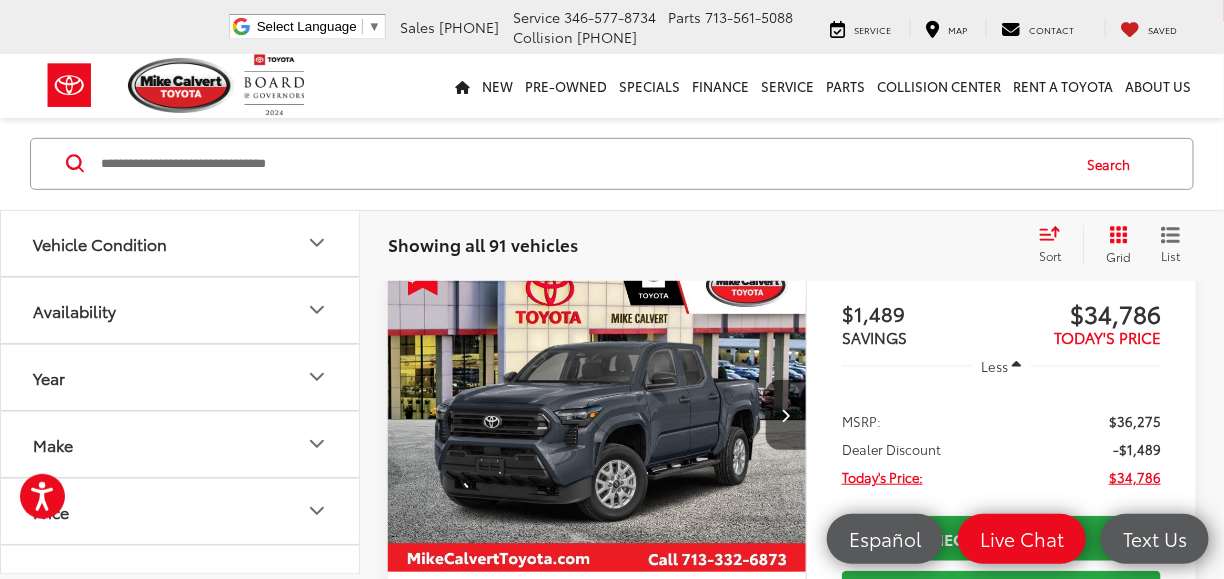 click at bounding box center (597, 416) 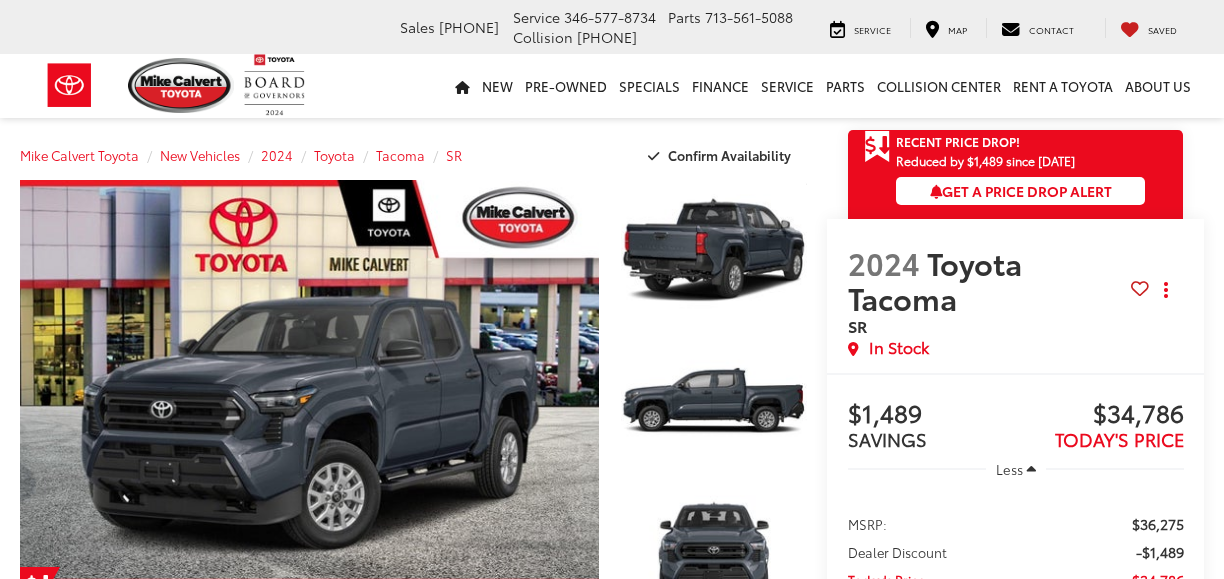 scroll, scrollTop: 0, scrollLeft: 0, axis: both 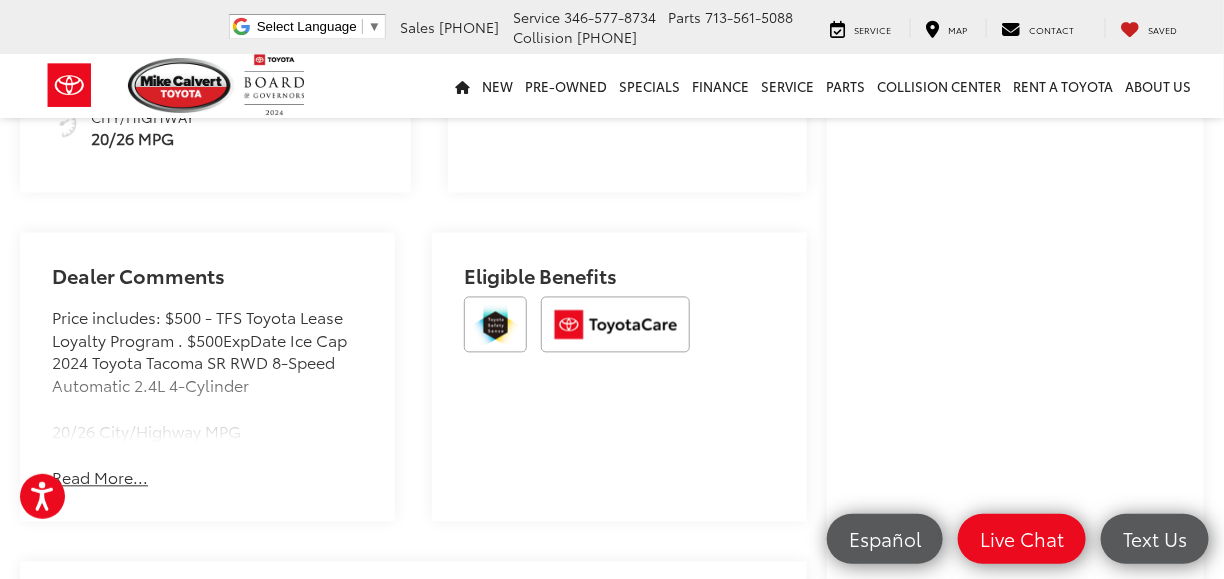 click on "Read More..." at bounding box center (100, 478) 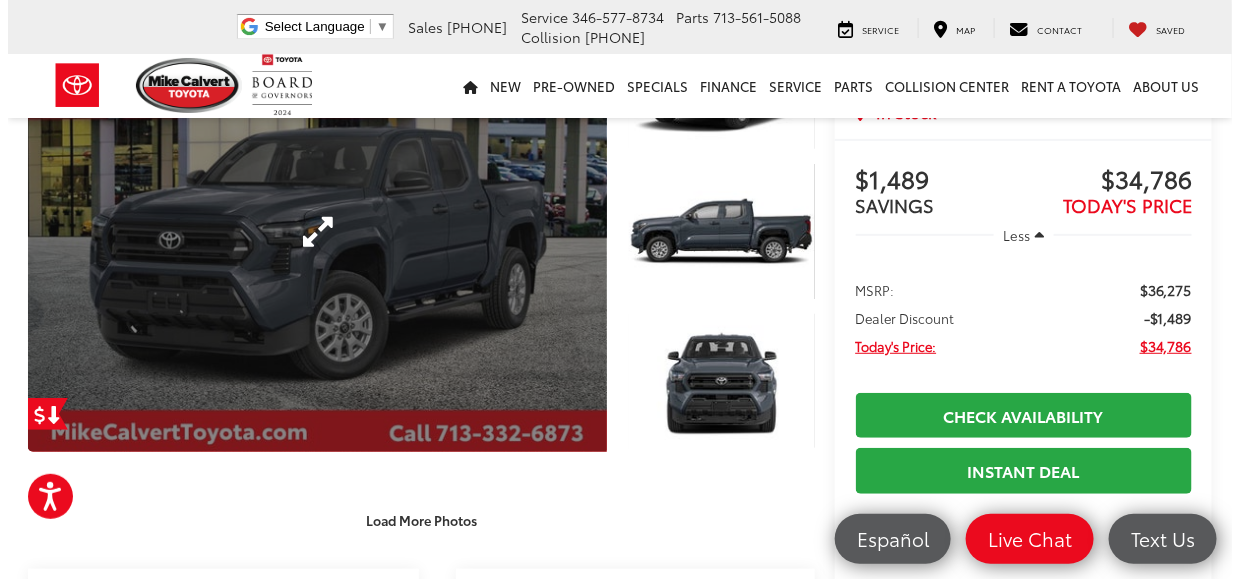 scroll, scrollTop: 0, scrollLeft: 0, axis: both 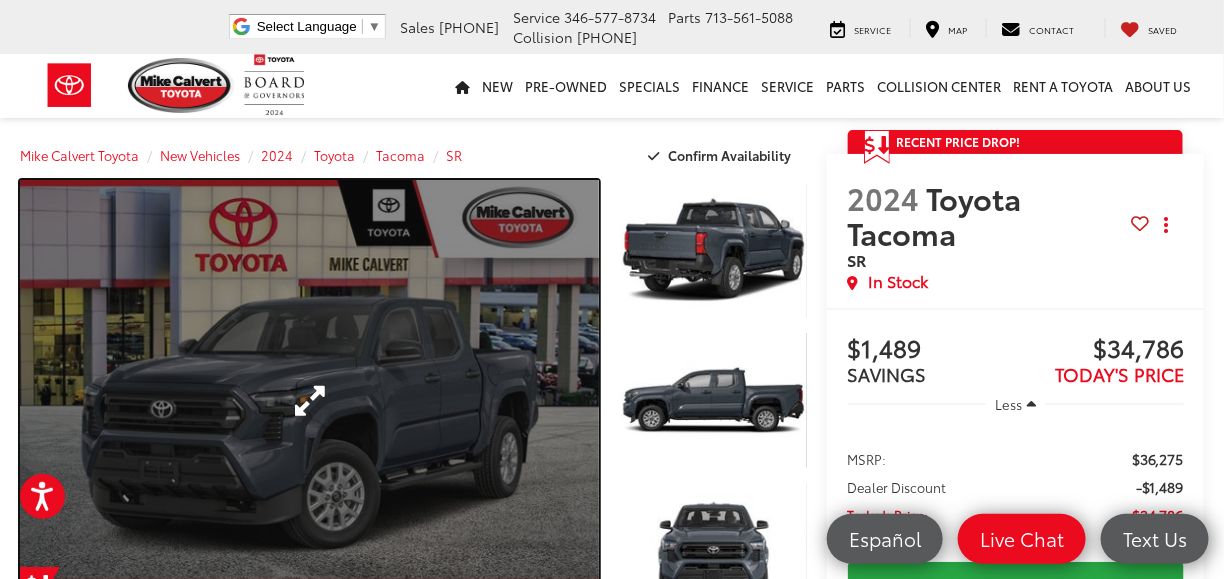 click at bounding box center (309, 400) 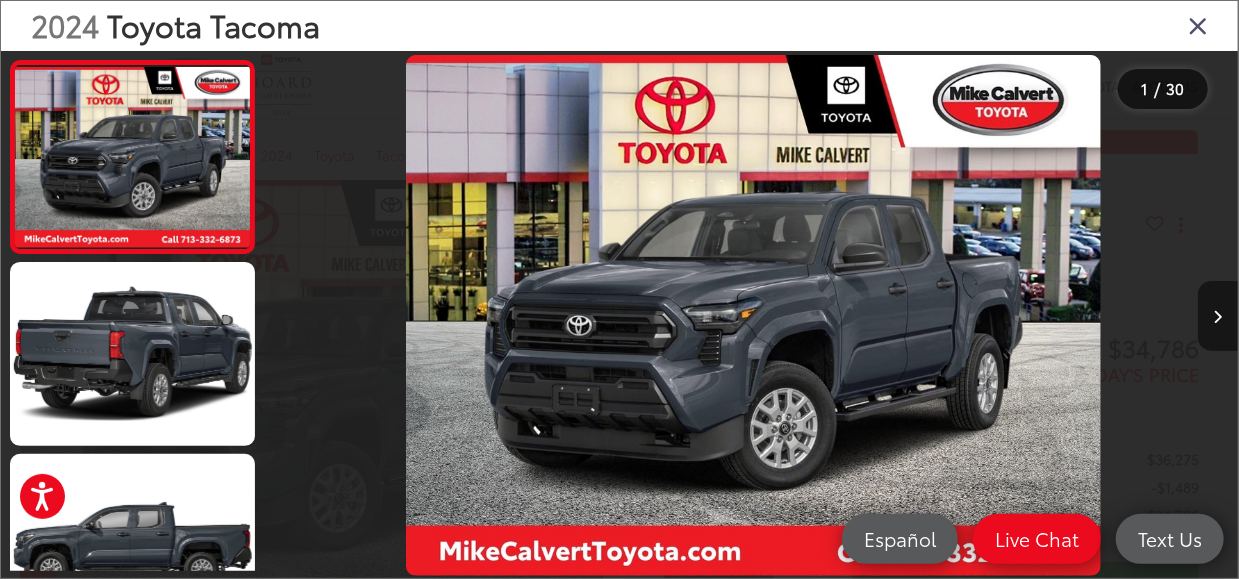 click at bounding box center (1218, 317) 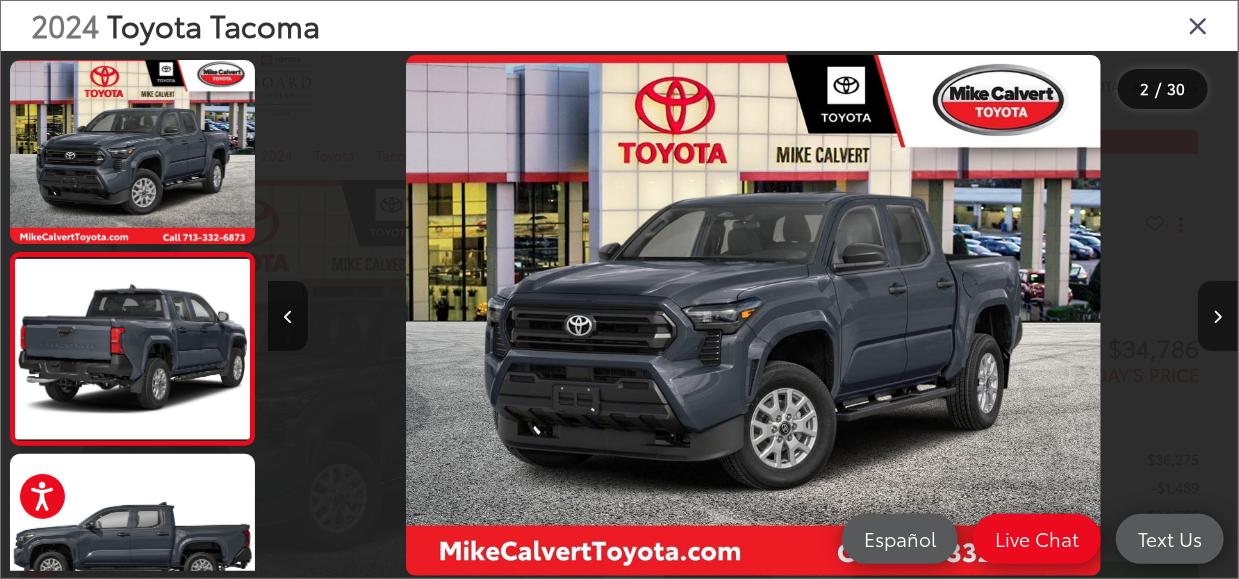 scroll, scrollTop: 0, scrollLeft: 228, axis: horizontal 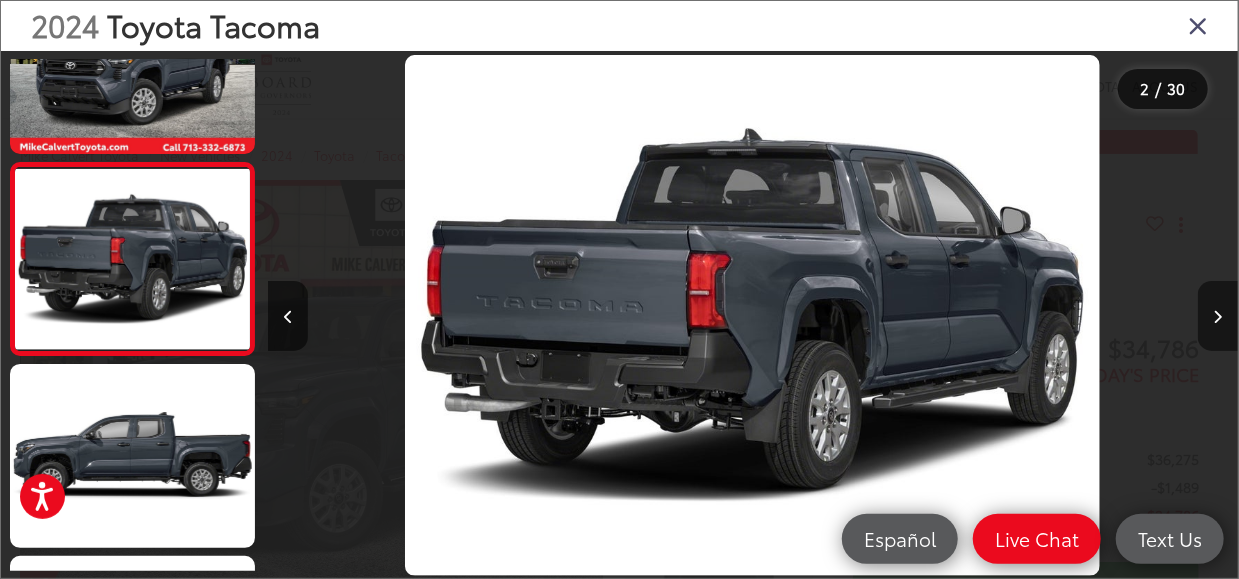 click at bounding box center (1218, 317) 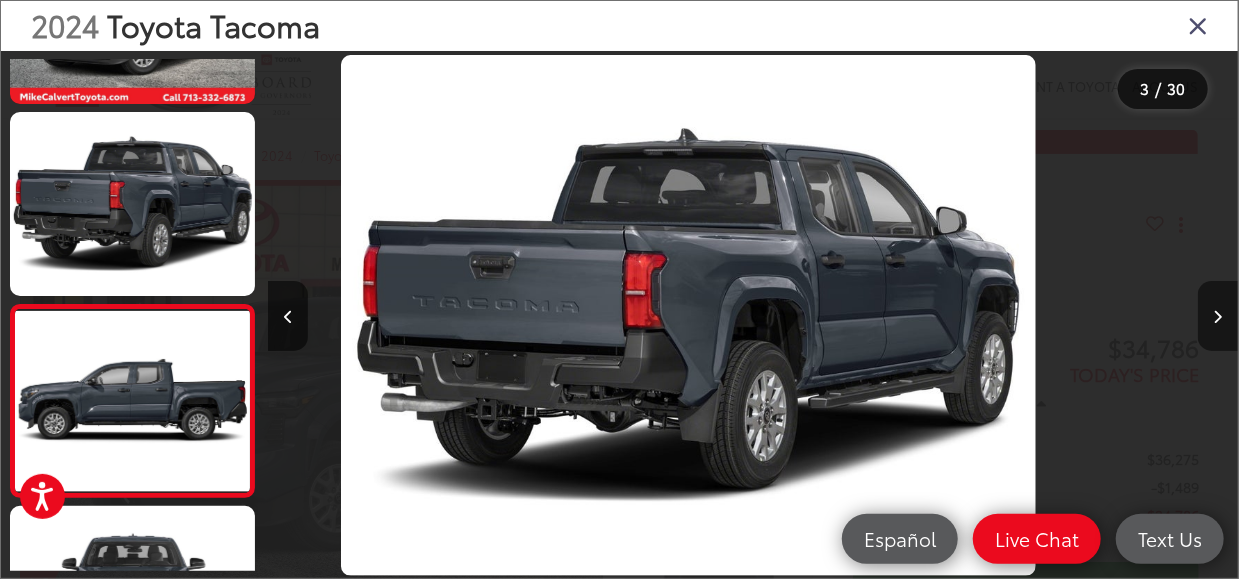 scroll, scrollTop: 259, scrollLeft: 0, axis: vertical 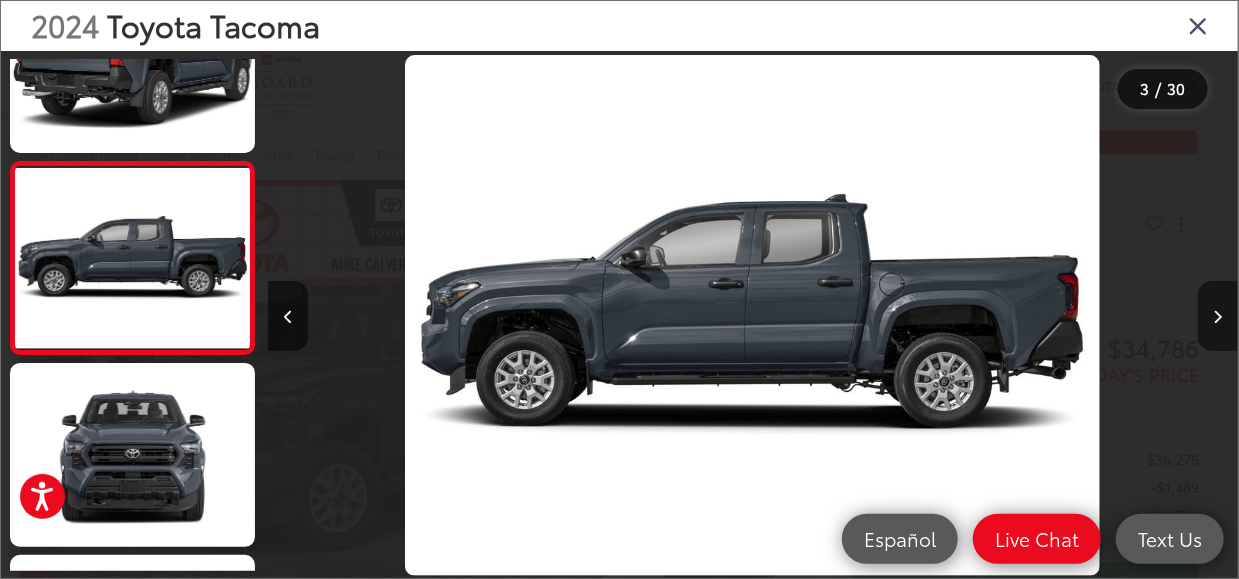 click at bounding box center [1218, 317] 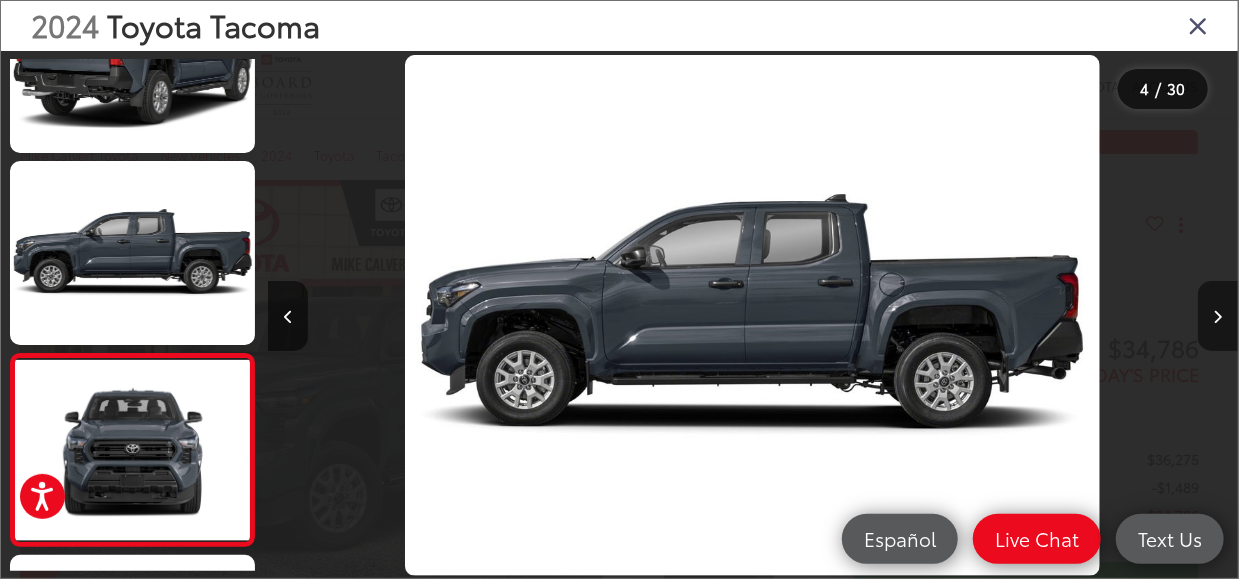 scroll, scrollTop: 0, scrollLeft: 2005, axis: horizontal 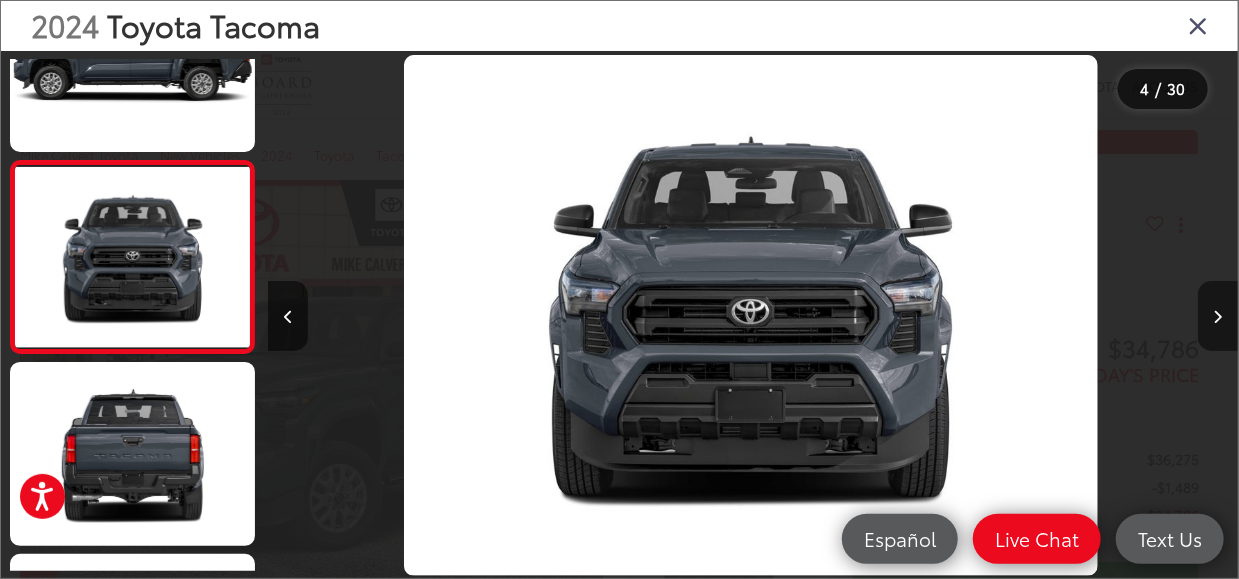 click at bounding box center (1218, 317) 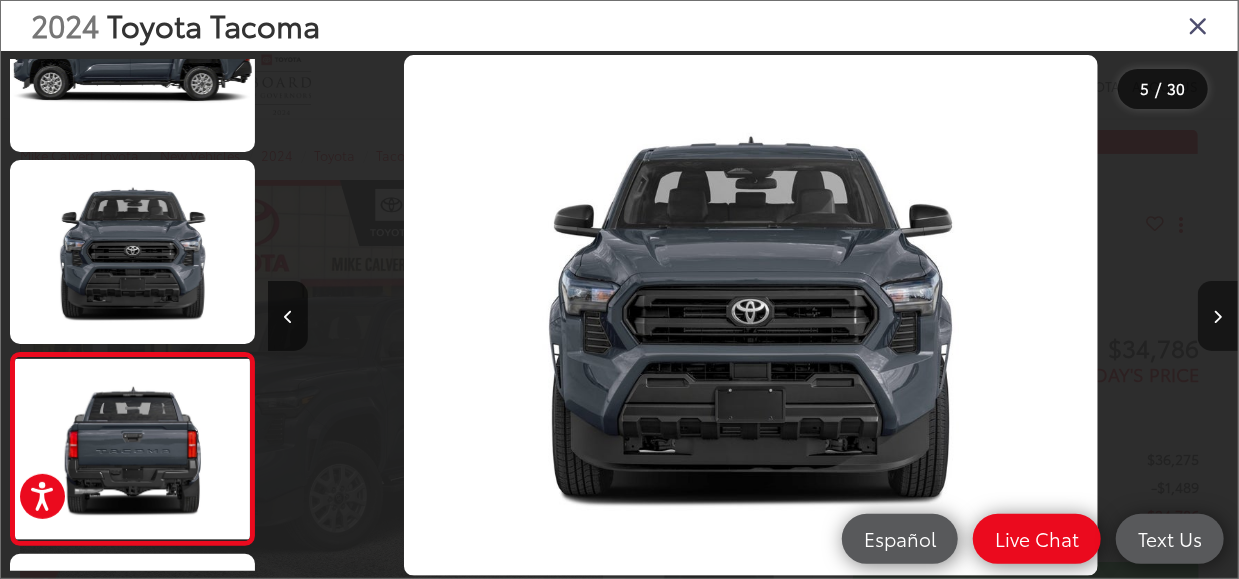 scroll, scrollTop: 0, scrollLeft: 2976, axis: horizontal 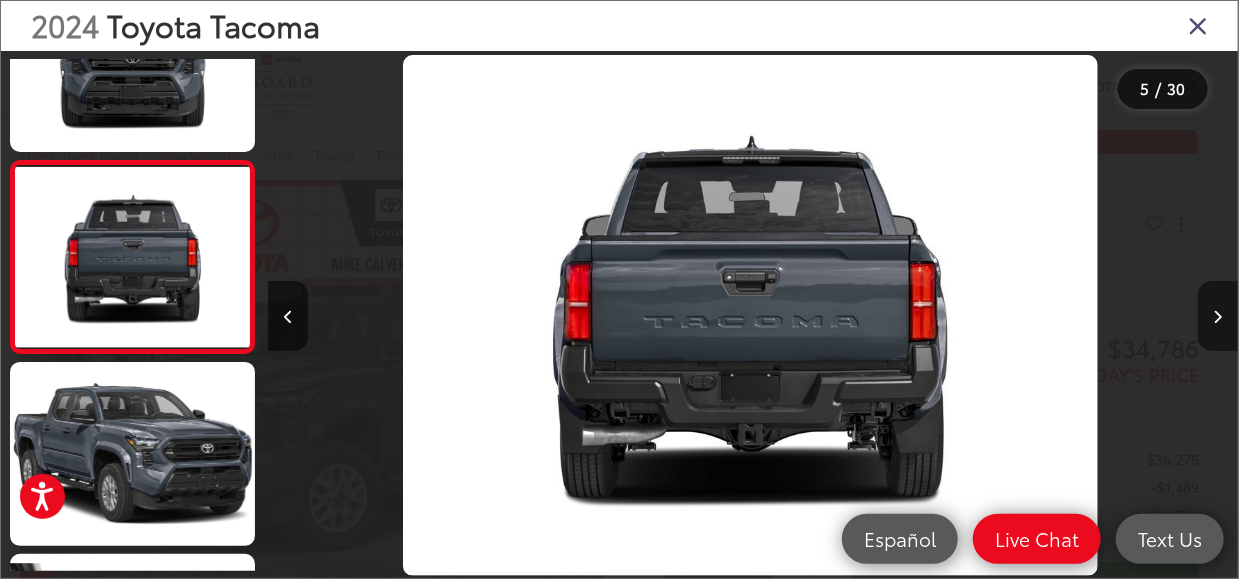 click at bounding box center [1218, 317] 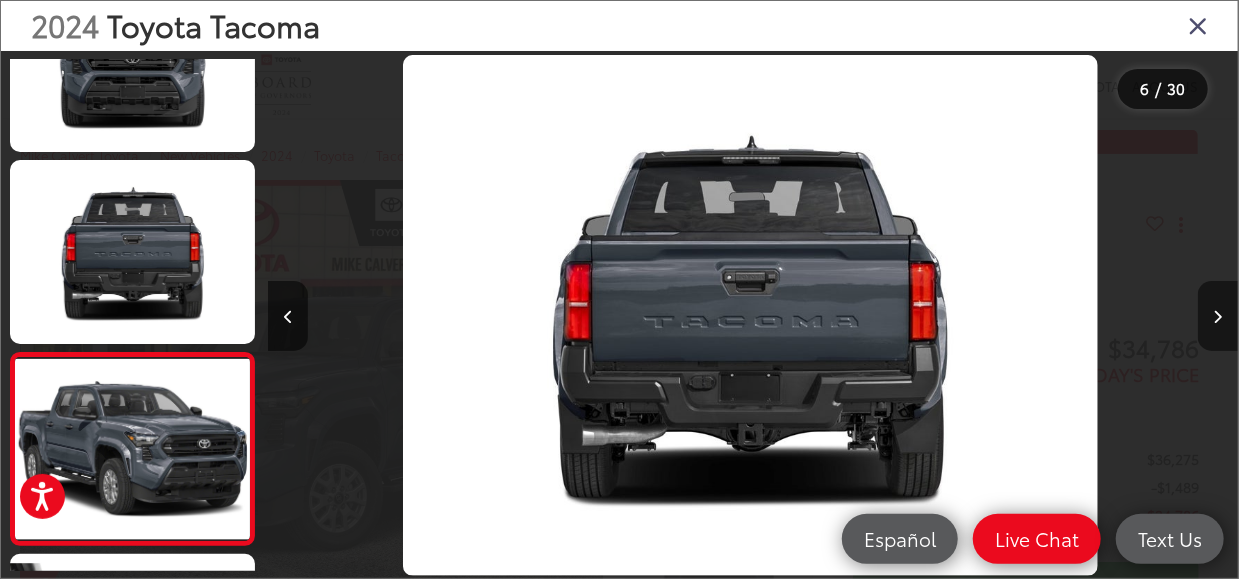 scroll, scrollTop: 0, scrollLeft: 4146, axis: horizontal 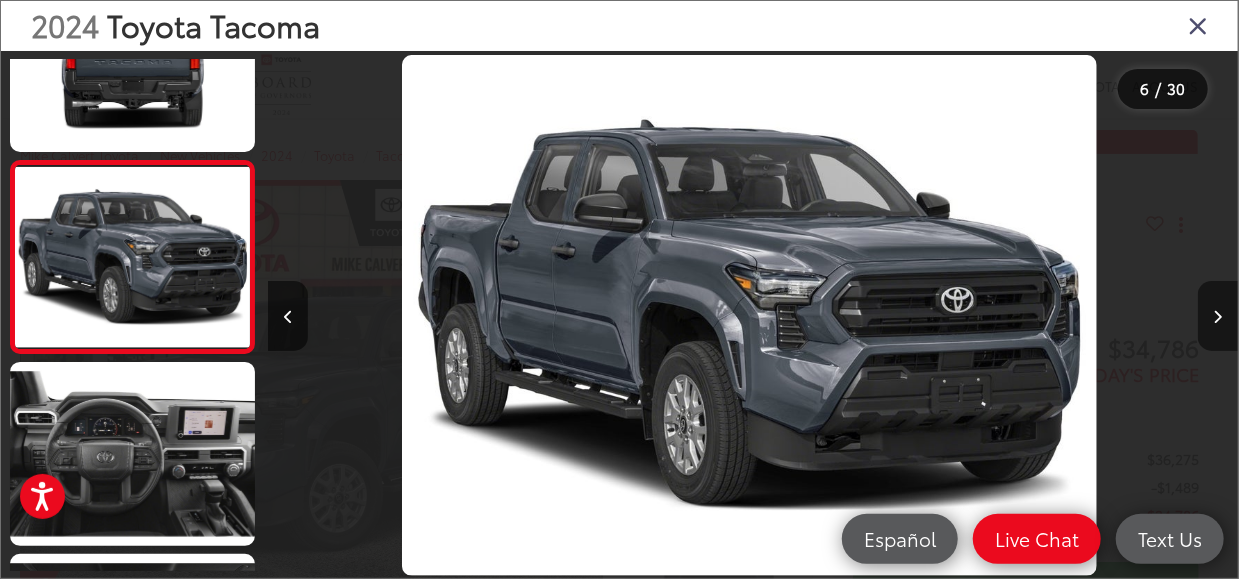 click at bounding box center (1218, 317) 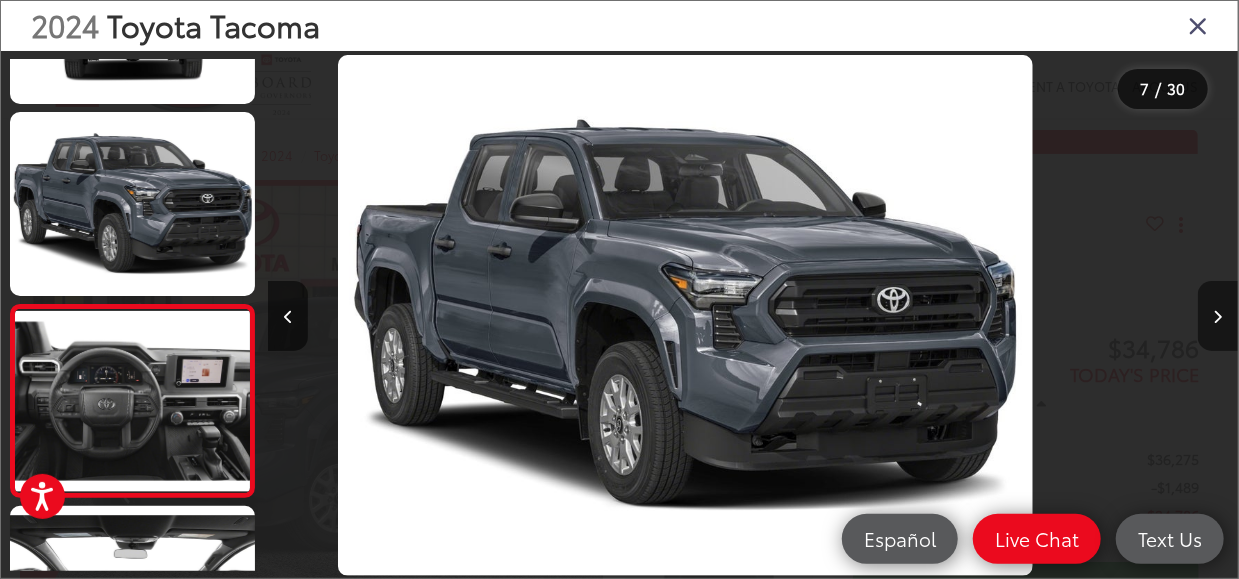 scroll, scrollTop: 1000, scrollLeft: 0, axis: vertical 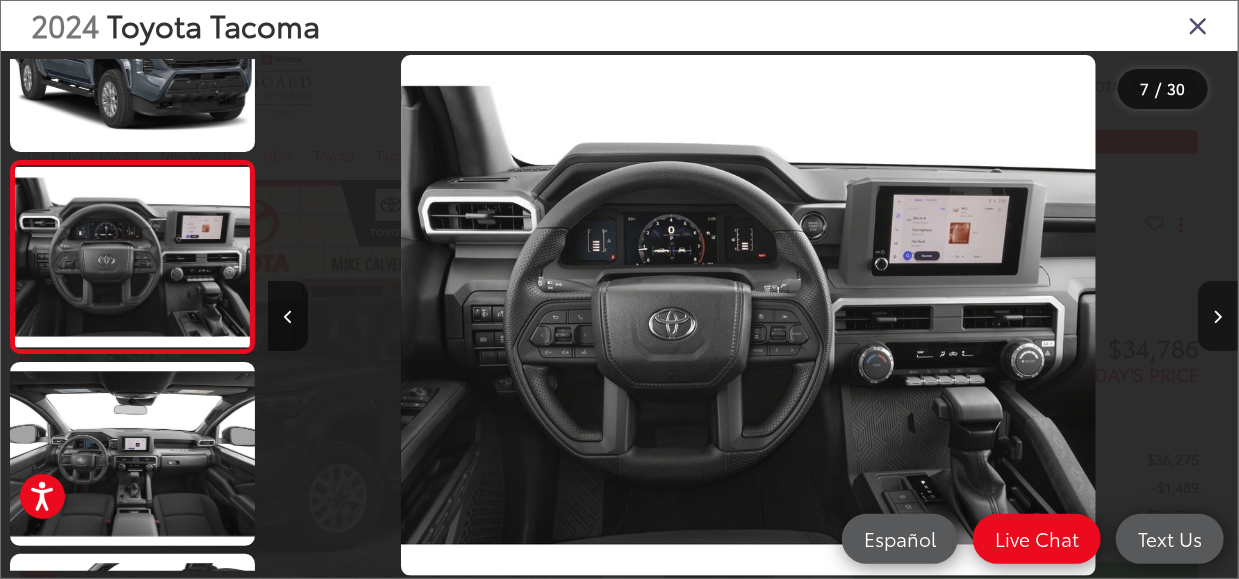 click at bounding box center [1218, 317] 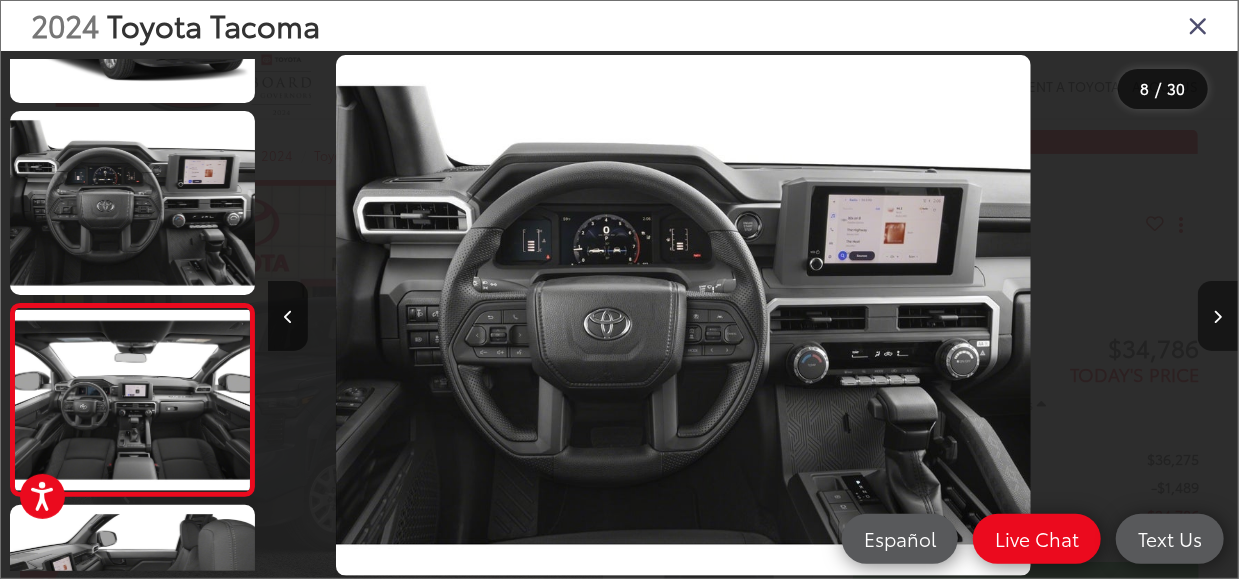 scroll, scrollTop: 1220, scrollLeft: 0, axis: vertical 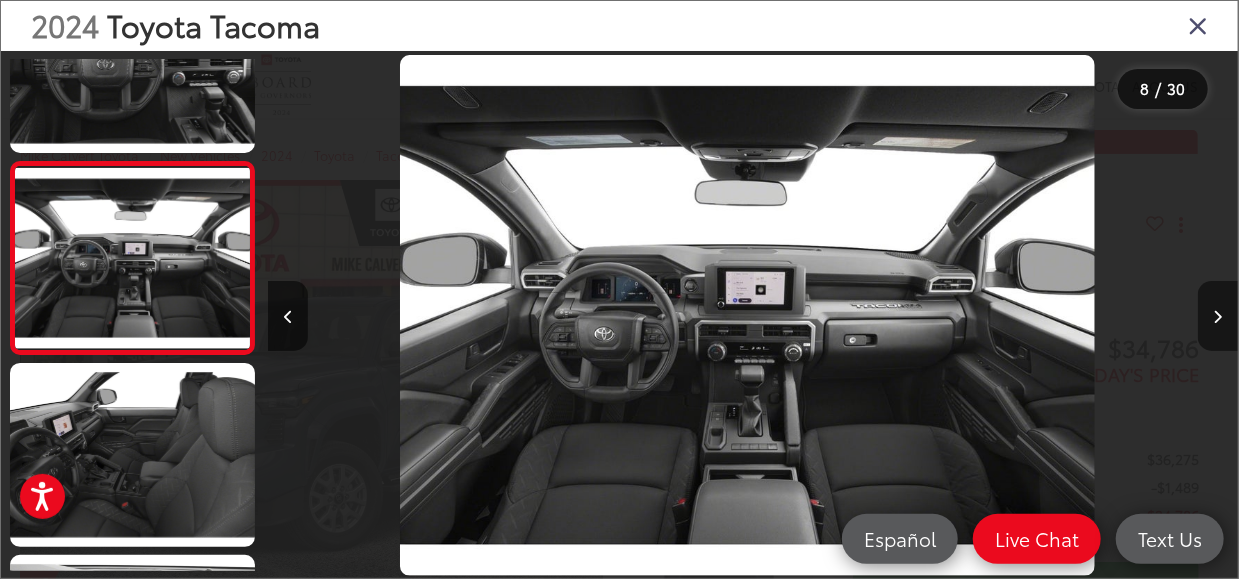 click at bounding box center (1218, 317) 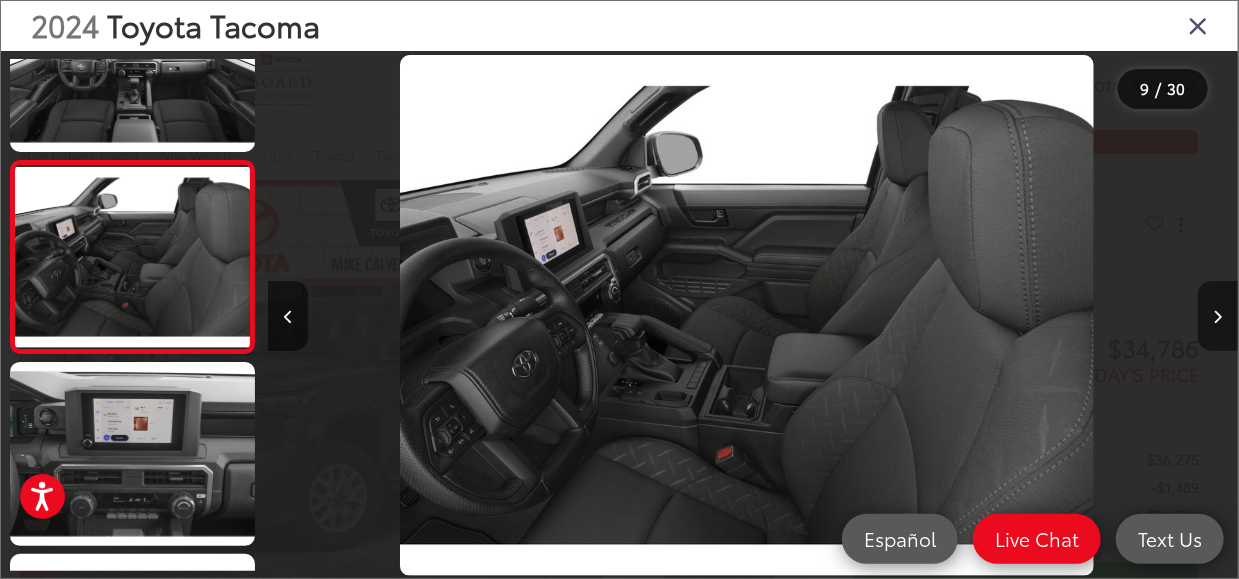 click at bounding box center [1218, 317] 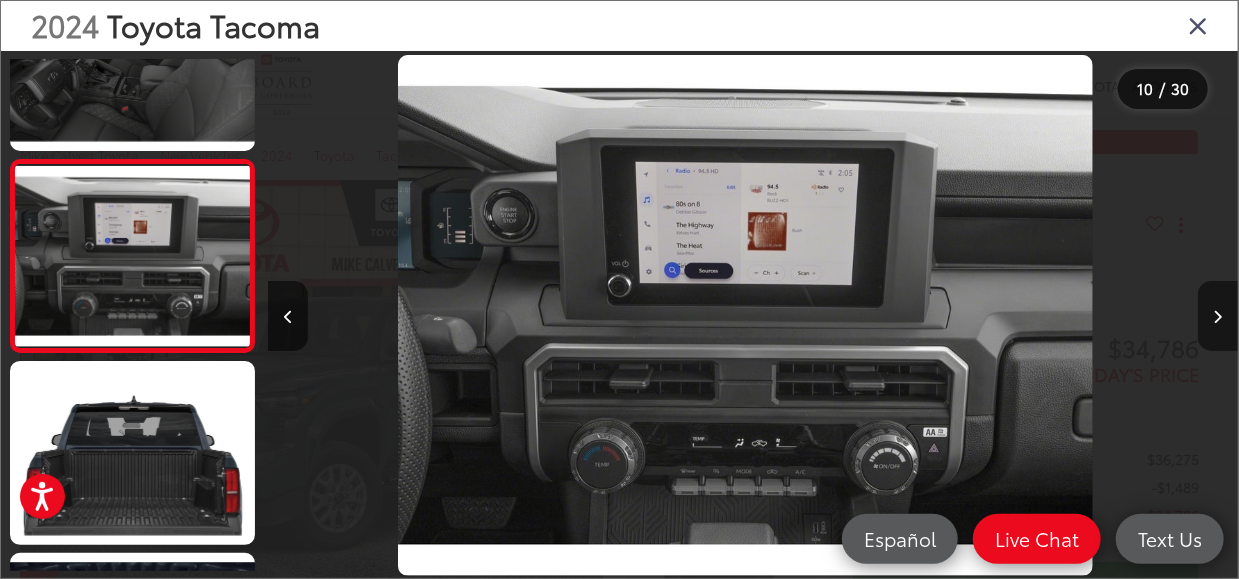 click at bounding box center (1218, 317) 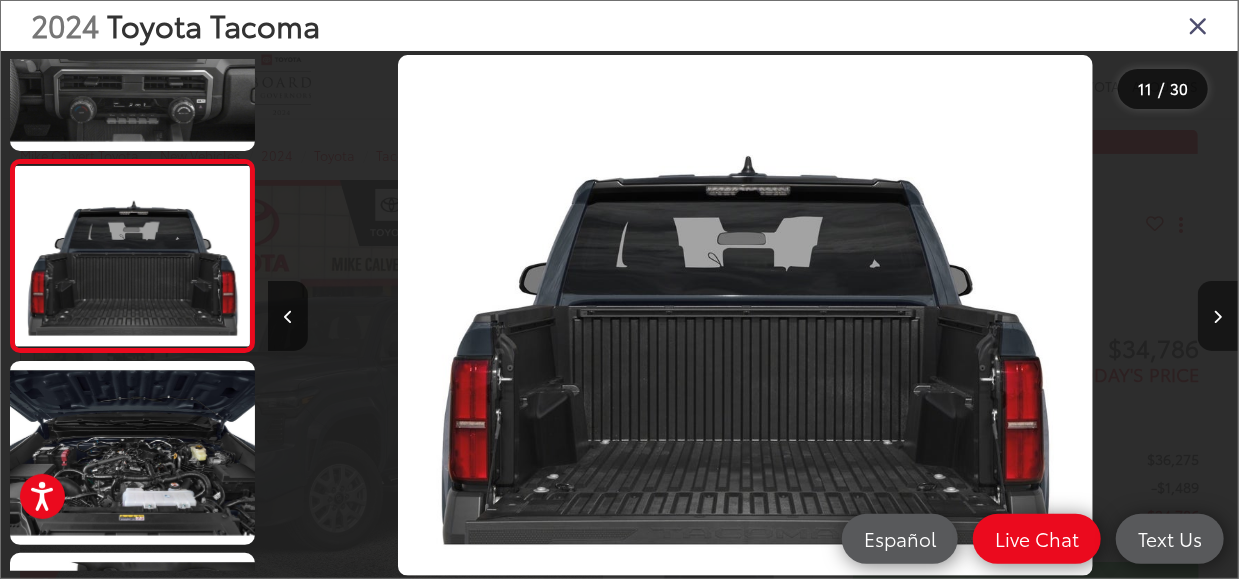 click at bounding box center [1218, 317] 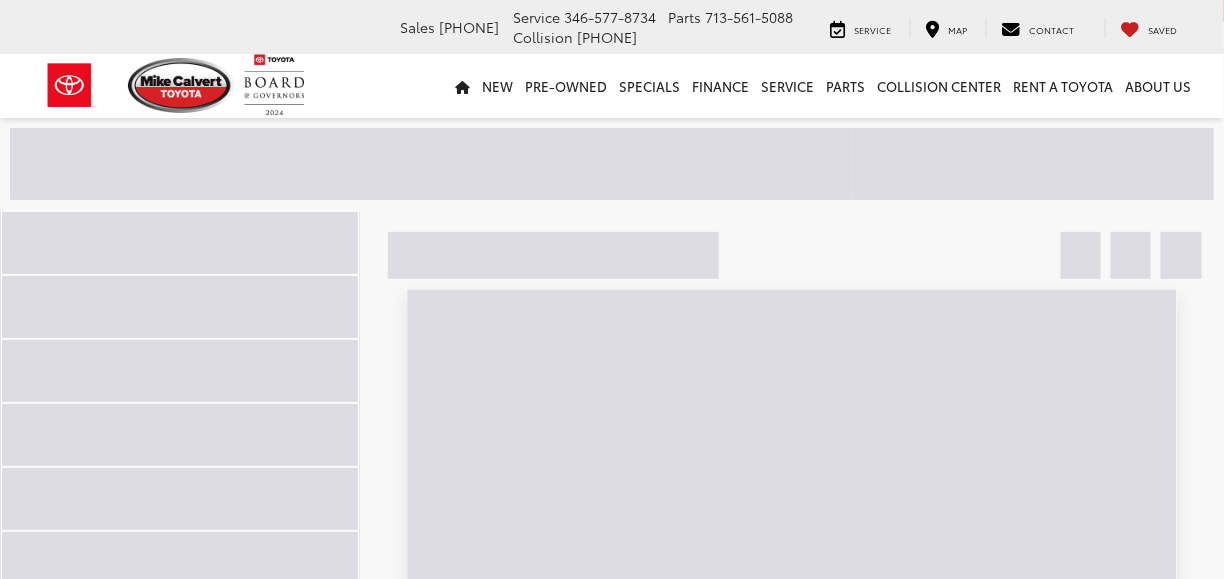 scroll, scrollTop: 200, scrollLeft: 0, axis: vertical 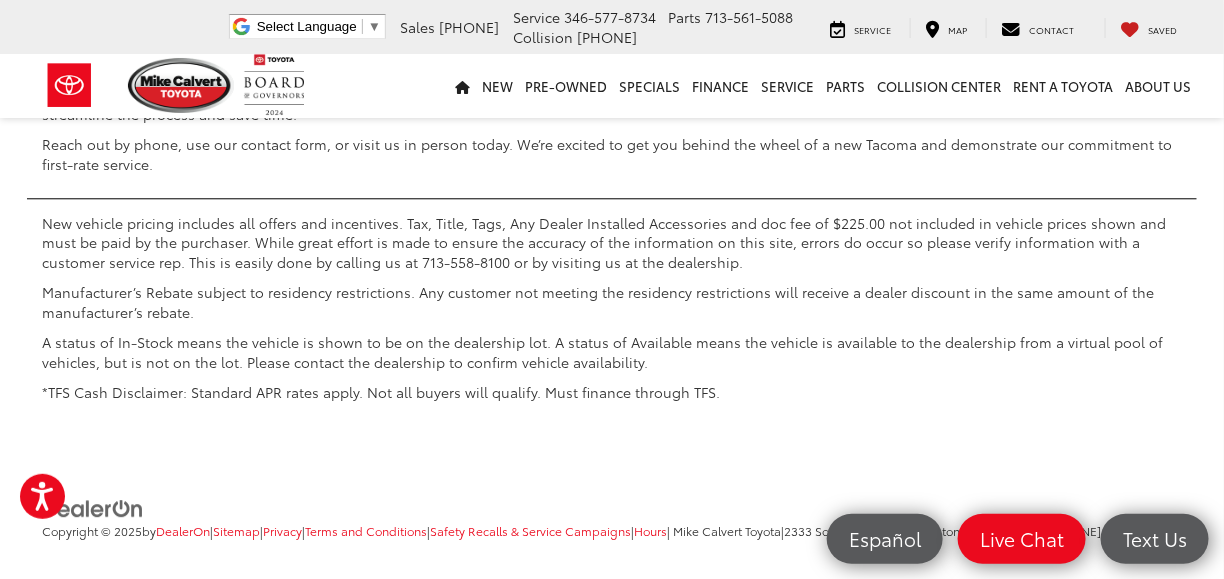 click on "2" at bounding box center [838, -431] 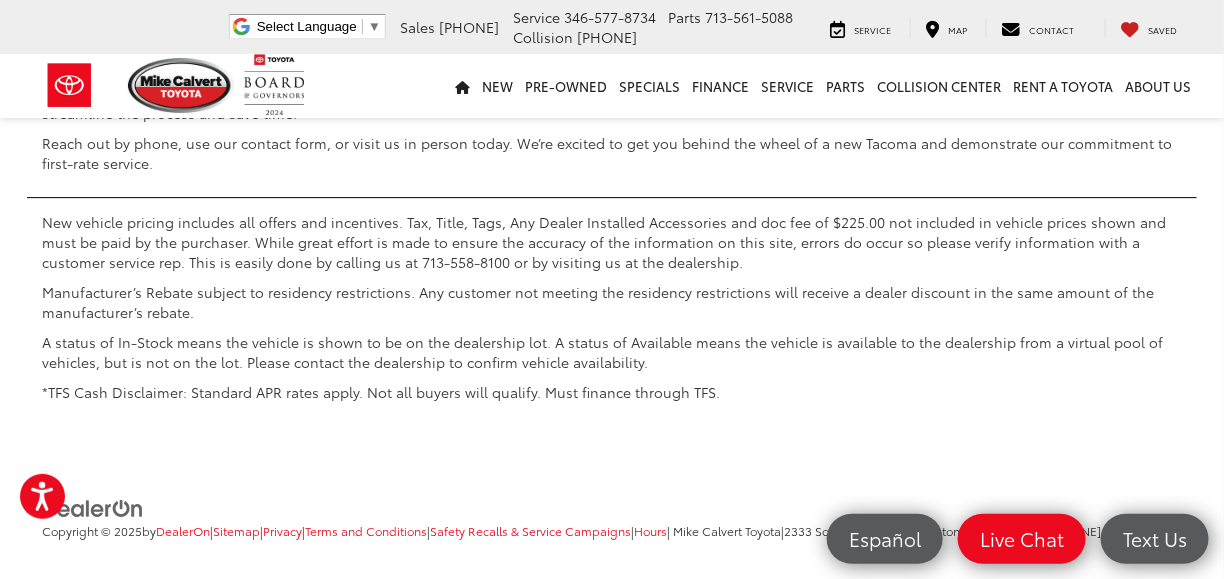 scroll, scrollTop: 9074, scrollLeft: 0, axis: vertical 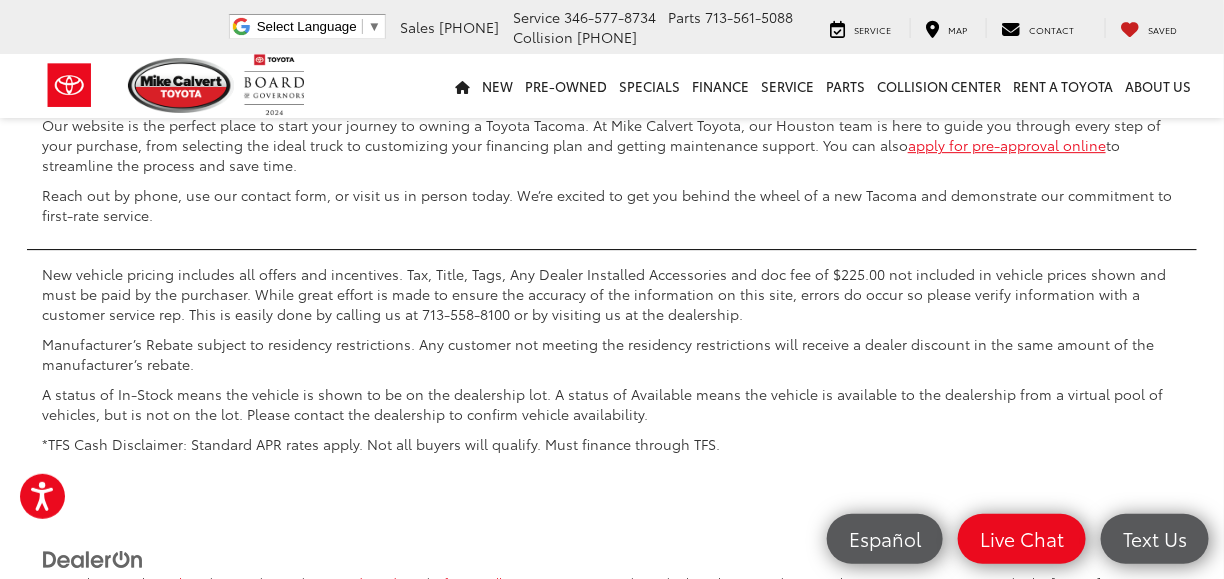 click on "4" at bounding box center [898, -380] 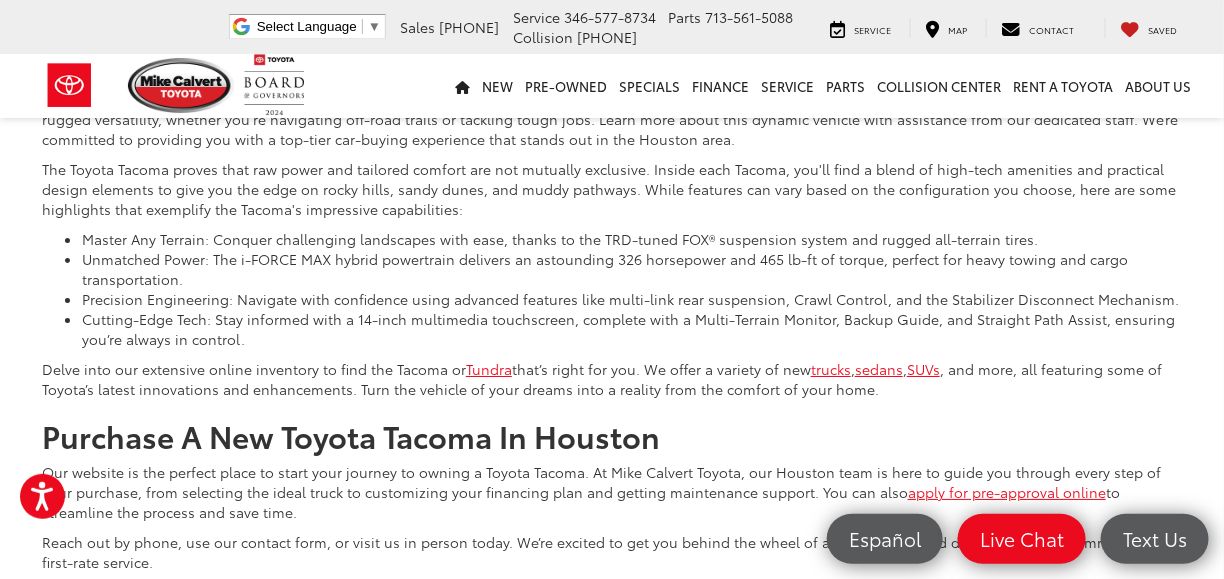 scroll, scrollTop: 9574, scrollLeft: 0, axis: vertical 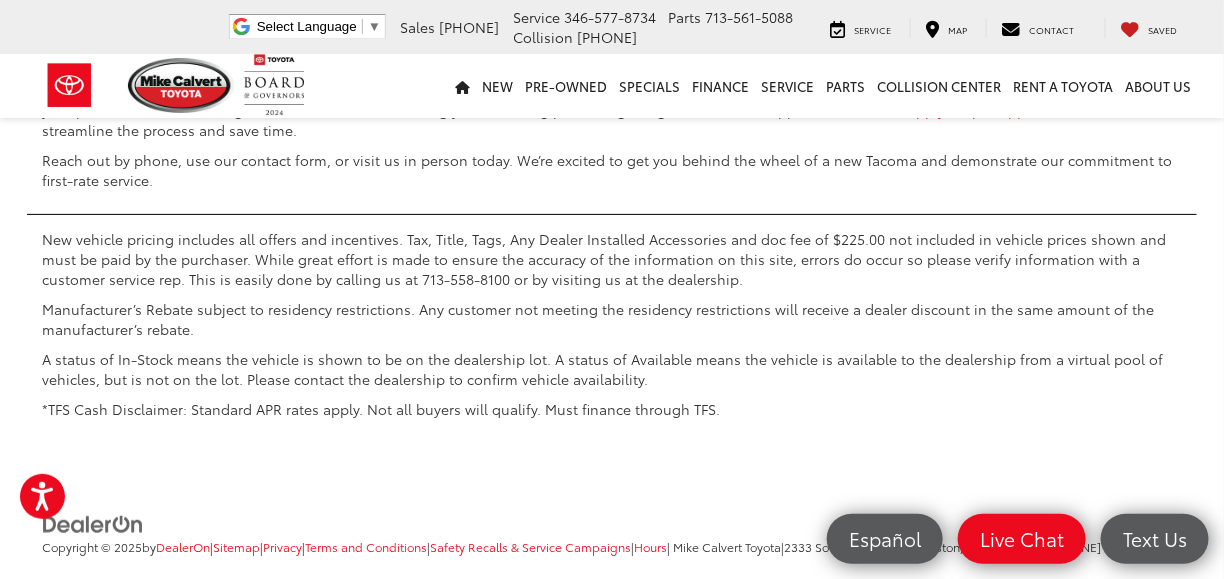 click on "5" at bounding box center [898, -415] 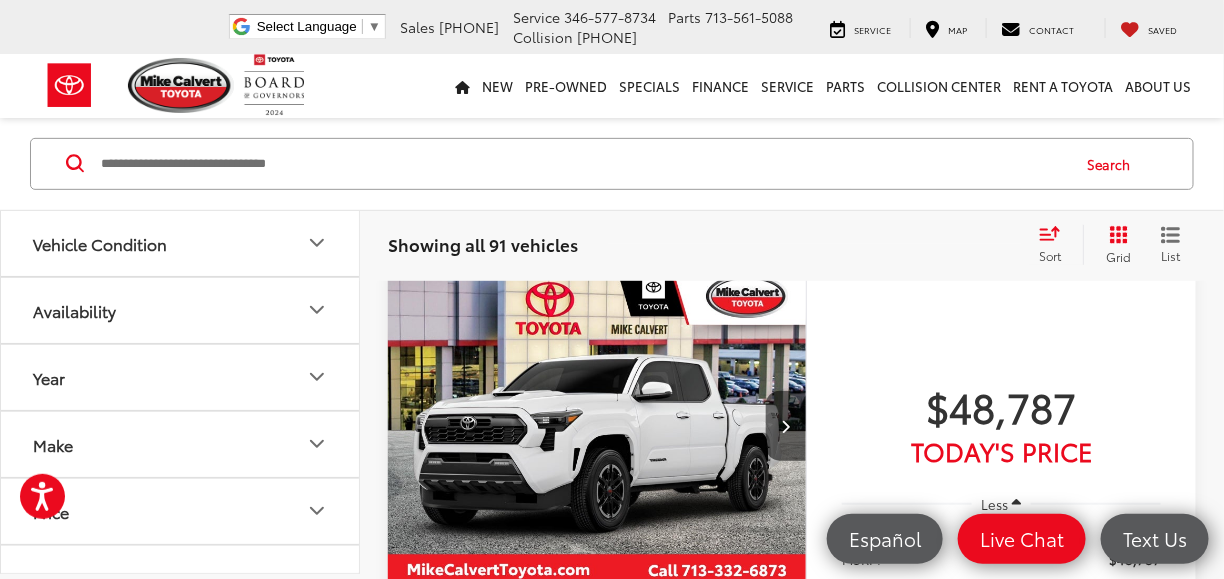 scroll, scrollTop: 2174, scrollLeft: 0, axis: vertical 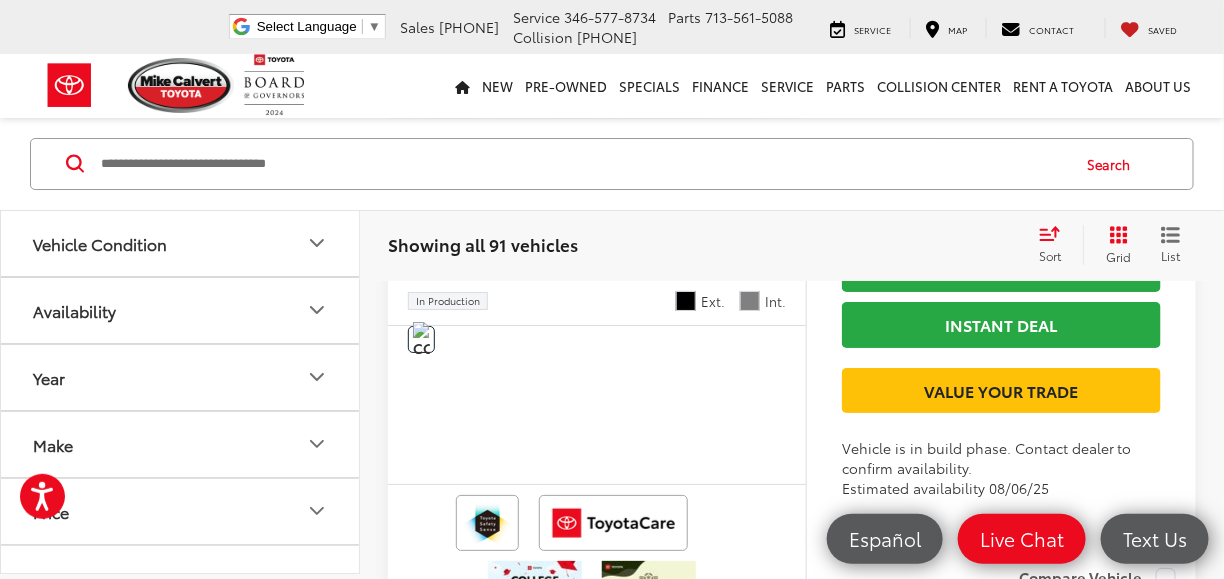 click at bounding box center (583, 164) 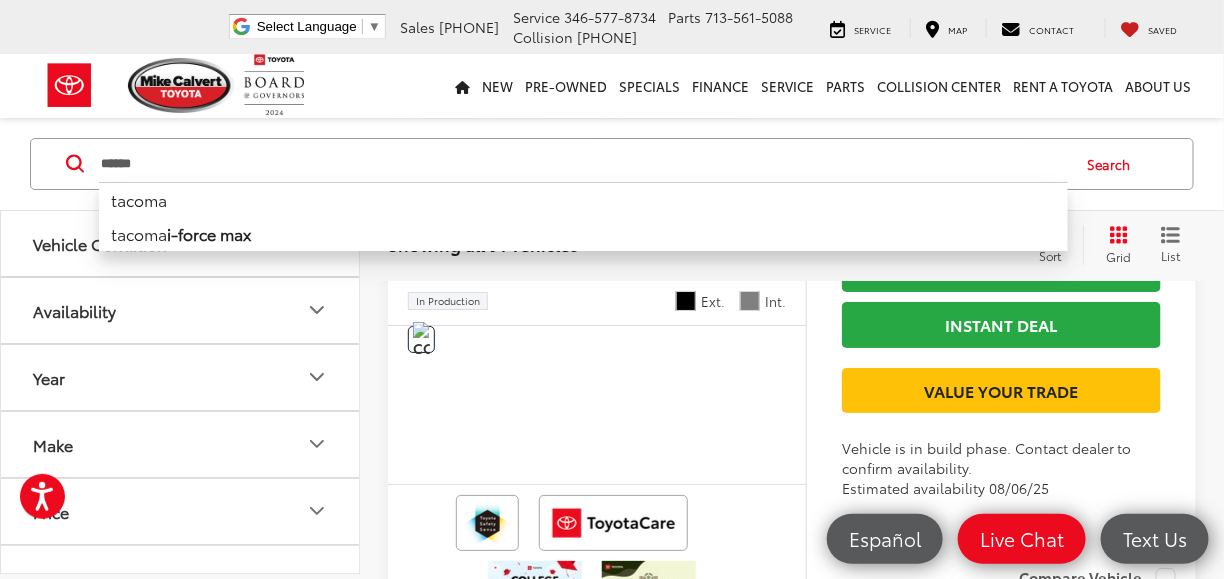 type on "******" 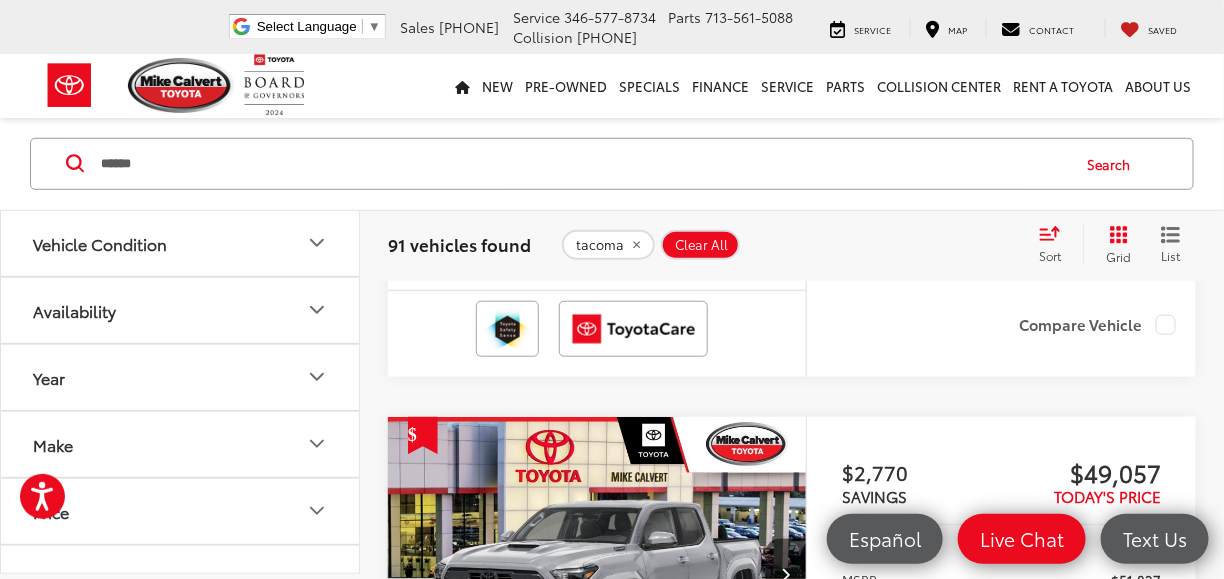scroll, scrollTop: 5200, scrollLeft: 0, axis: vertical 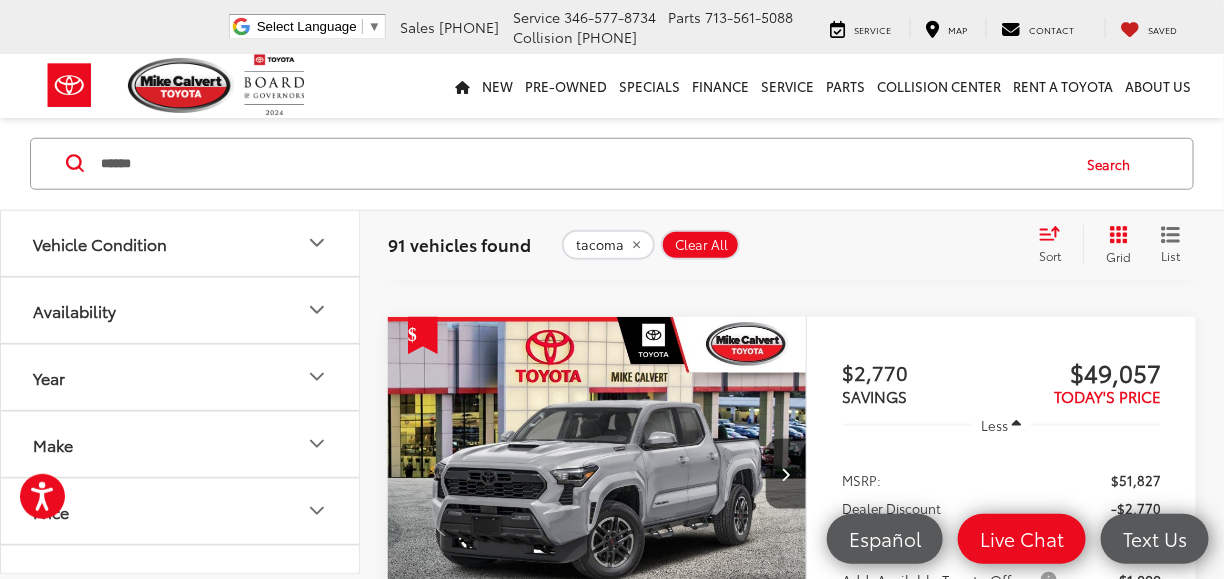 click at bounding box center (597, -146) 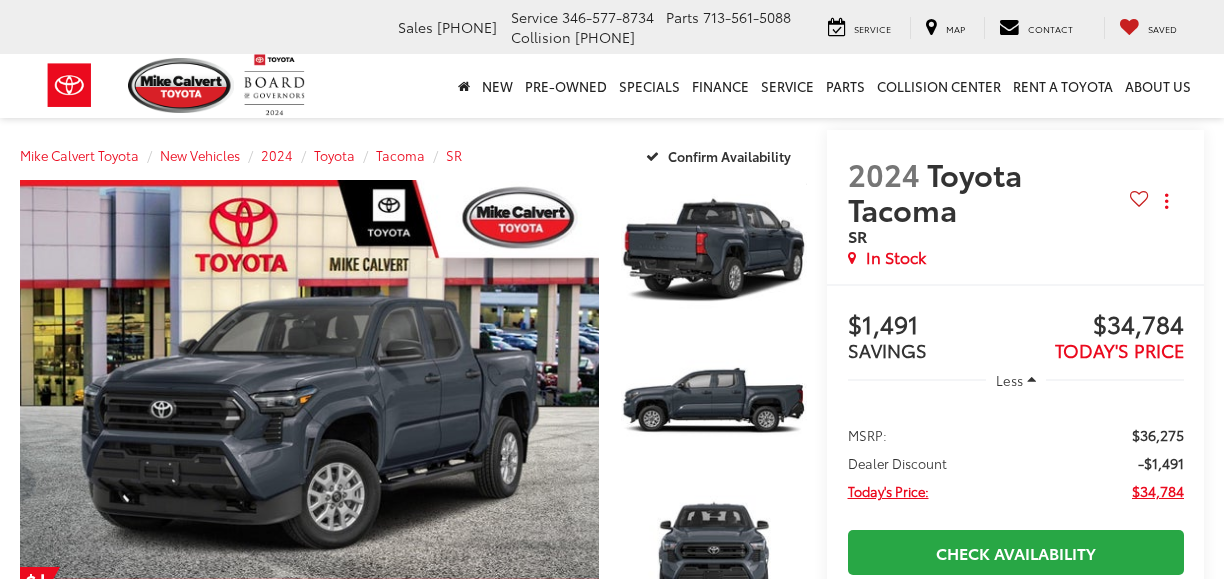 scroll, scrollTop: 0, scrollLeft: 0, axis: both 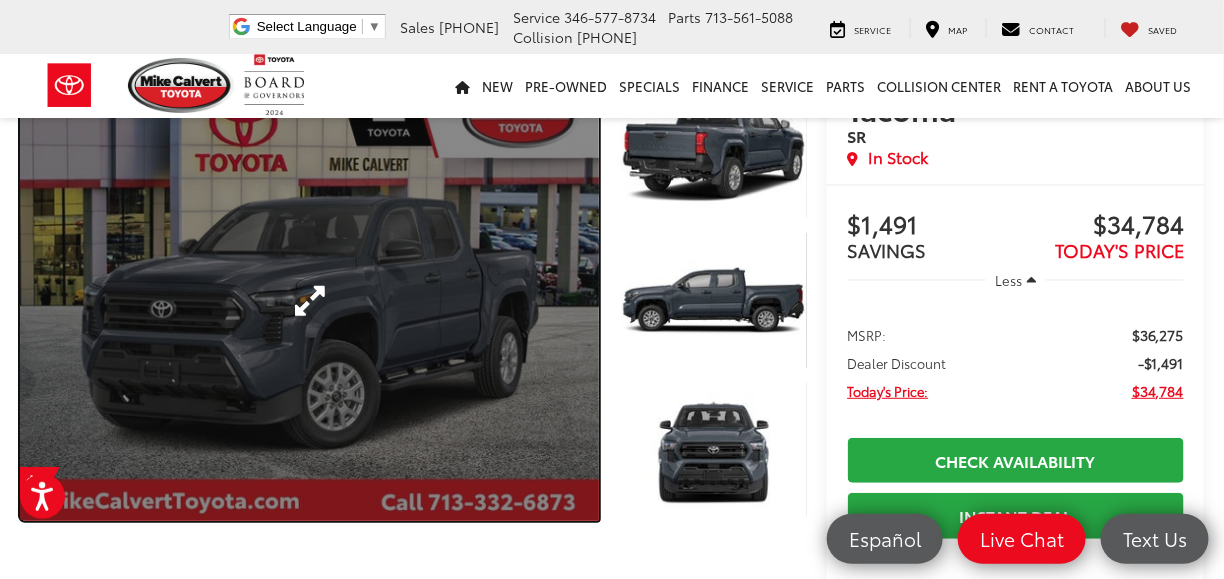 click at bounding box center [309, 300] 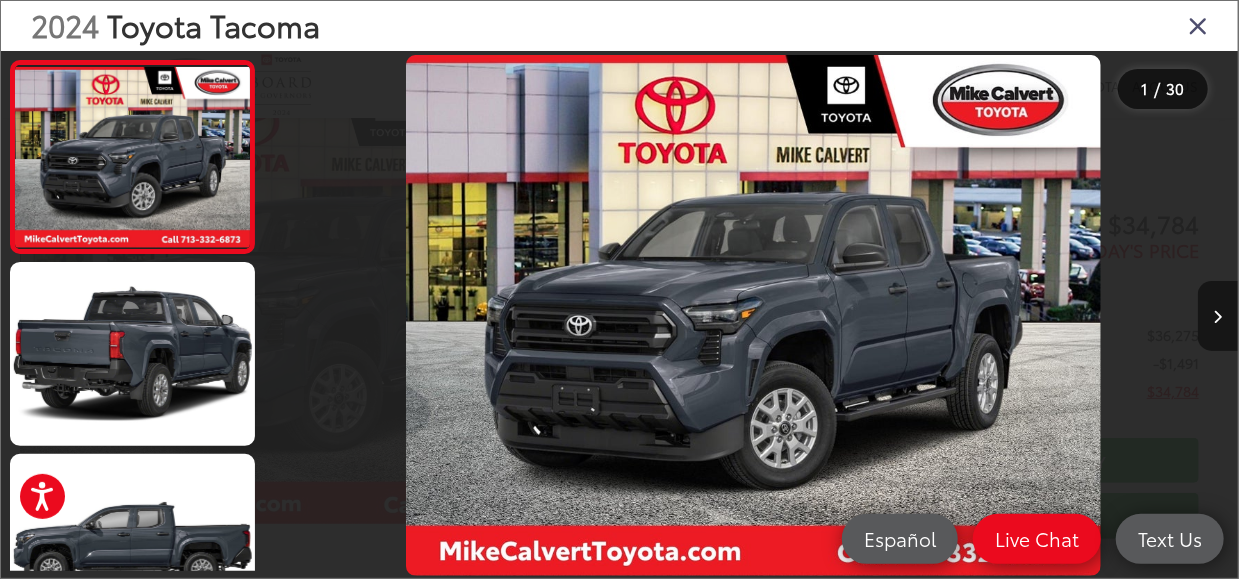 click at bounding box center (1218, 317) 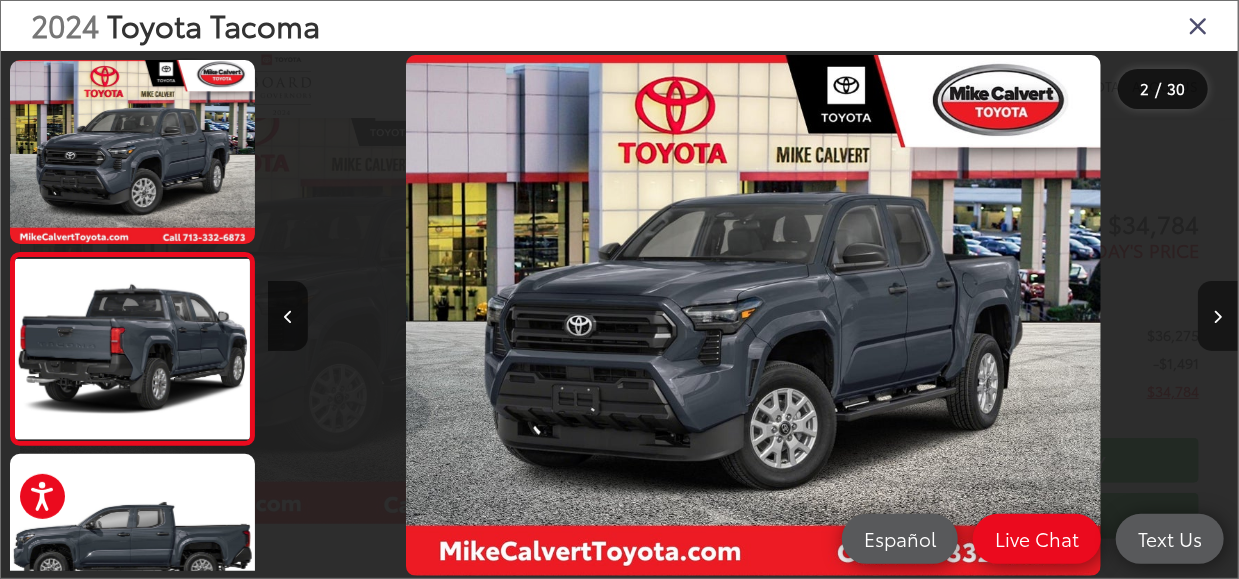 scroll, scrollTop: 0, scrollLeft: 264, axis: horizontal 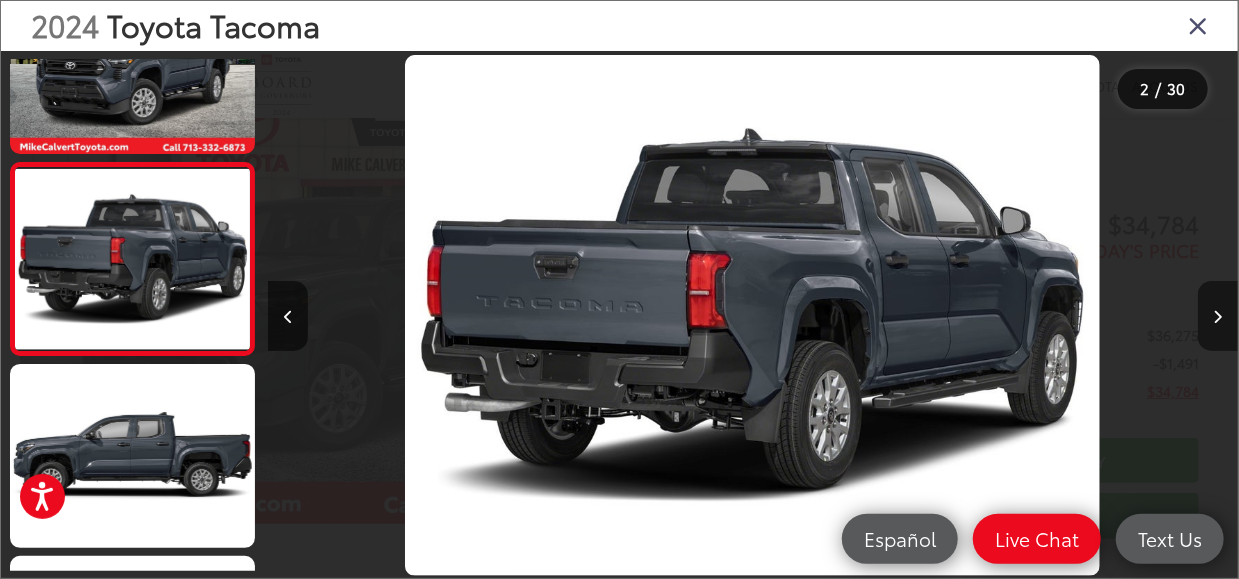 click at bounding box center (1218, 317) 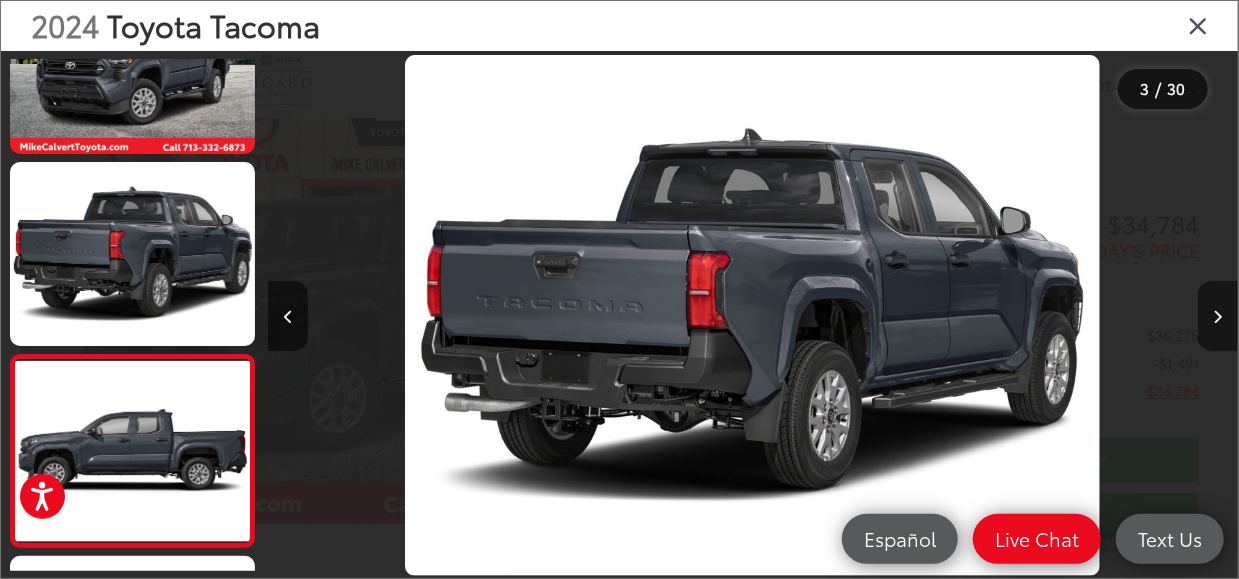 scroll, scrollTop: 0, scrollLeft: 1034, axis: horizontal 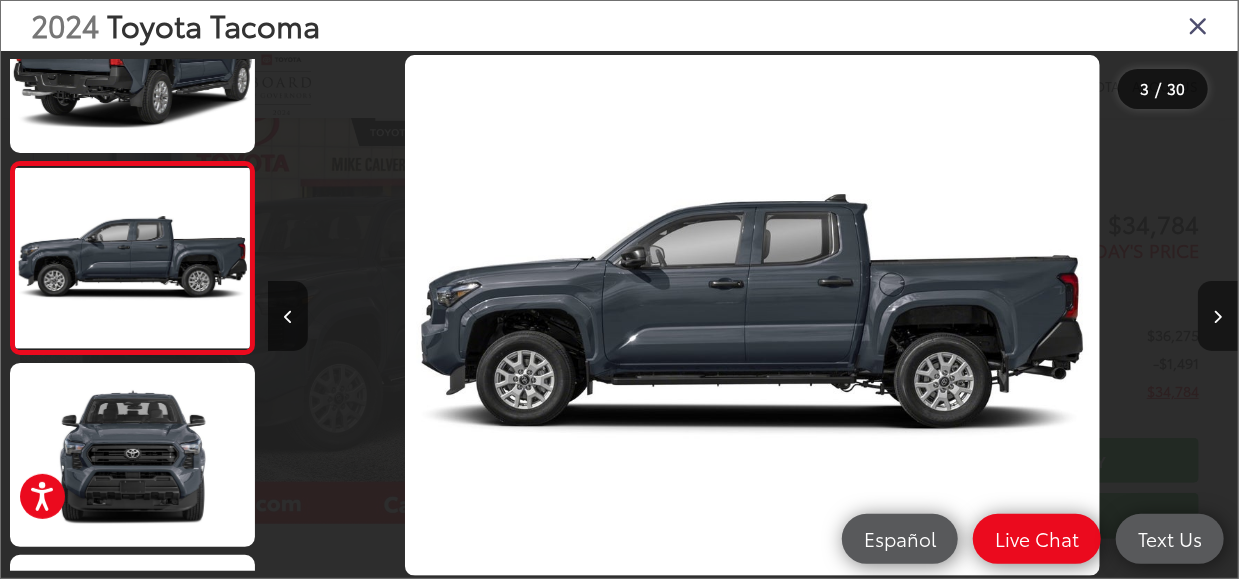 click at bounding box center [1218, 317] 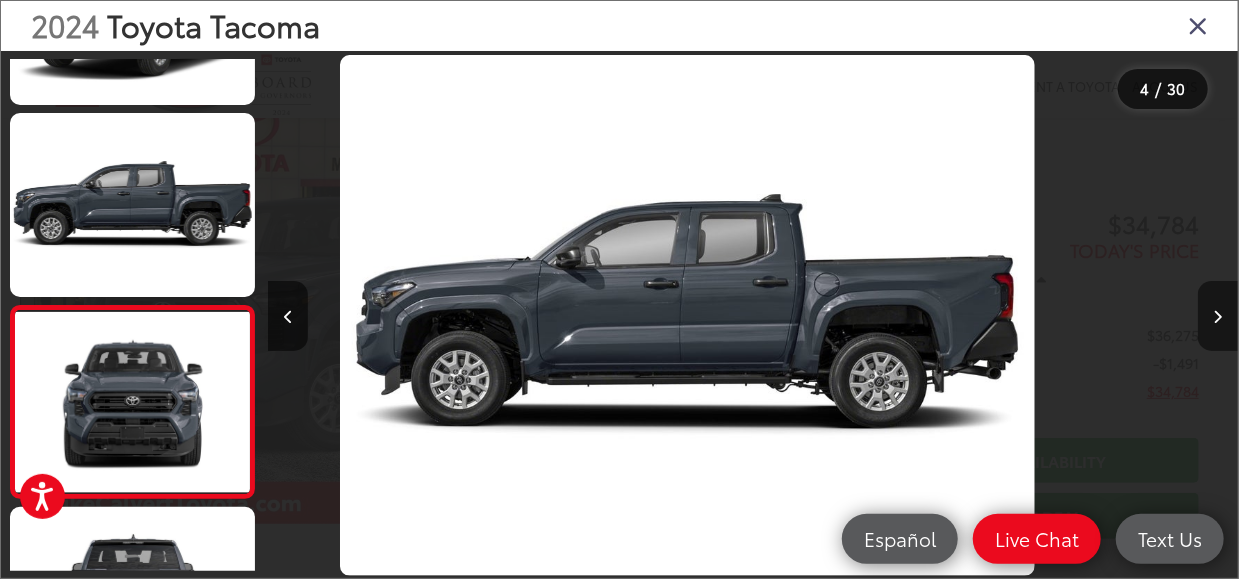 scroll, scrollTop: 451, scrollLeft: 0, axis: vertical 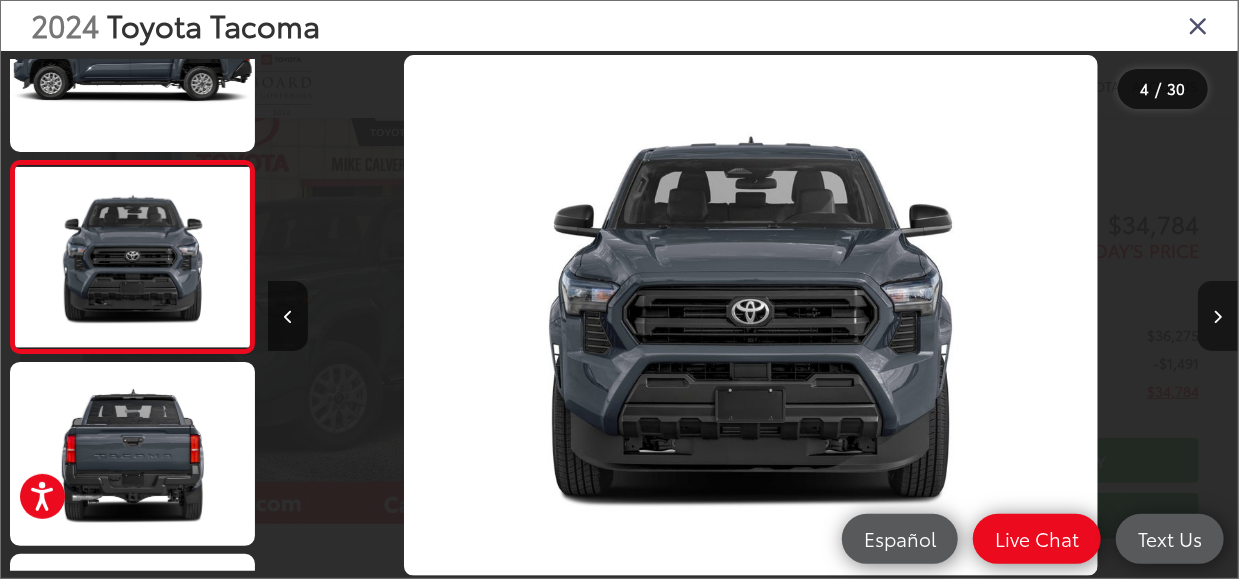 click at bounding box center [1218, 317] 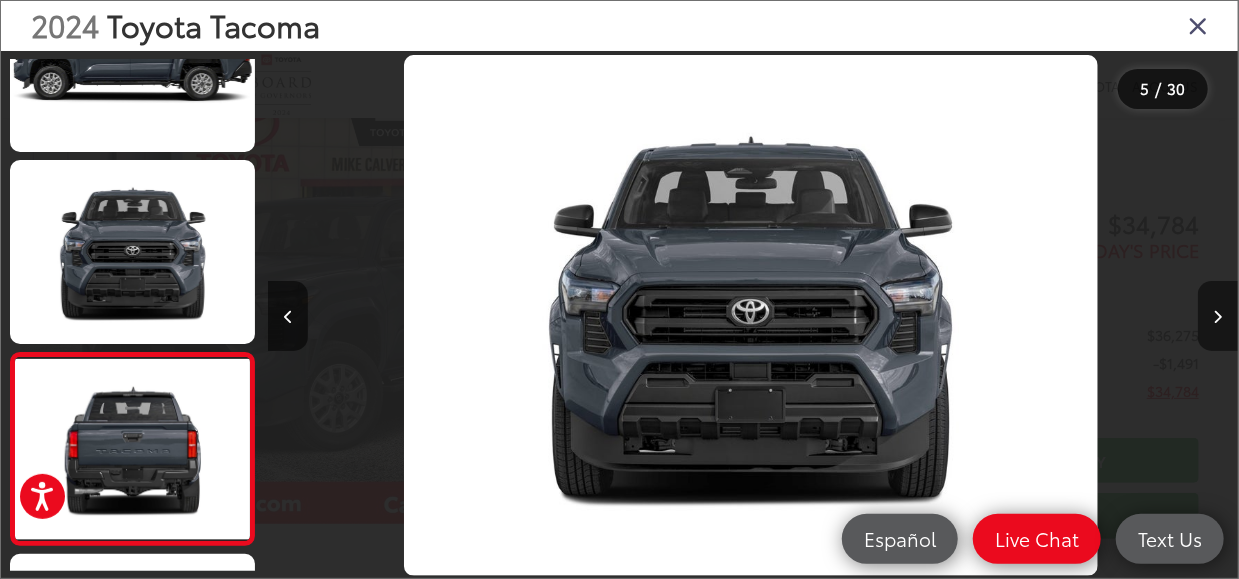 scroll, scrollTop: 0, scrollLeft: 2976, axis: horizontal 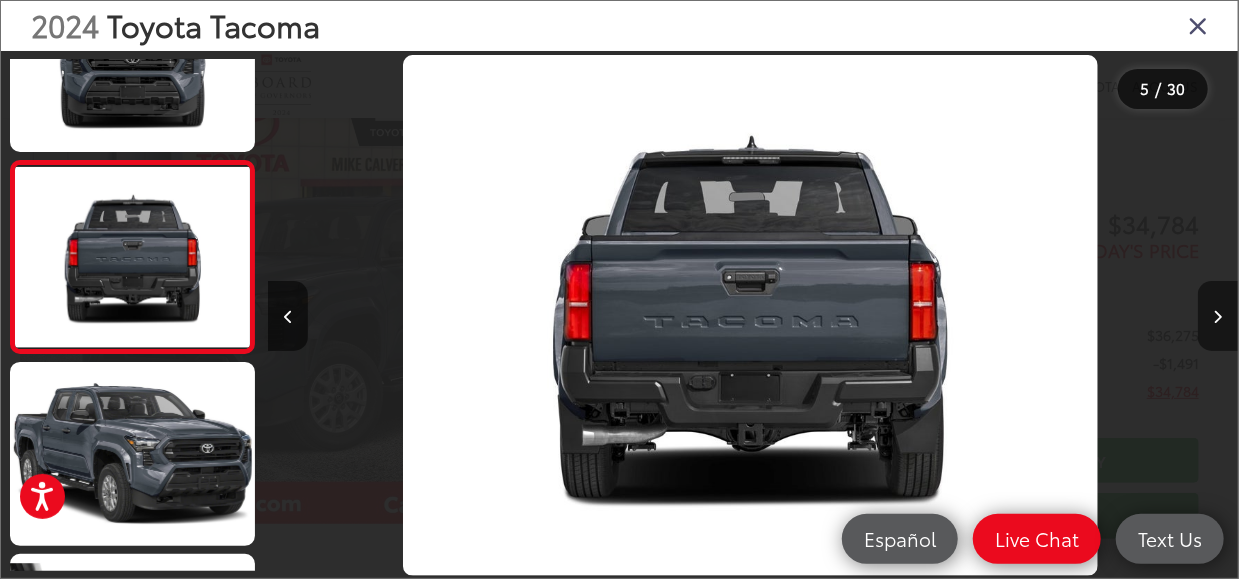 click at bounding box center [1218, 317] 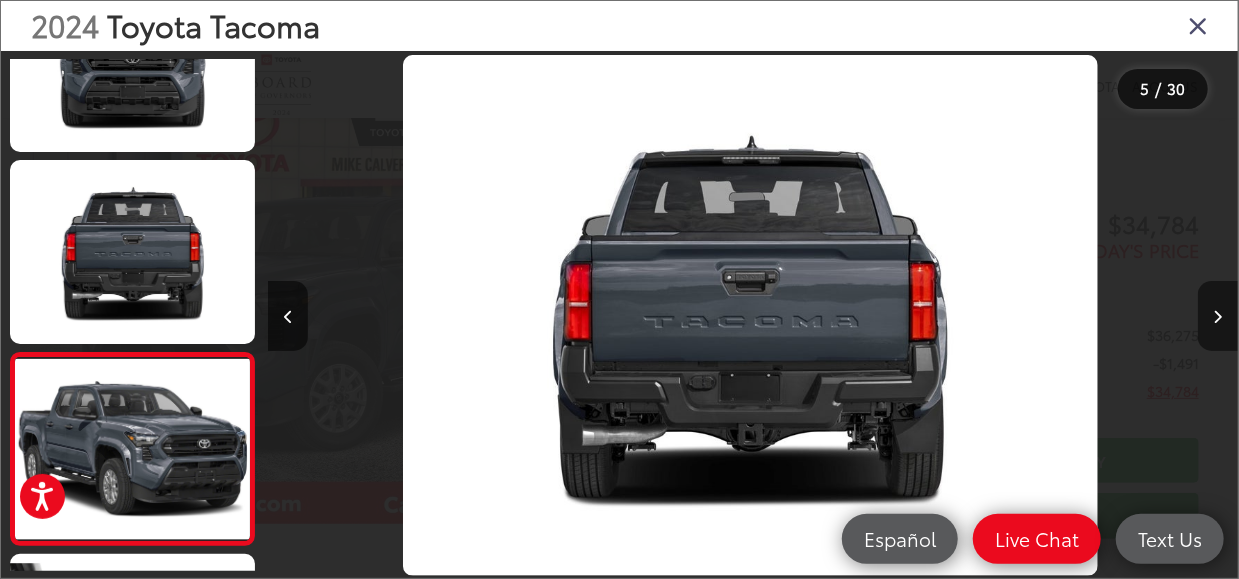scroll, scrollTop: 0, scrollLeft: 3946, axis: horizontal 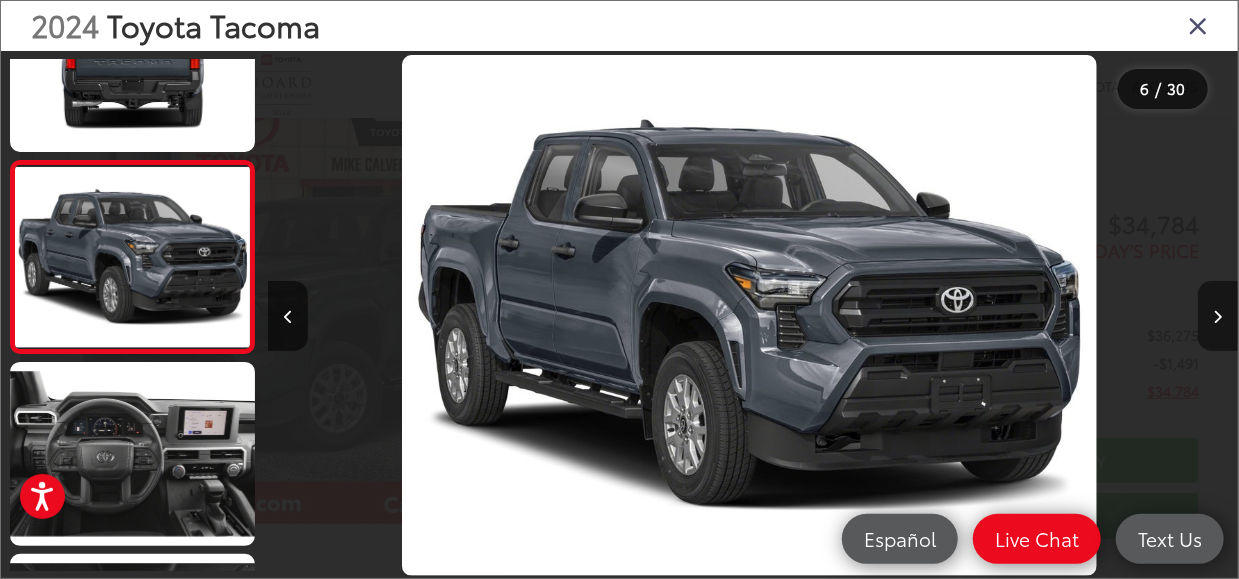click at bounding box center (1218, 317) 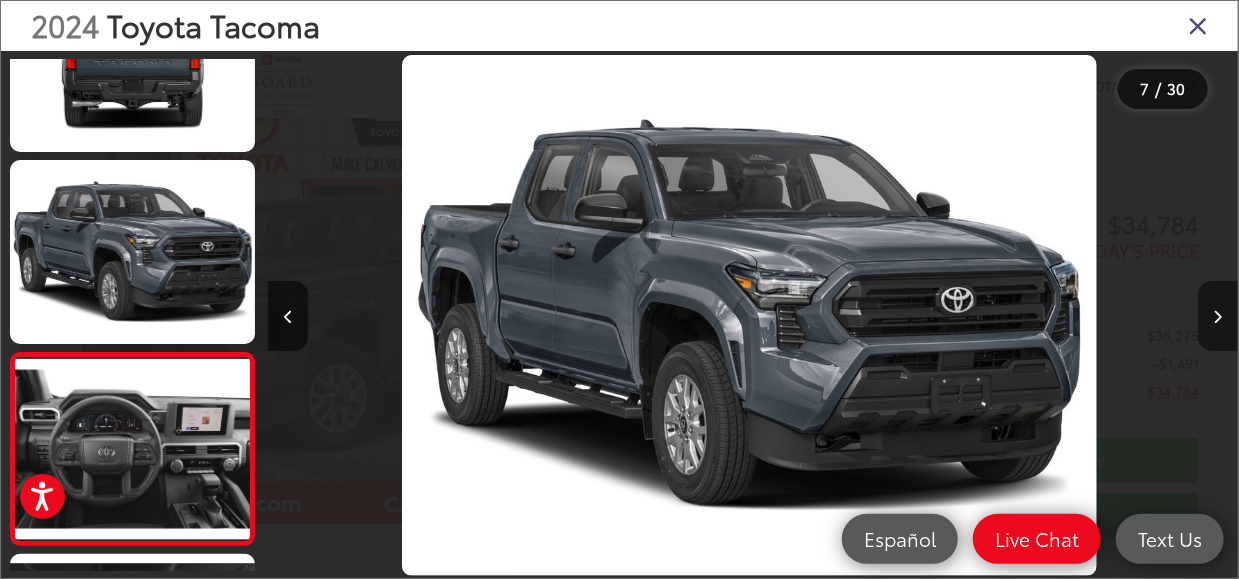 scroll, scrollTop: 0, scrollLeft: 5116, axis: horizontal 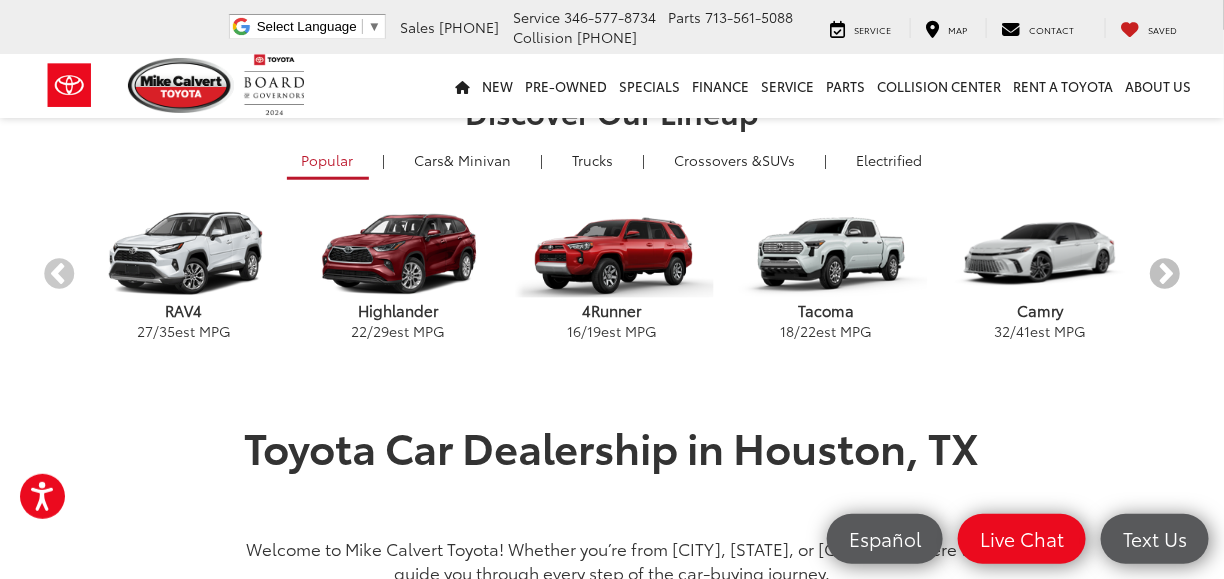 click on "Next" at bounding box center (1164, 275) 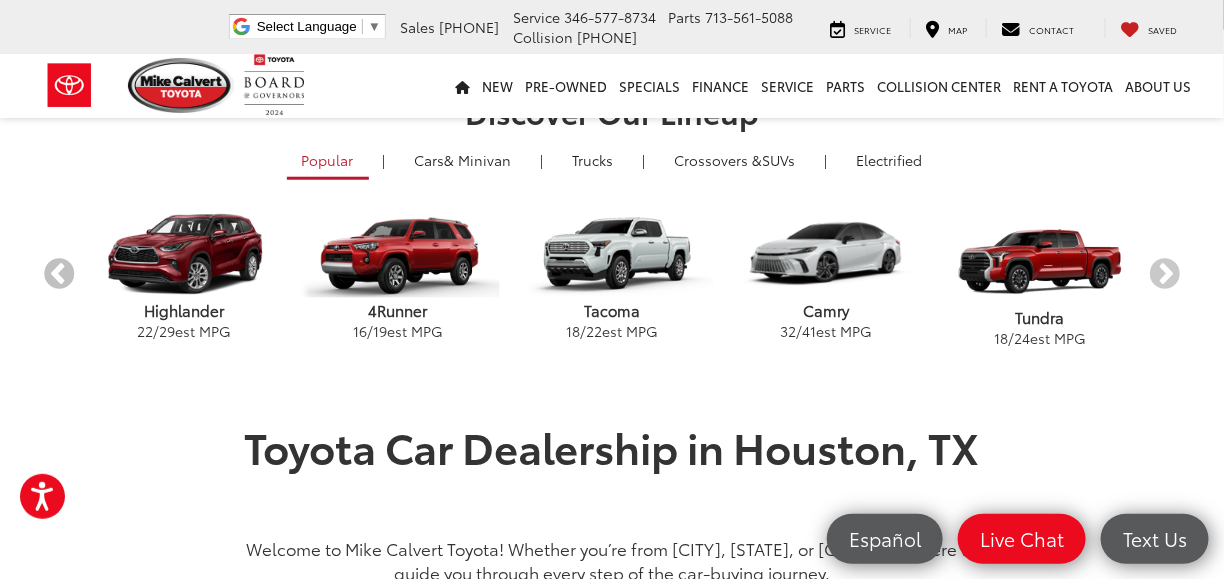 click on "Previous" at bounding box center (59, 275) 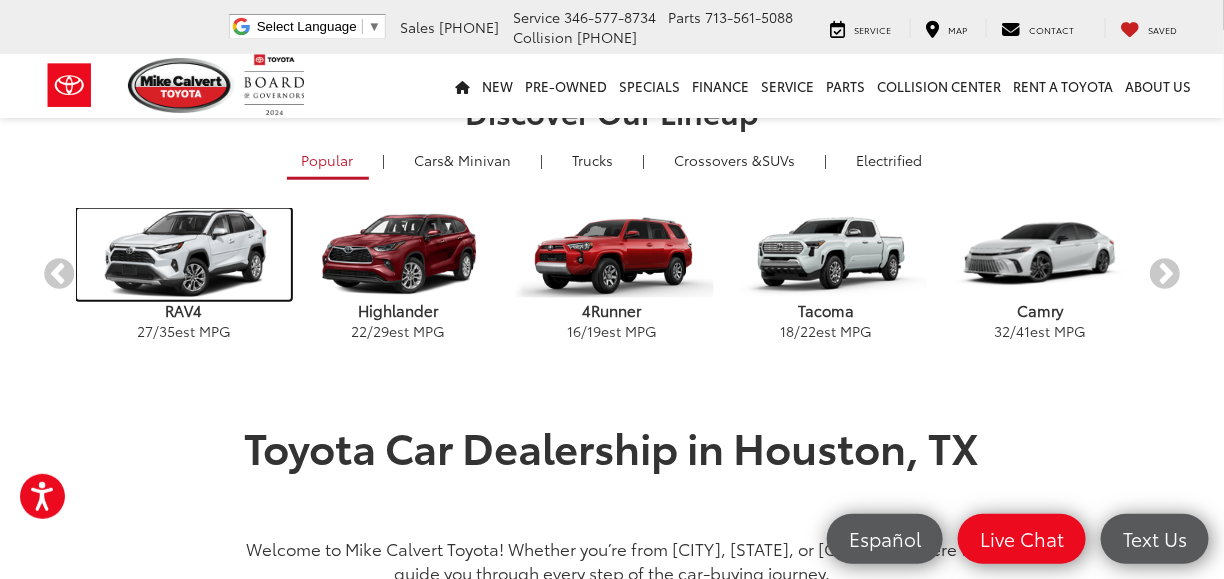 click at bounding box center (184, 254) 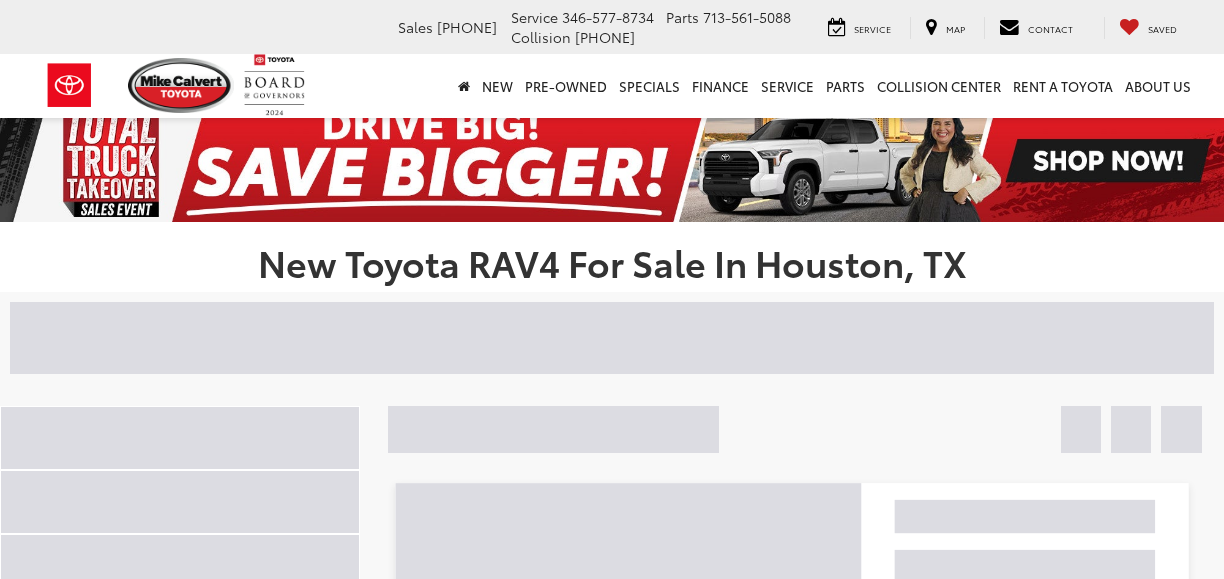 scroll, scrollTop: 0, scrollLeft: 0, axis: both 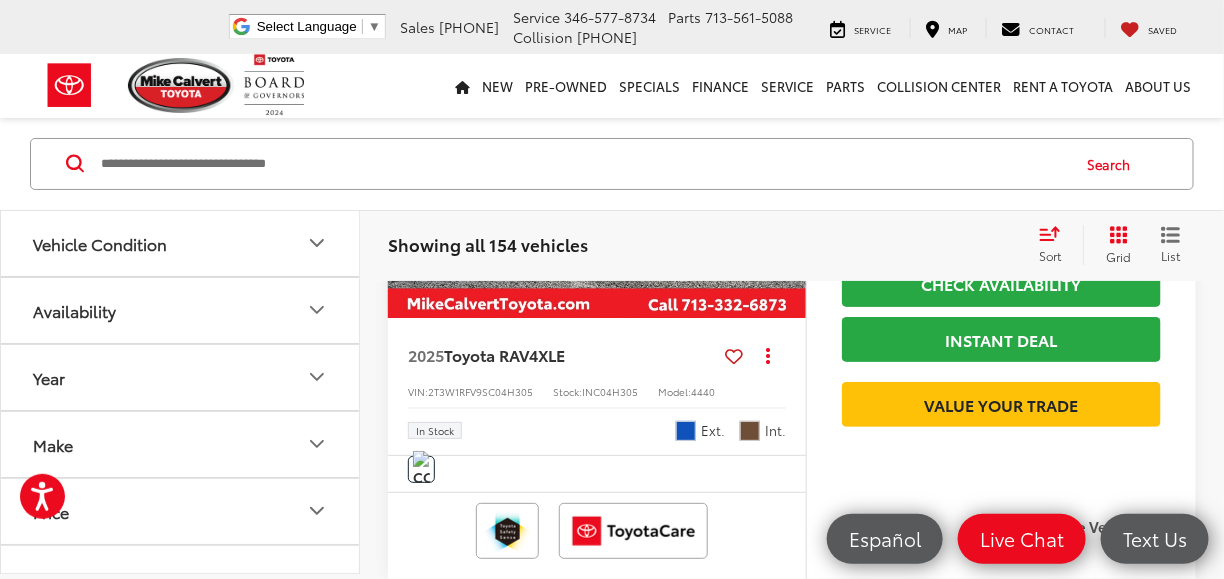 click at bounding box center [597, 161] 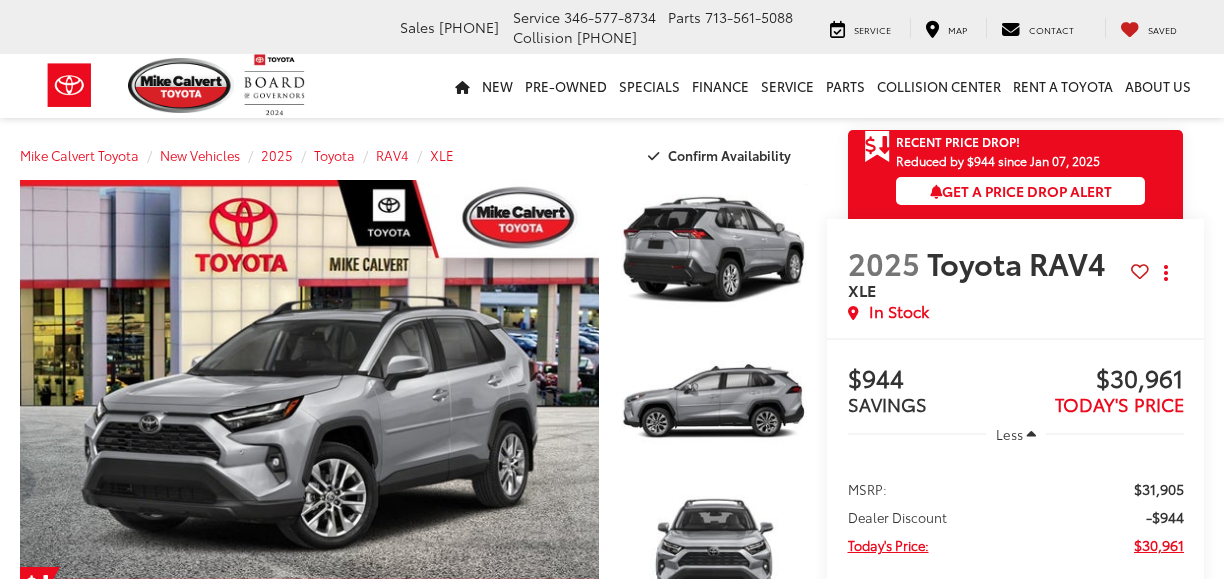 scroll, scrollTop: 0, scrollLeft: 0, axis: both 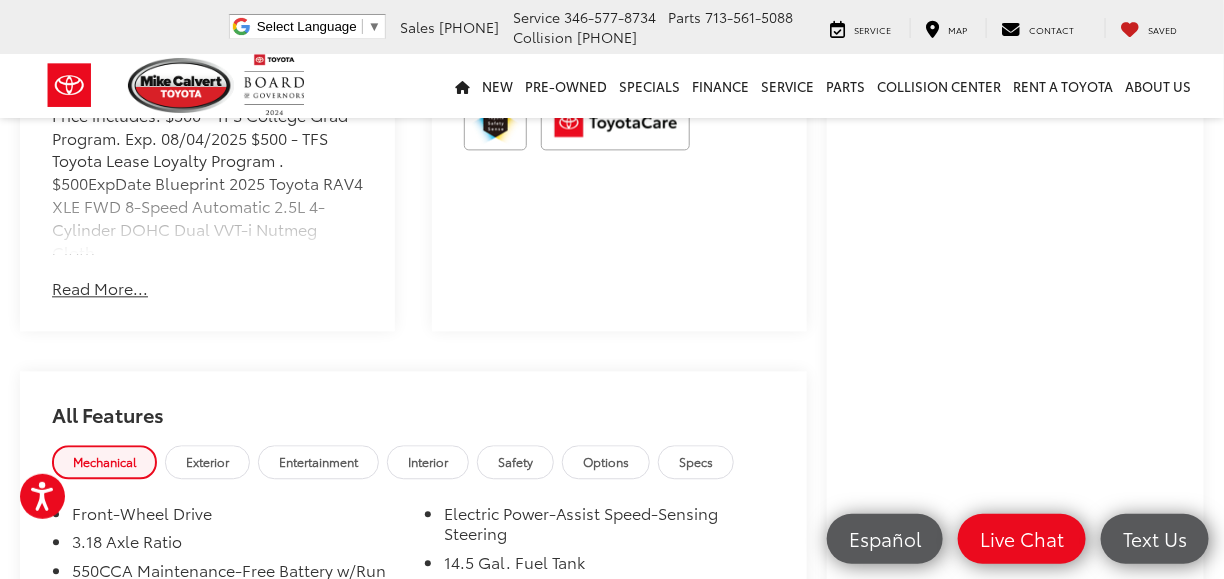 click on "Read More..." at bounding box center [100, 288] 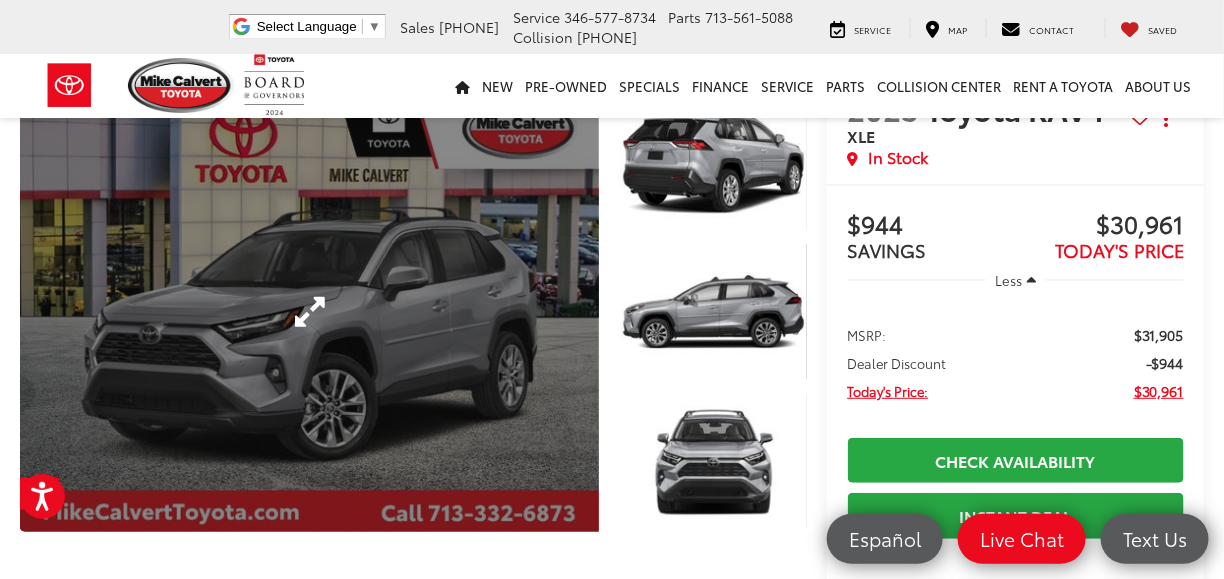 scroll, scrollTop: 0, scrollLeft: 0, axis: both 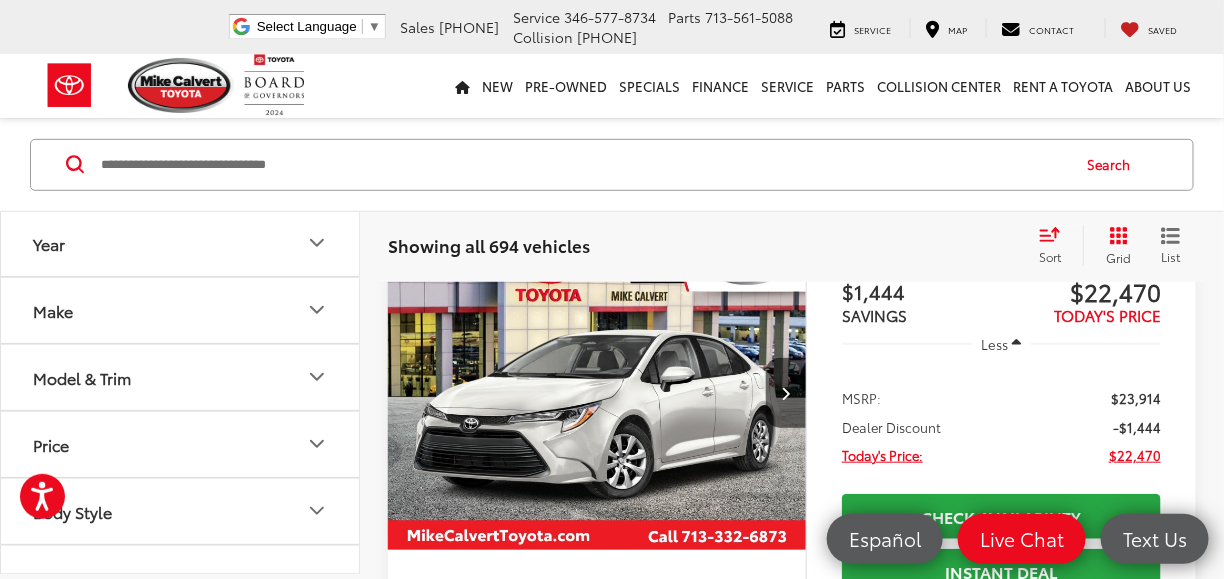 click at bounding box center (597, 394) 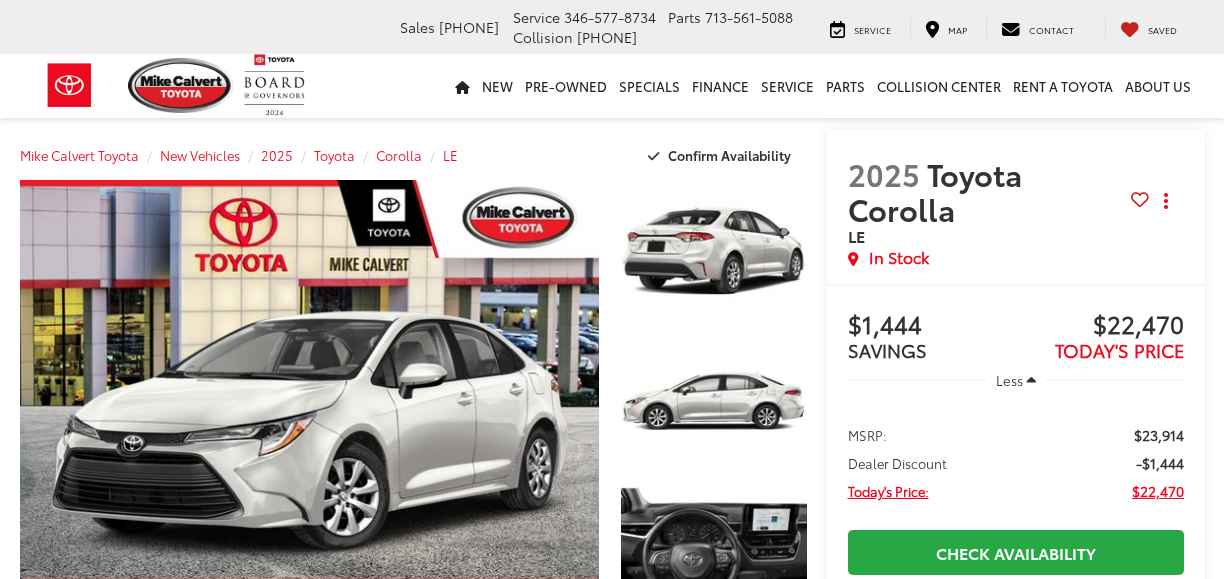 scroll, scrollTop: 0, scrollLeft: 0, axis: both 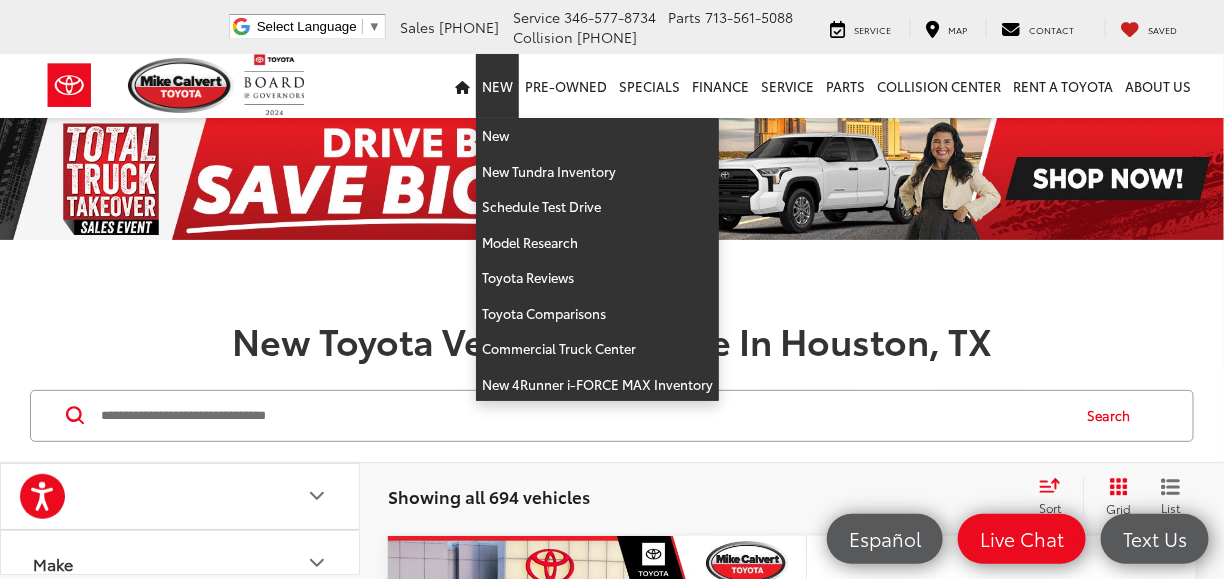 click on "New" at bounding box center [497, 86] 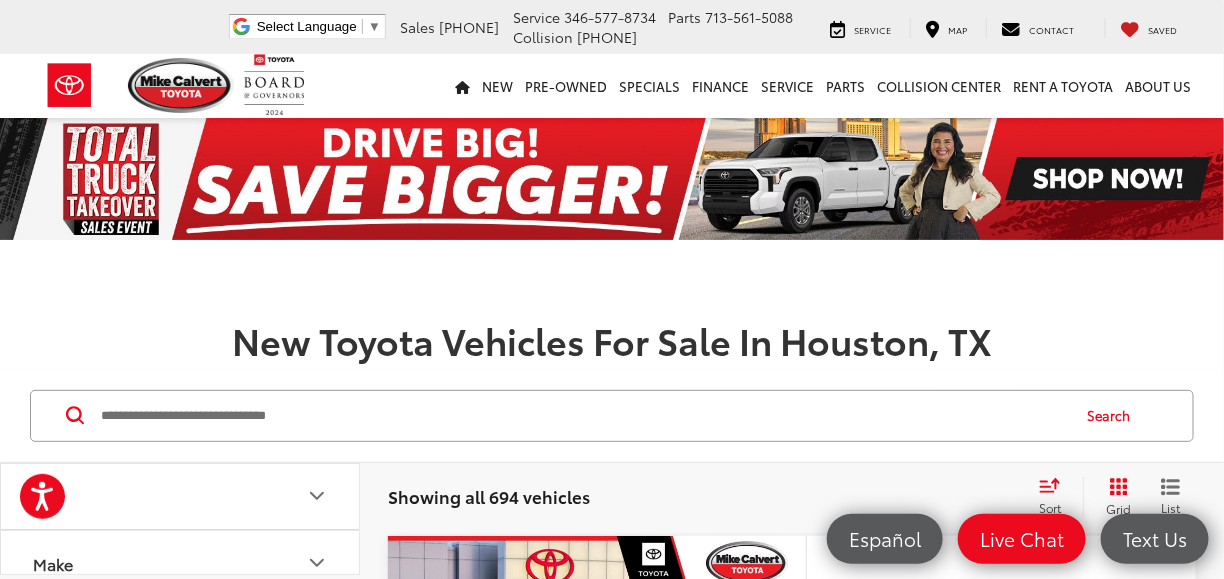 click at bounding box center (583, 416) 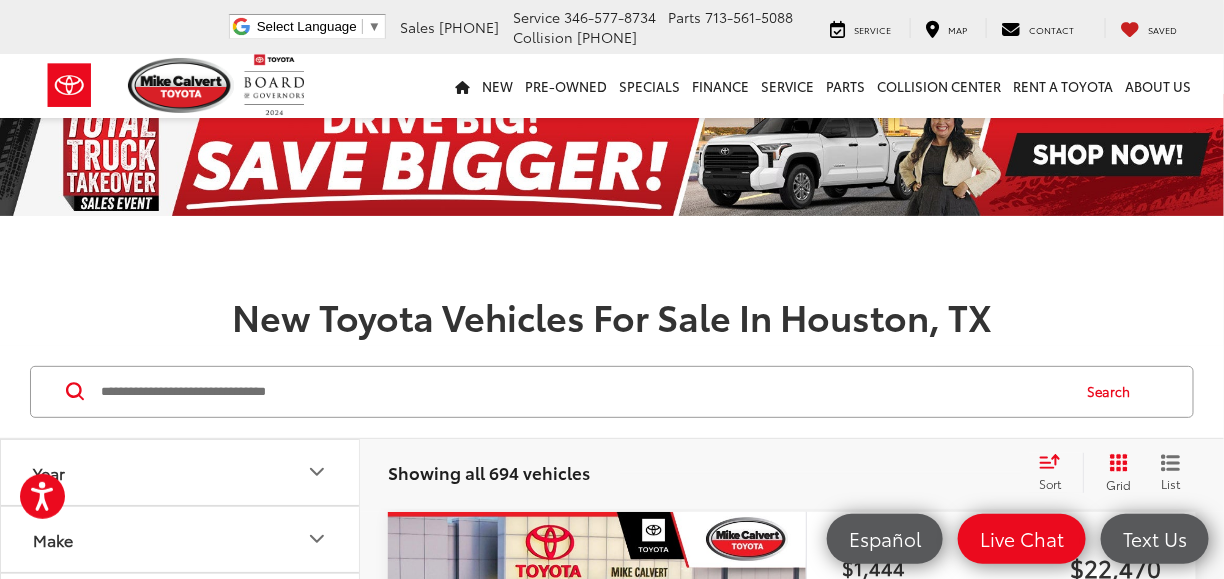 scroll, scrollTop: 0, scrollLeft: 0, axis: both 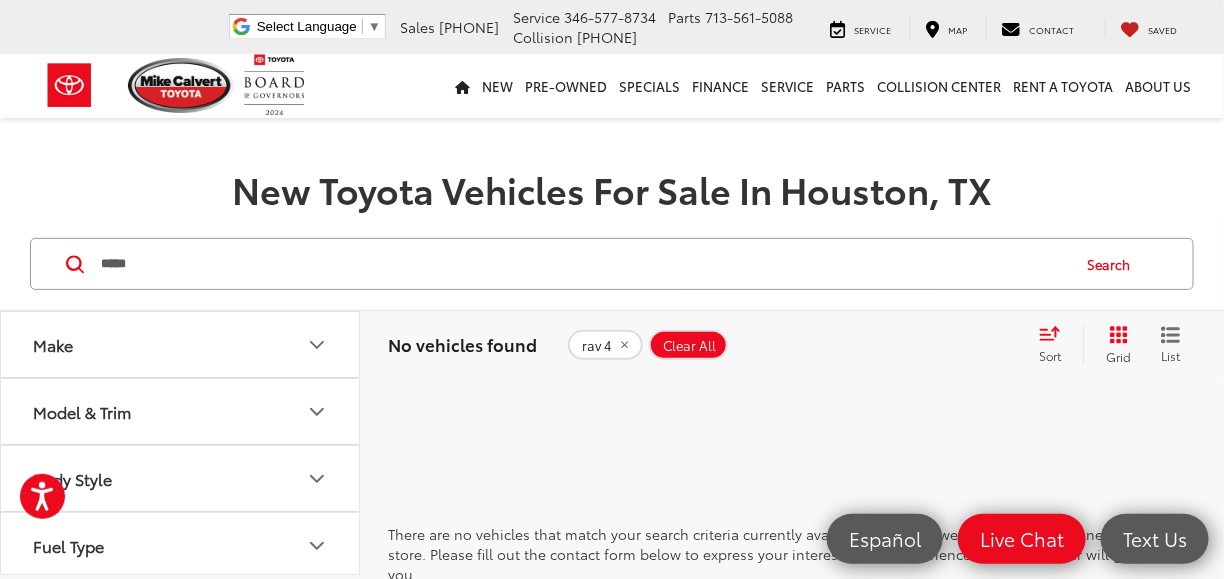 click on "*****" at bounding box center [583, 264] 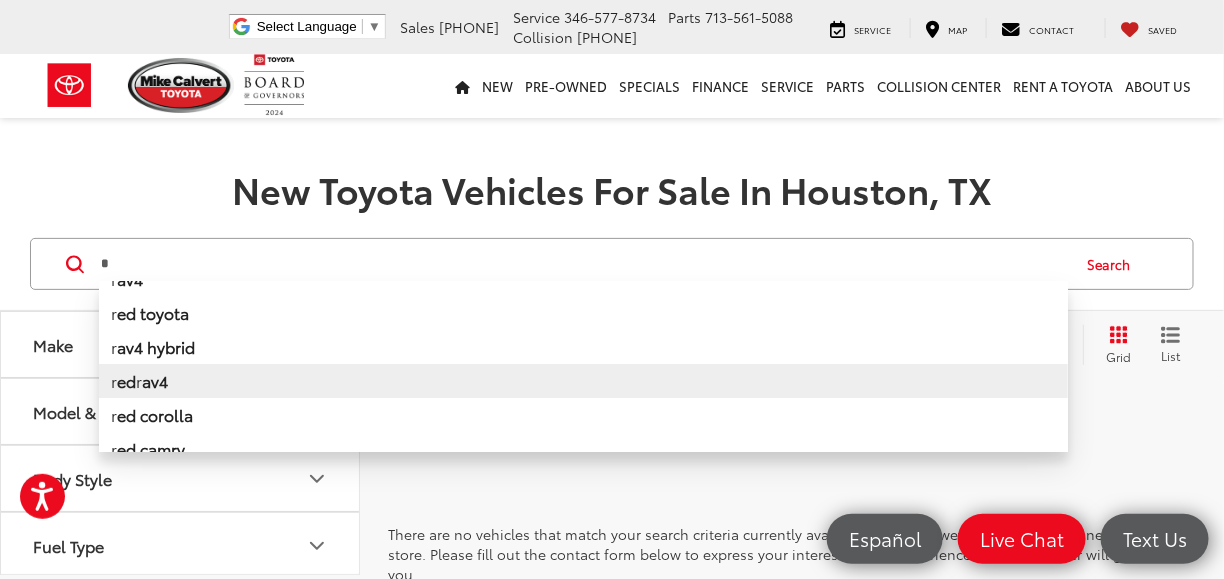 scroll, scrollTop: 0, scrollLeft: 0, axis: both 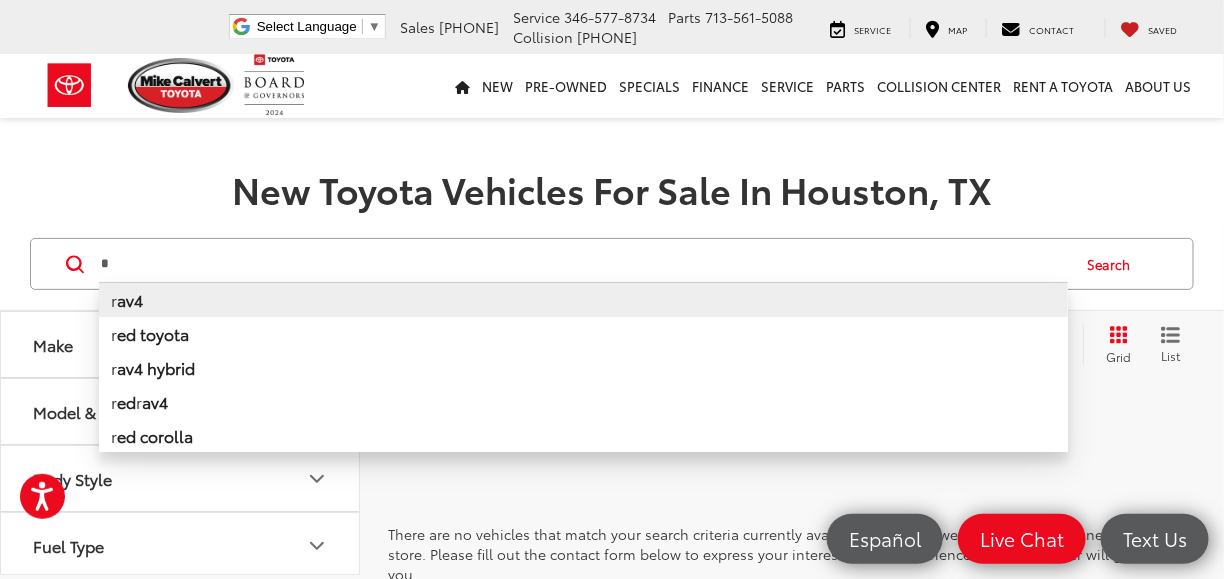 click on "av4" at bounding box center (130, 299) 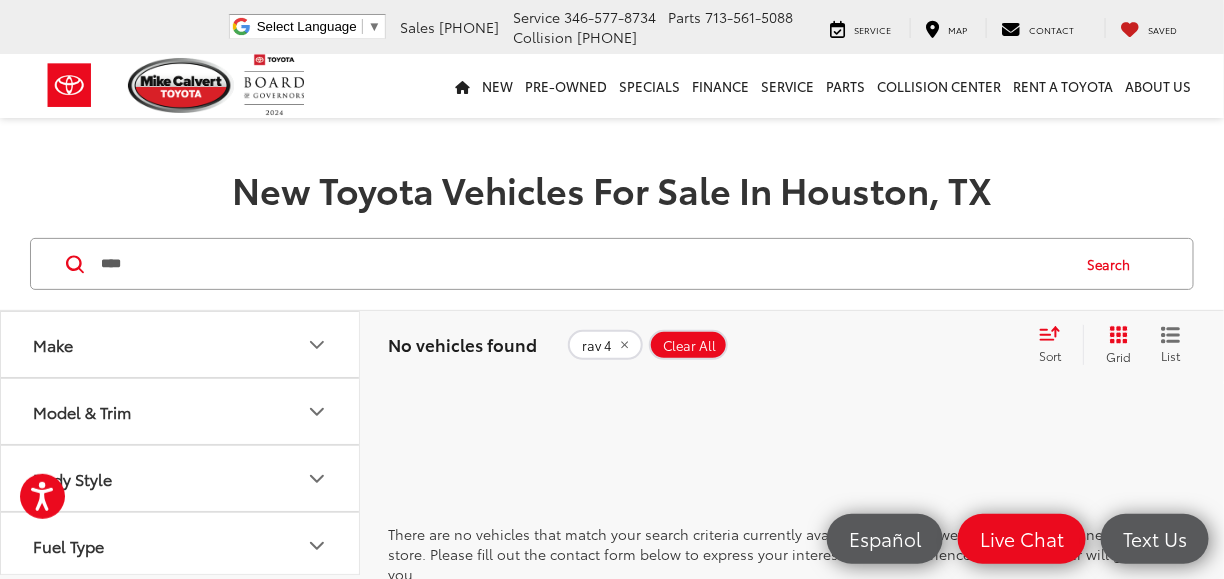 click on "Search" at bounding box center (1113, 264) 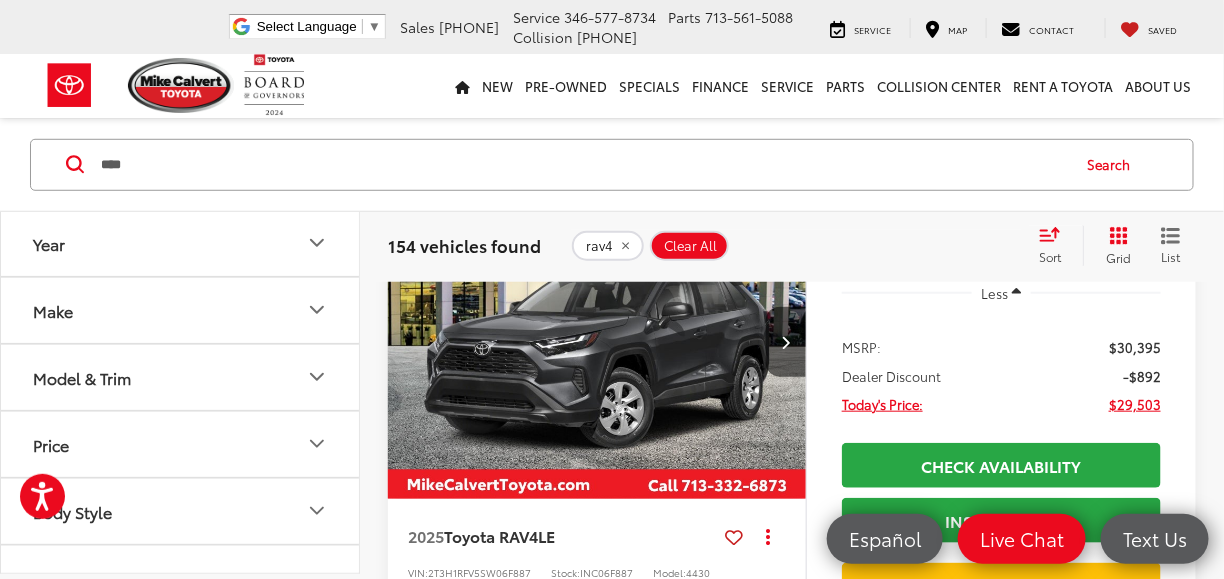 scroll, scrollTop: 251, scrollLeft: 0, axis: vertical 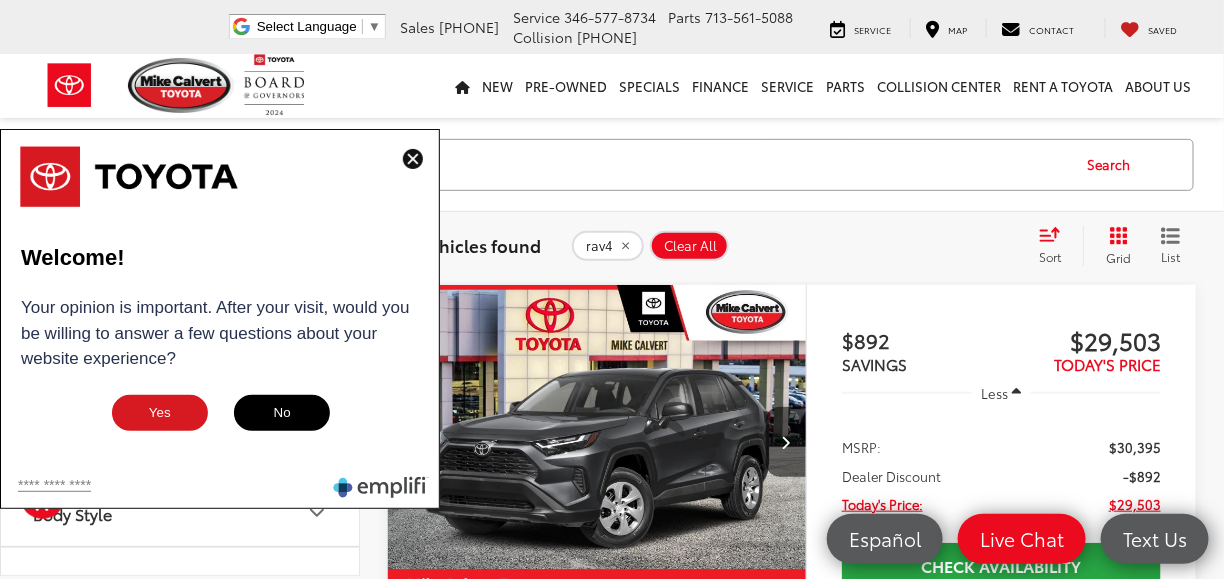 click on "No" at bounding box center [282, 413] 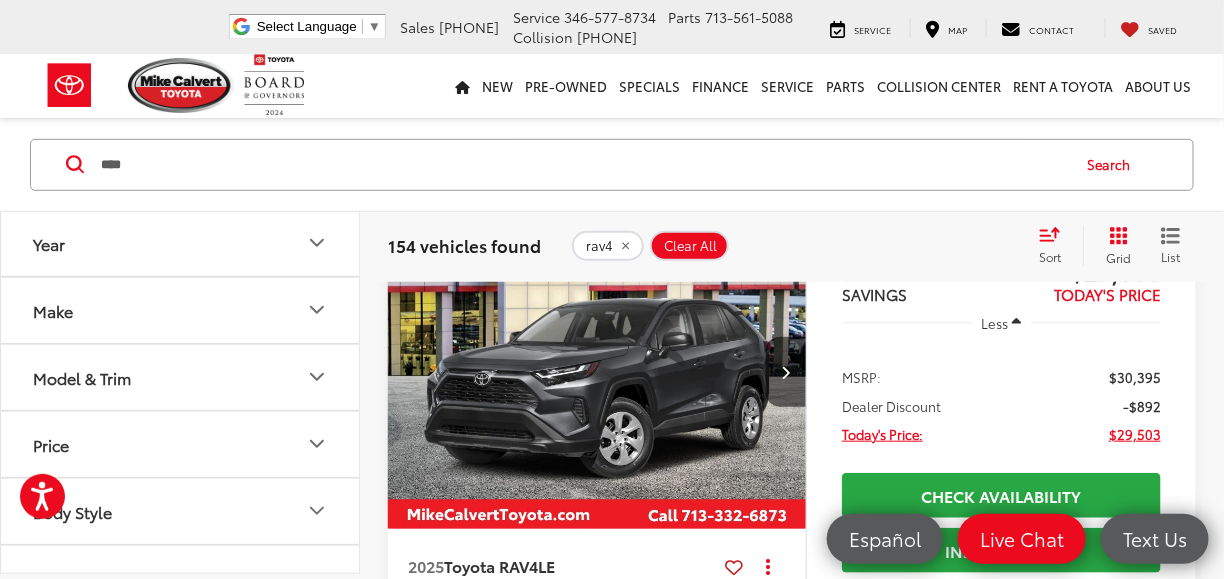 scroll, scrollTop: 351, scrollLeft: 0, axis: vertical 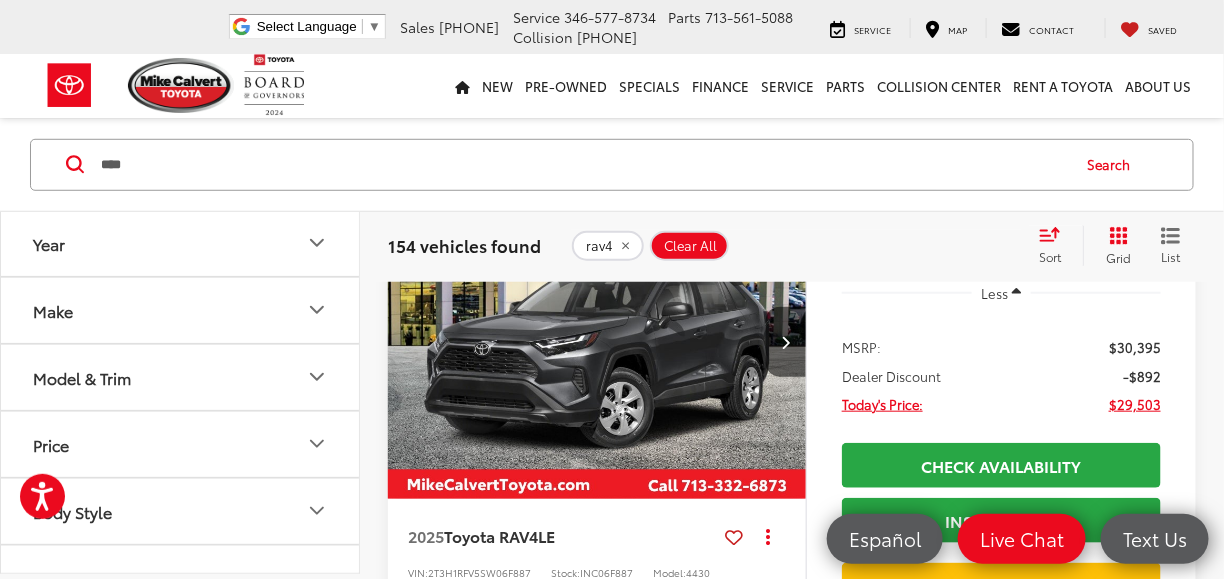 click at bounding box center [597, 343] 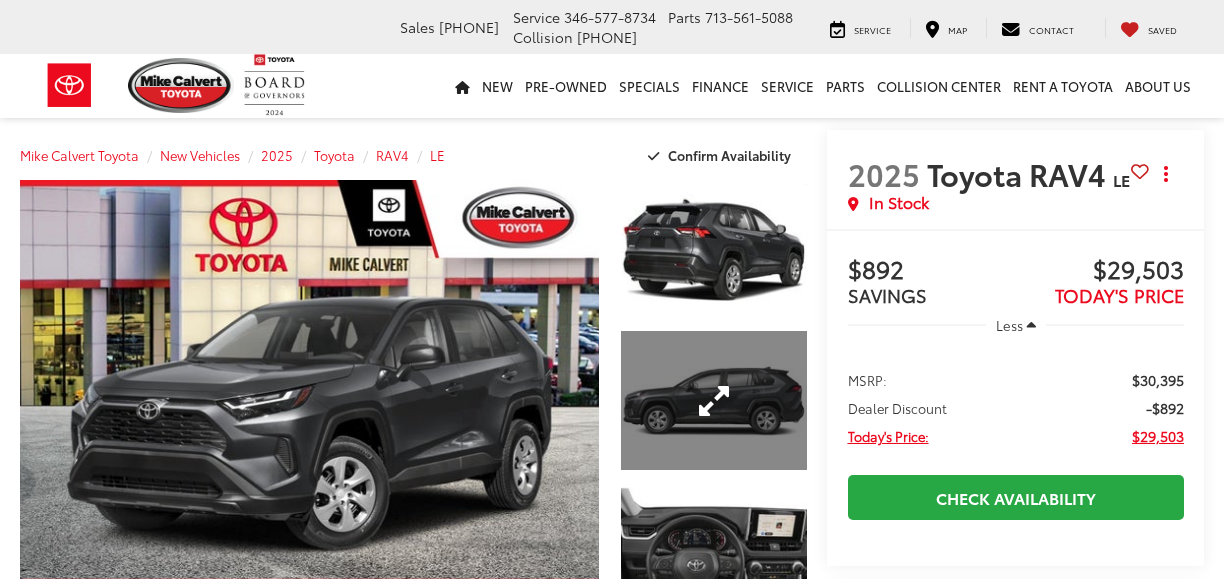 scroll, scrollTop: 0, scrollLeft: 0, axis: both 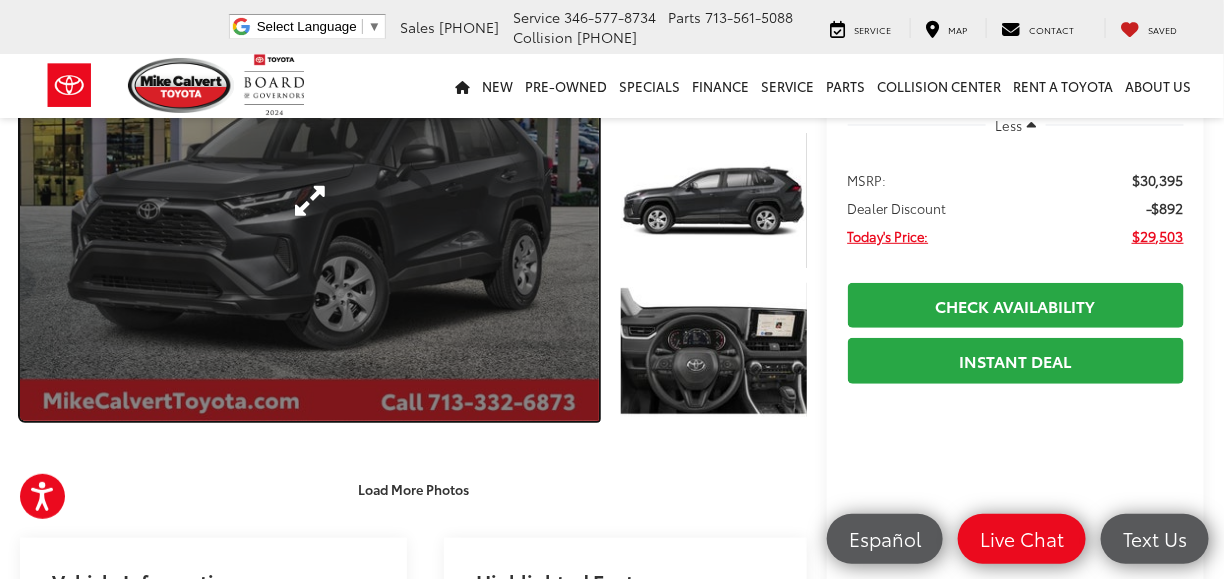 click at bounding box center [309, 200] 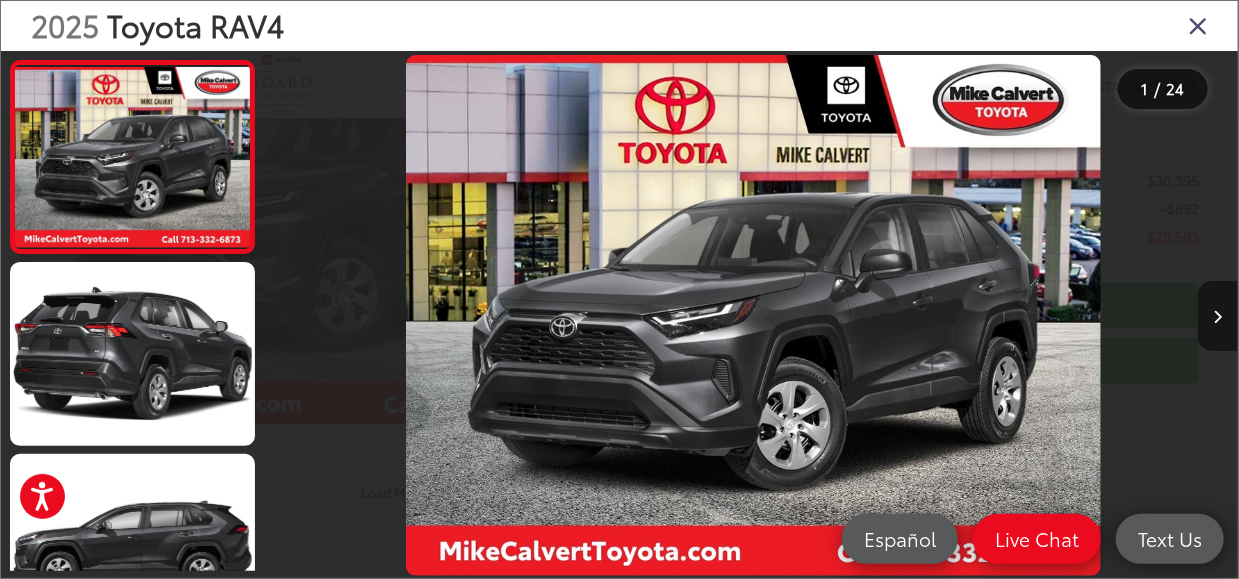 click at bounding box center (1218, 316) 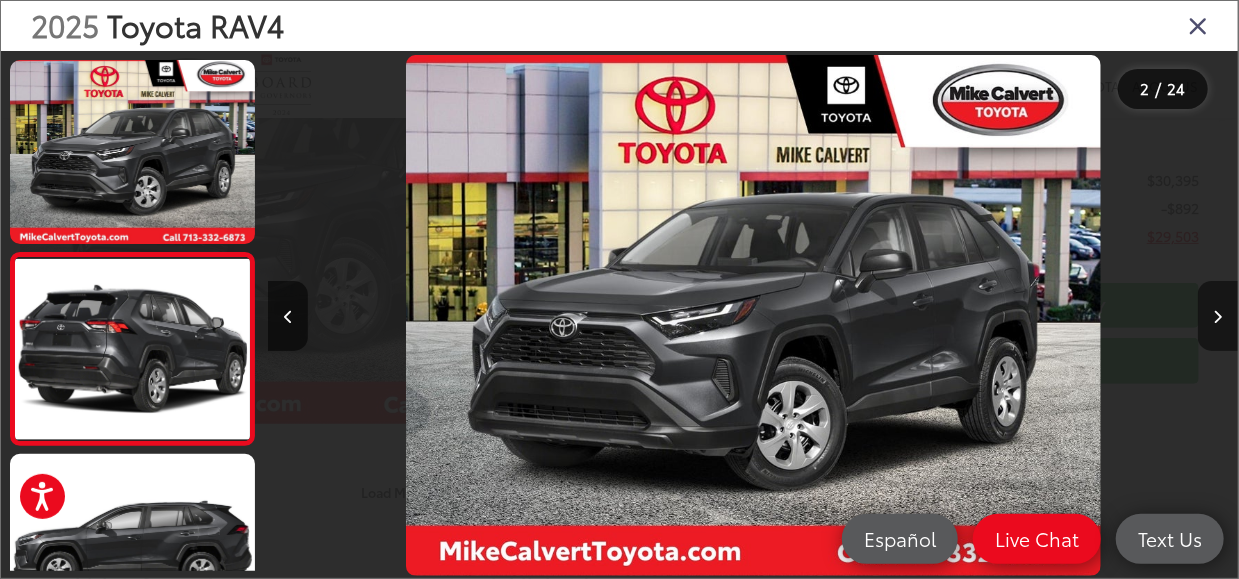 scroll, scrollTop: 0, scrollLeft: 263, axis: horizontal 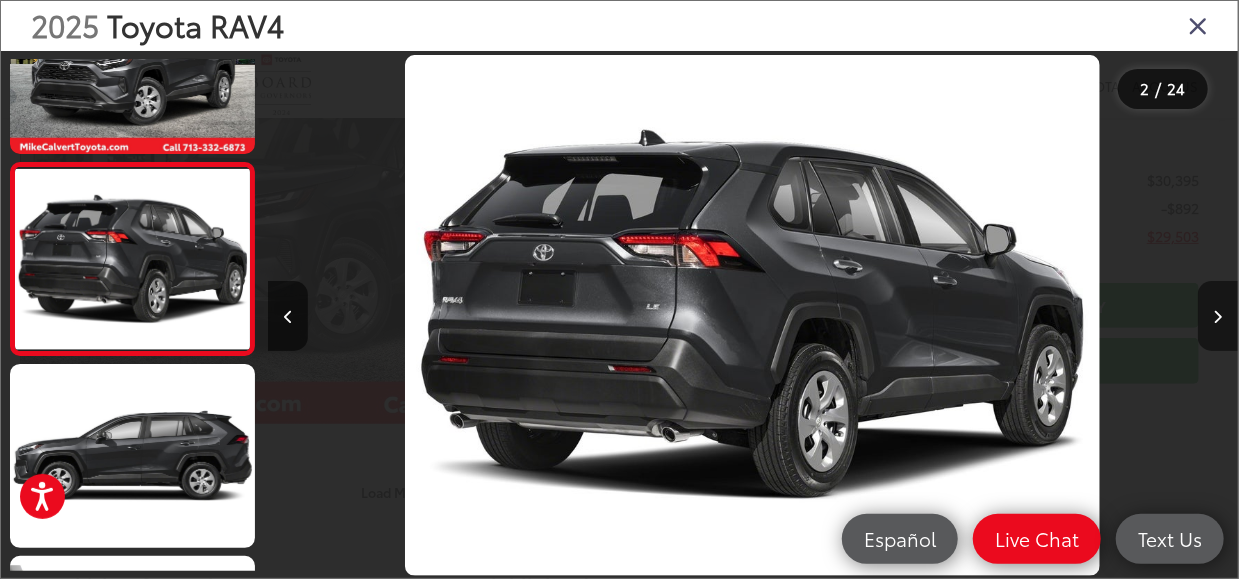click at bounding box center [1218, 317] 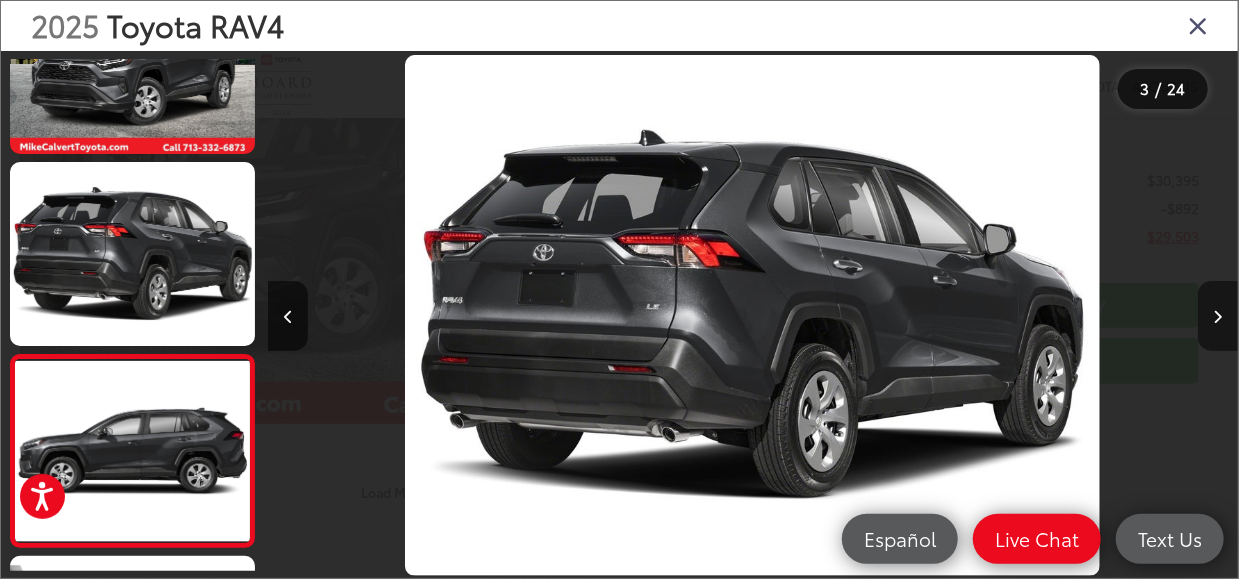 scroll, scrollTop: 0, scrollLeft: 1272, axis: horizontal 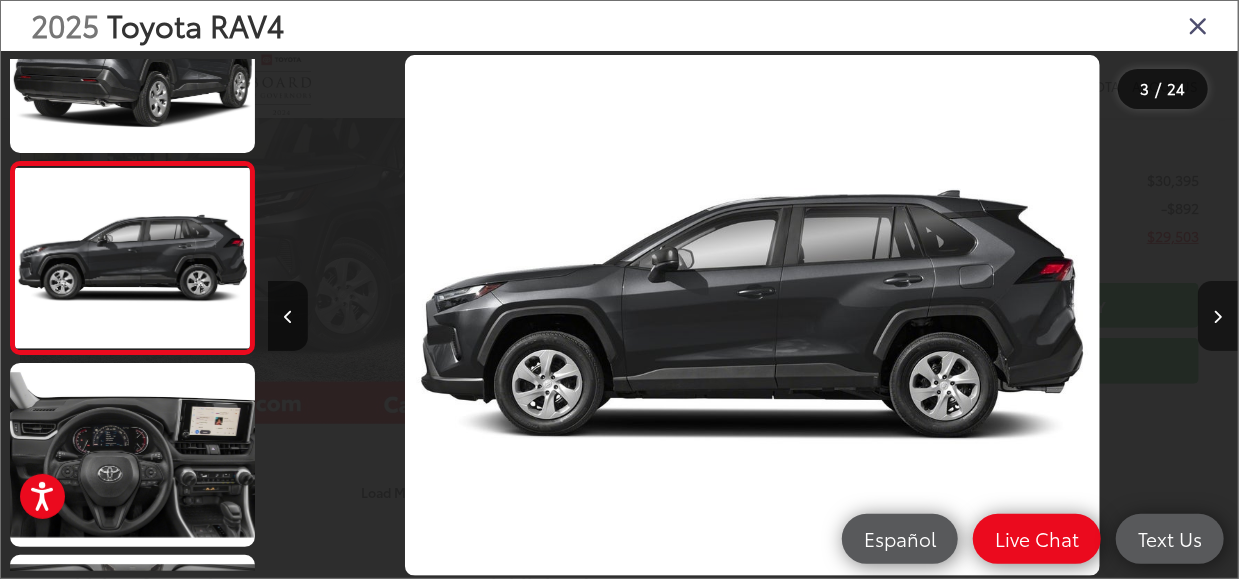 click at bounding box center (1218, 317) 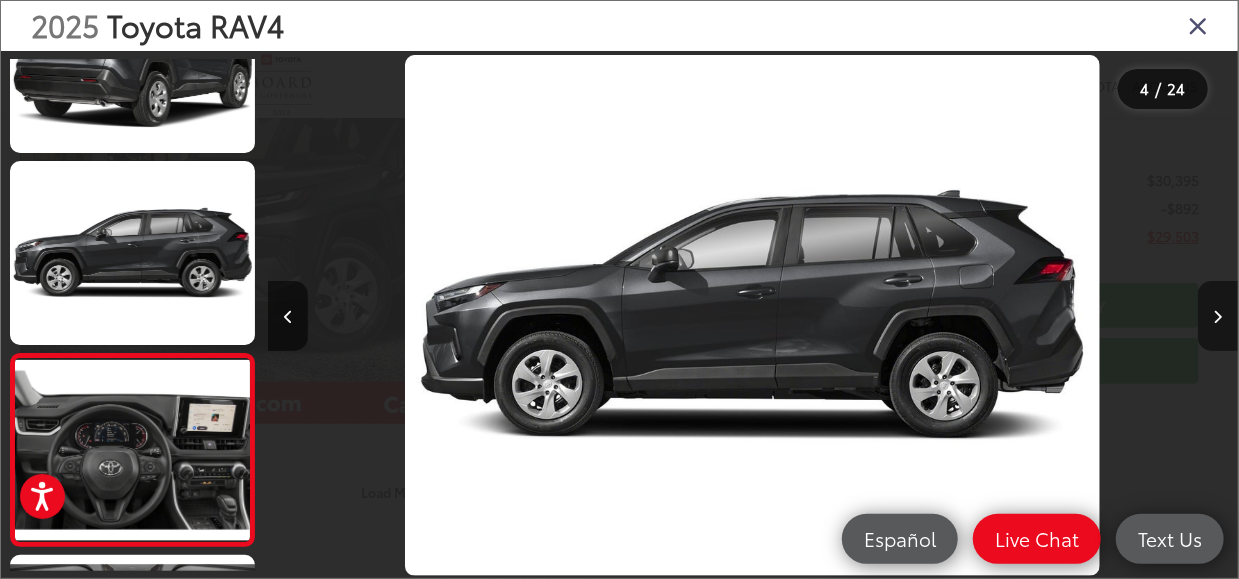 scroll, scrollTop: 0, scrollLeft: 2205, axis: horizontal 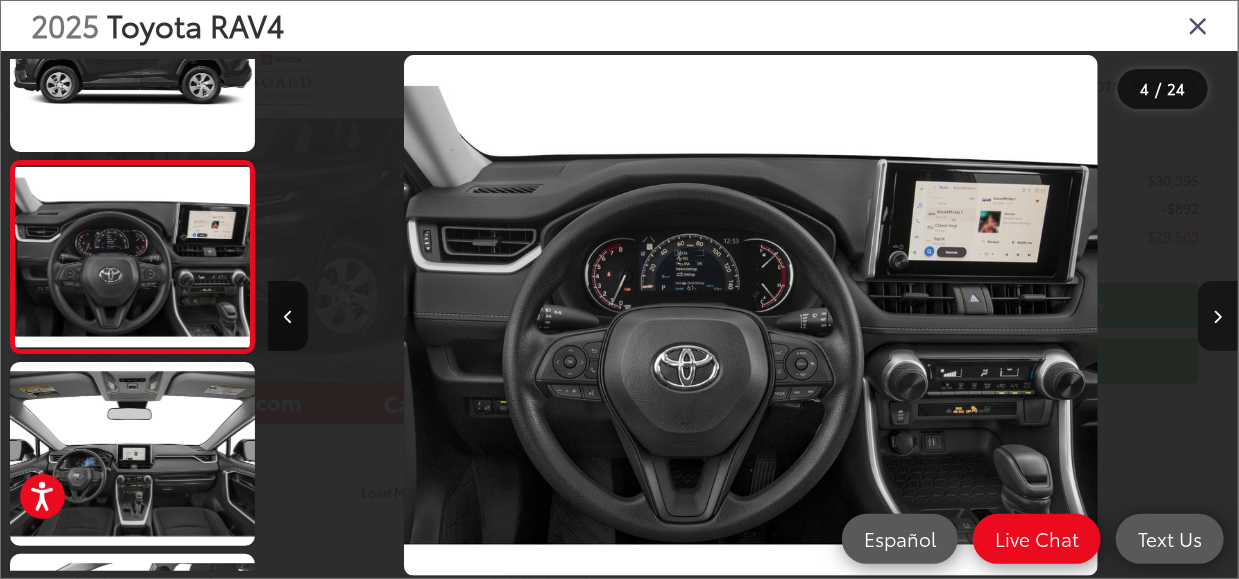 click at bounding box center [1218, 317] 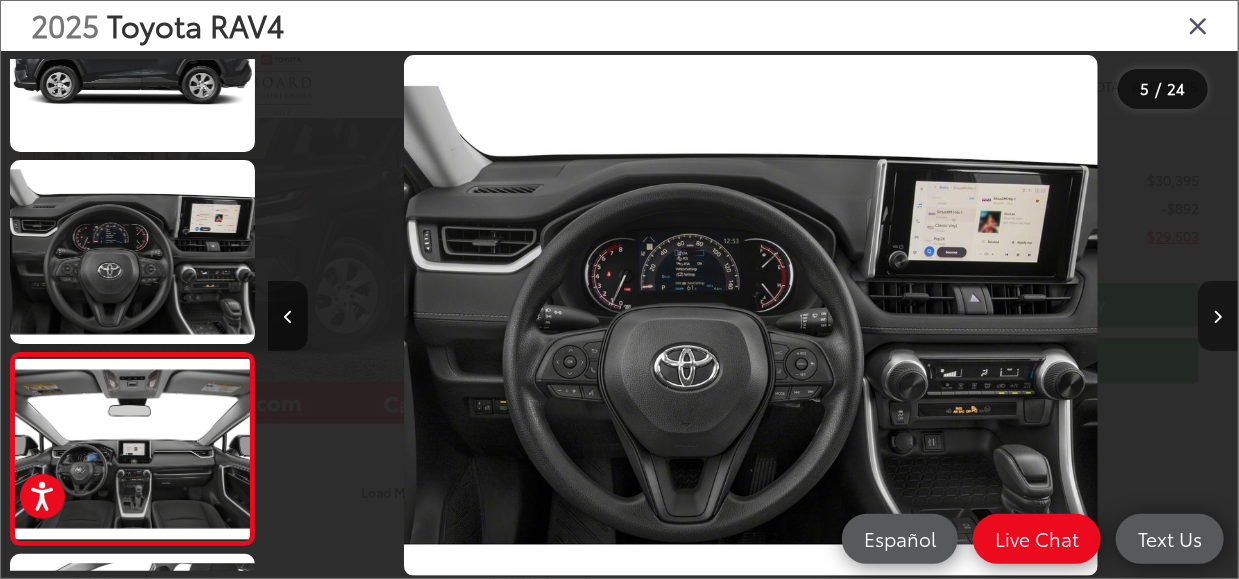 scroll, scrollTop: 0, scrollLeft: 3106, axis: horizontal 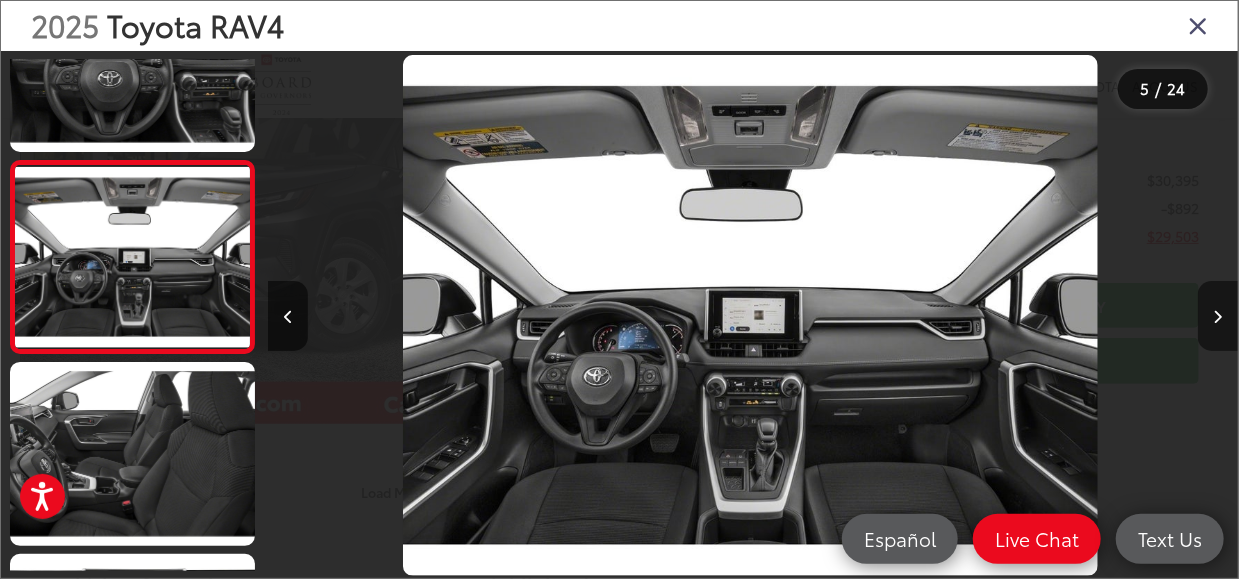 click at bounding box center [1218, 316] 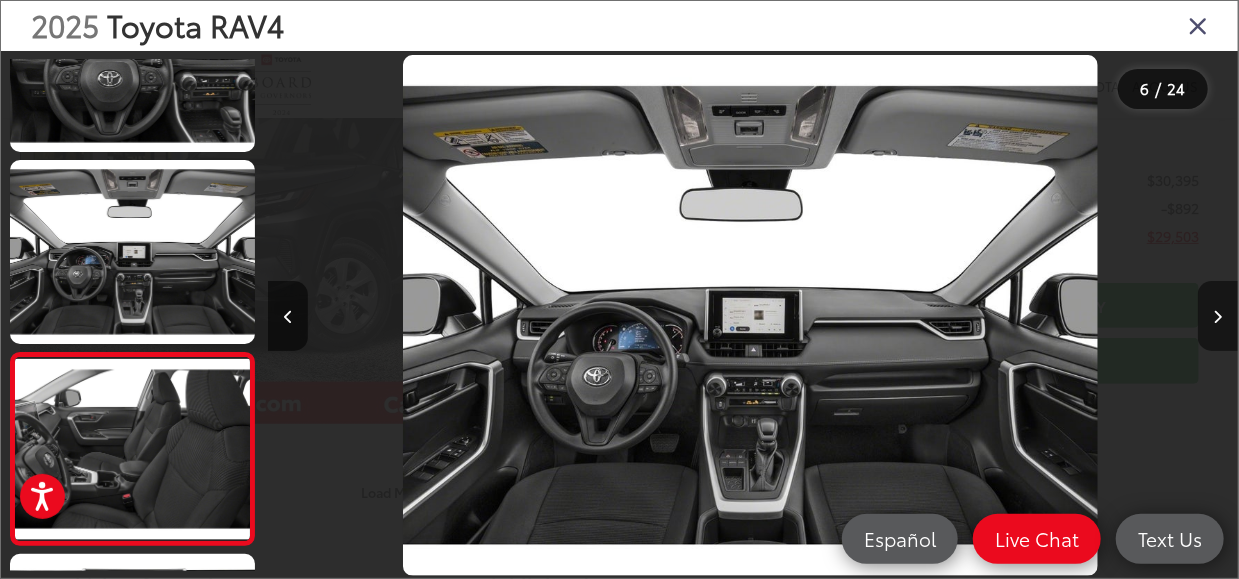 scroll, scrollTop: 0, scrollLeft: 4110, axis: horizontal 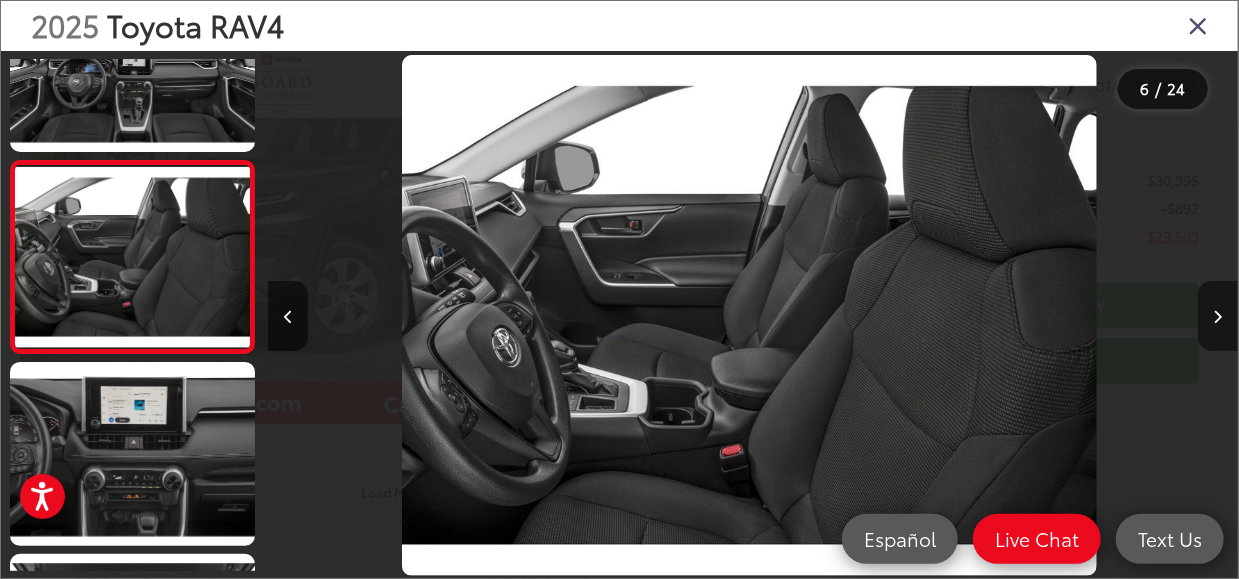 click at bounding box center (1218, 317) 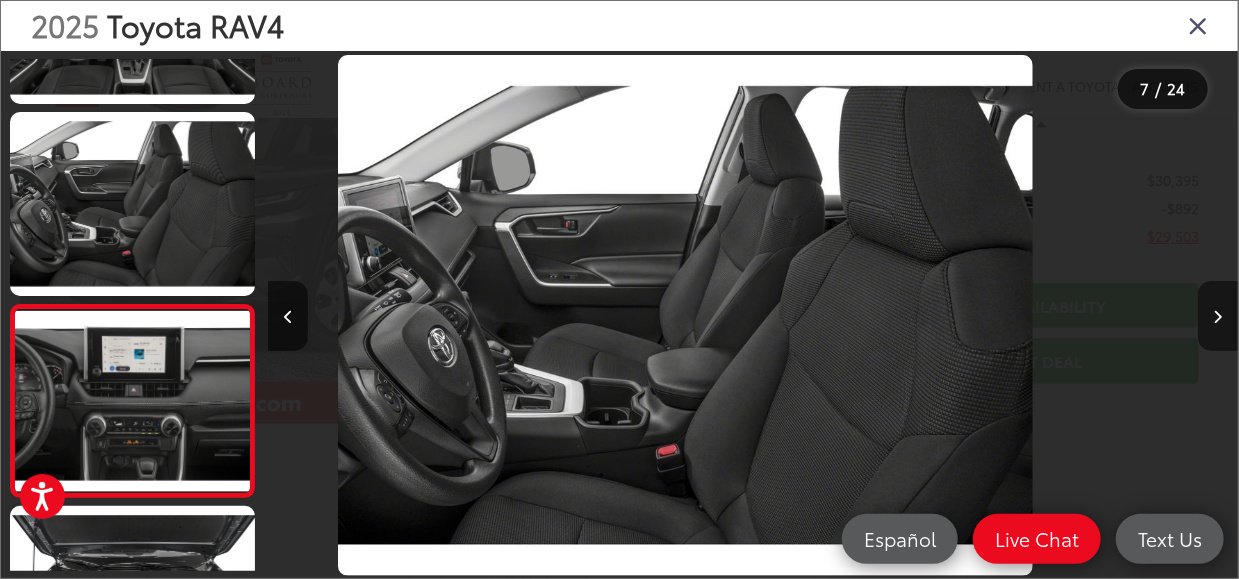 scroll, scrollTop: 1015, scrollLeft: 0, axis: vertical 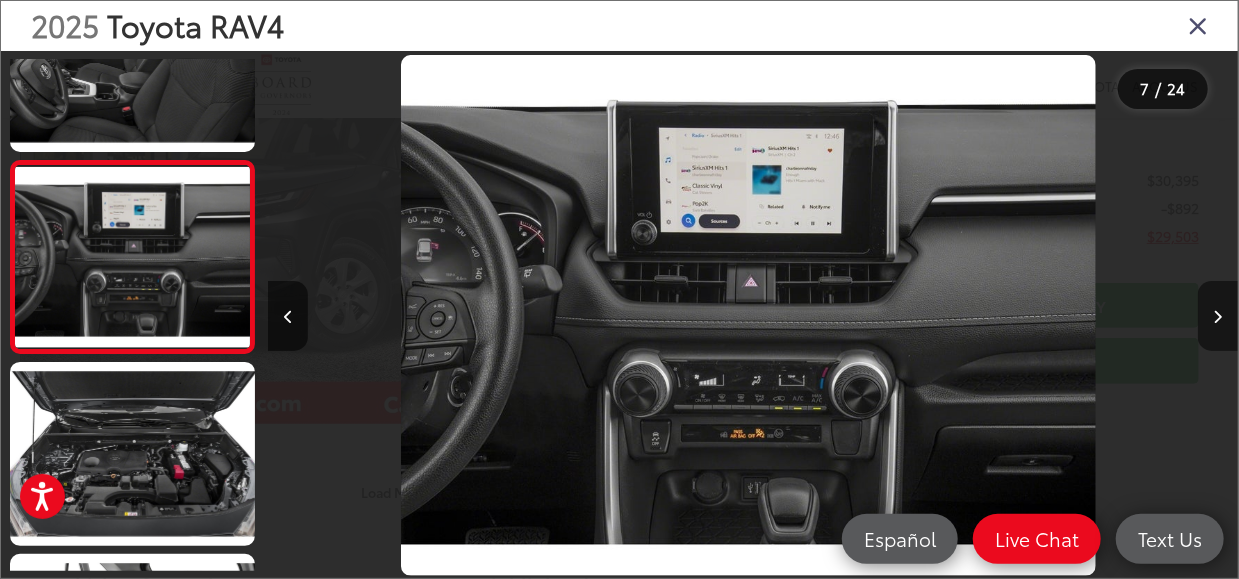 click at bounding box center (1218, 317) 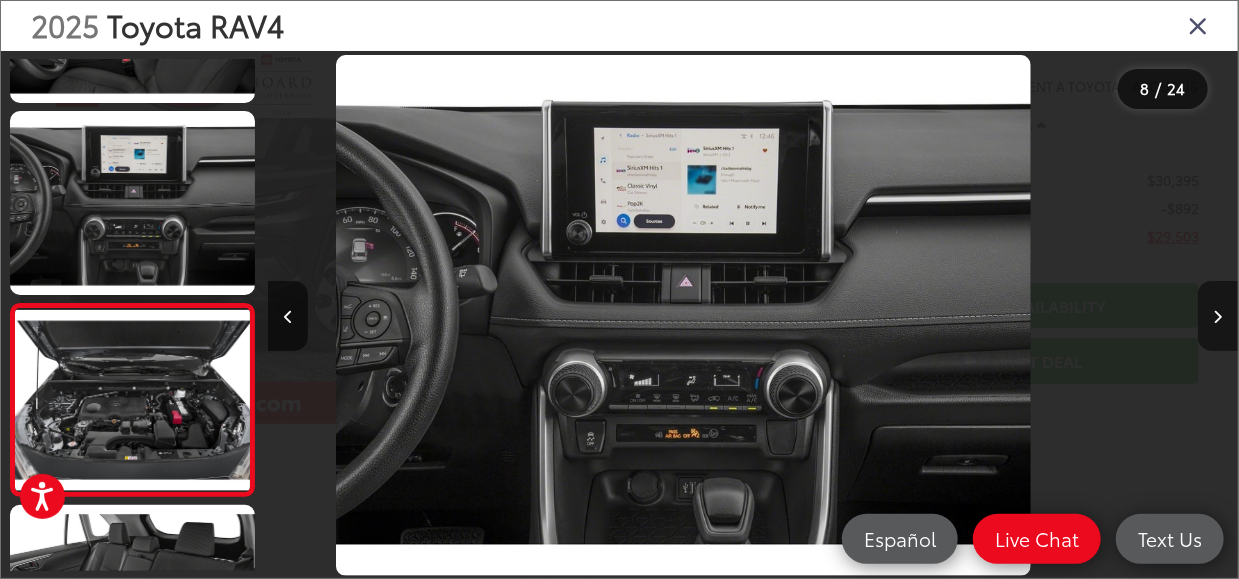 scroll, scrollTop: 1207, scrollLeft: 0, axis: vertical 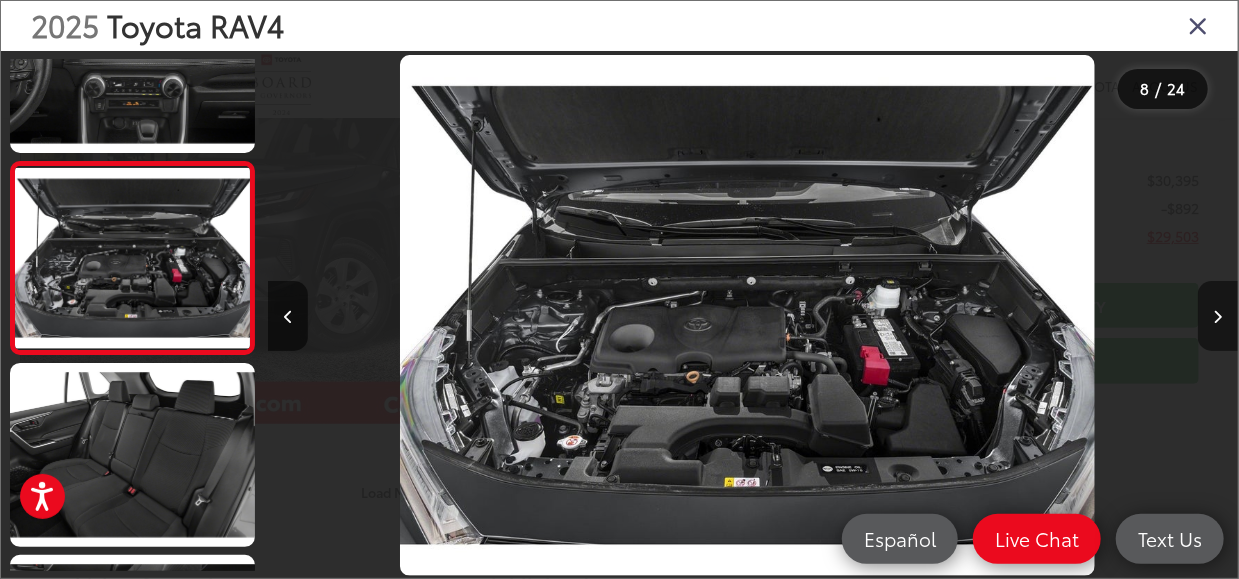 click at bounding box center [1218, 317] 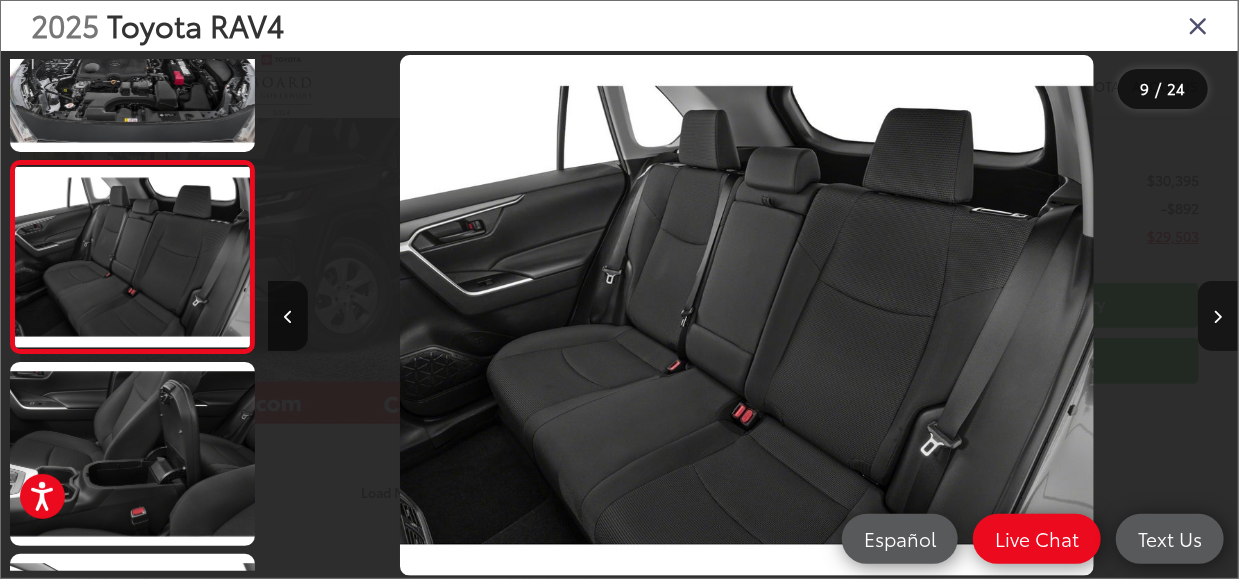 click at bounding box center [1218, 317] 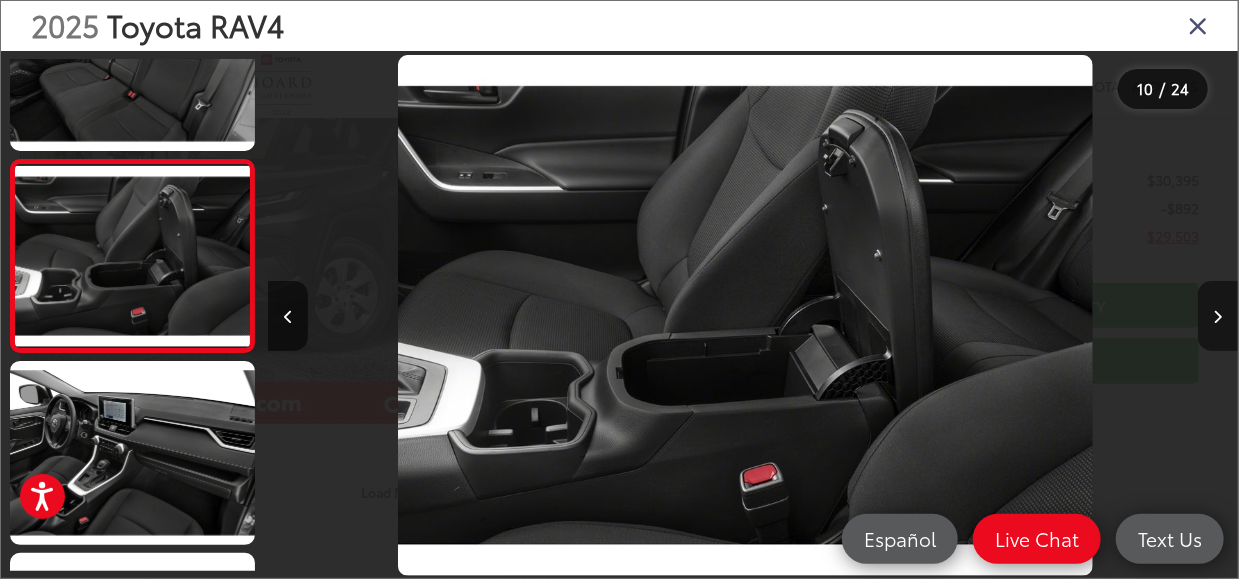click at bounding box center (1218, 317) 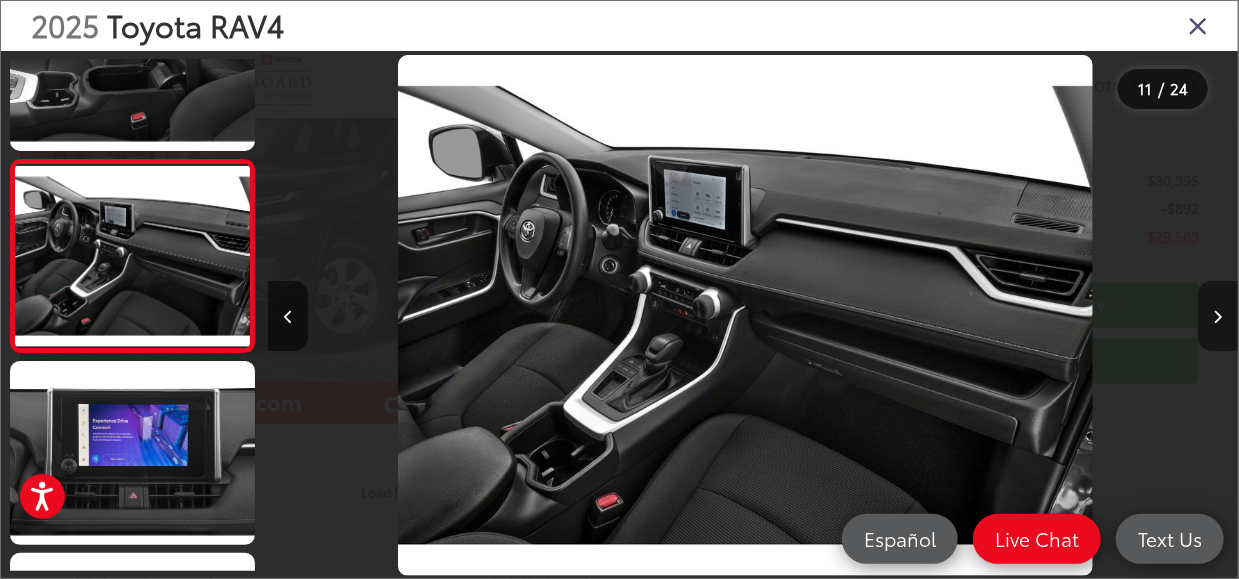 click at bounding box center [1218, 317] 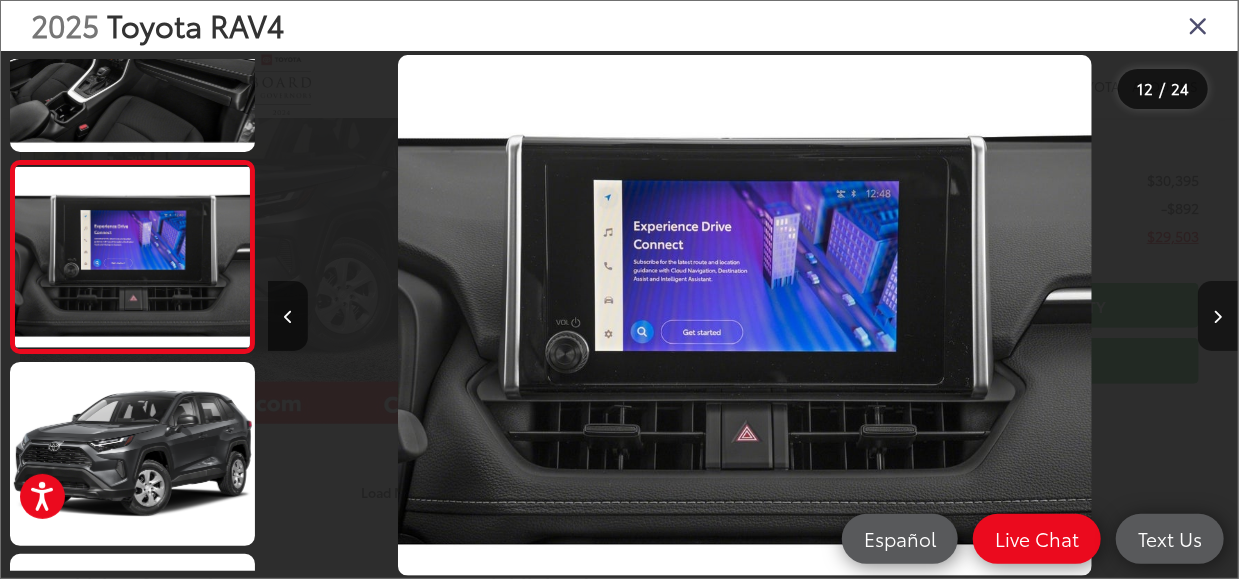 click at bounding box center [1218, 317] 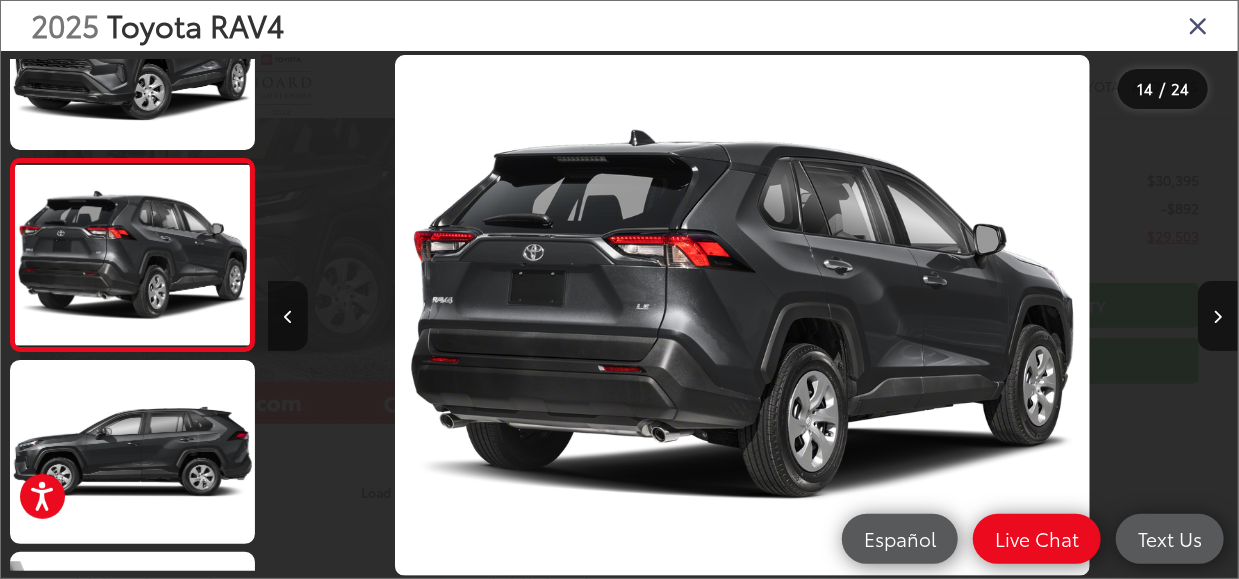 click at bounding box center (288, 317) 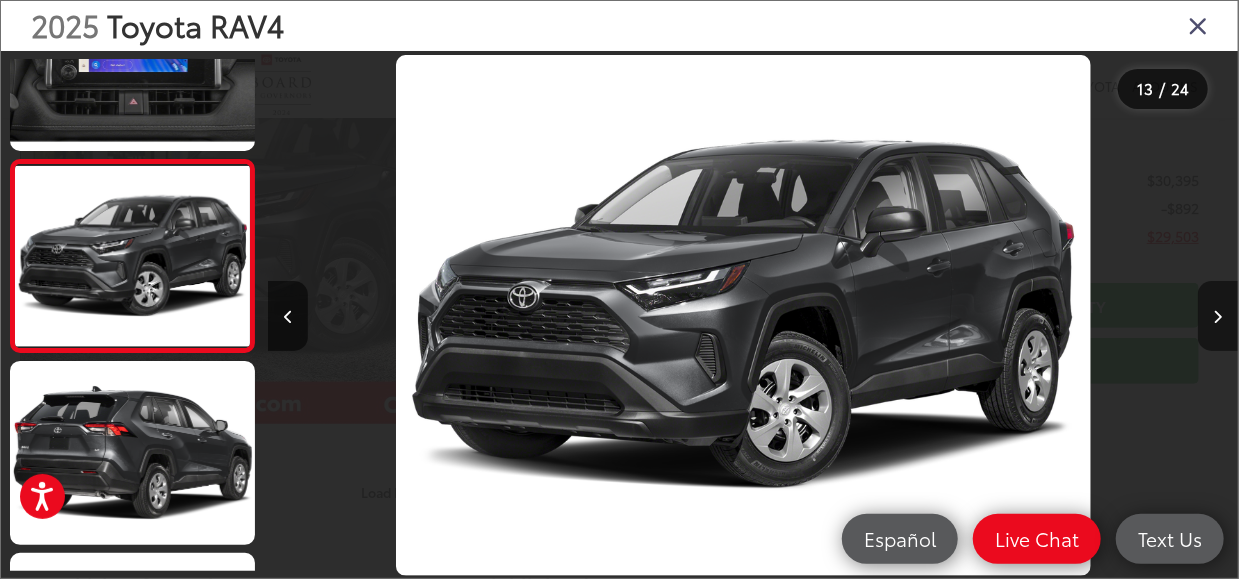 click at bounding box center (1218, 316) 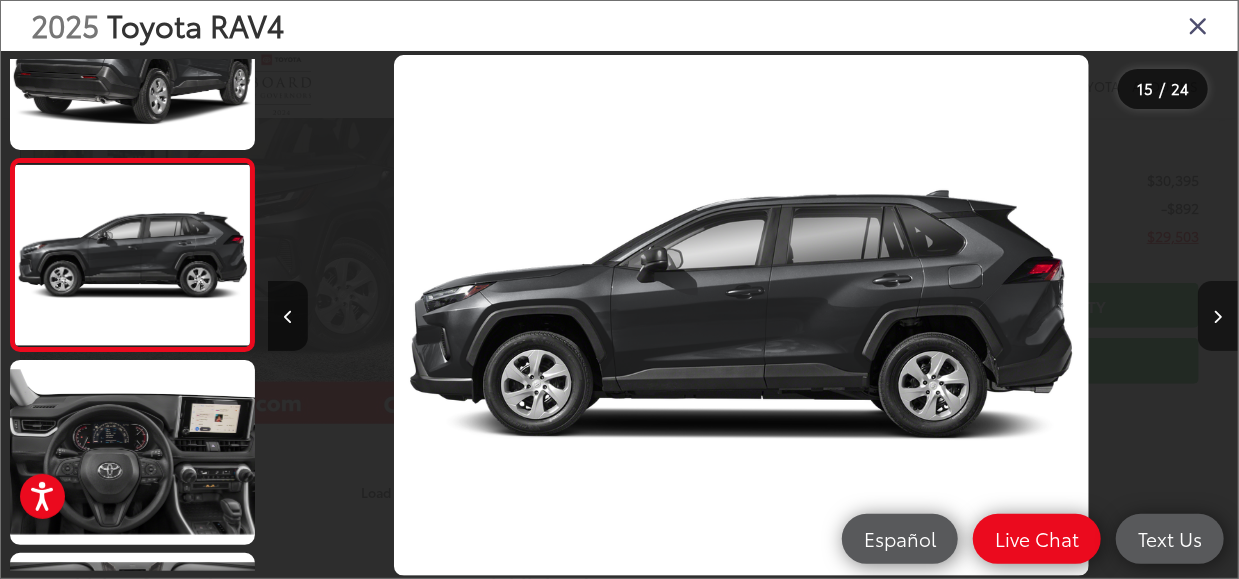 click at bounding box center [1218, 316] 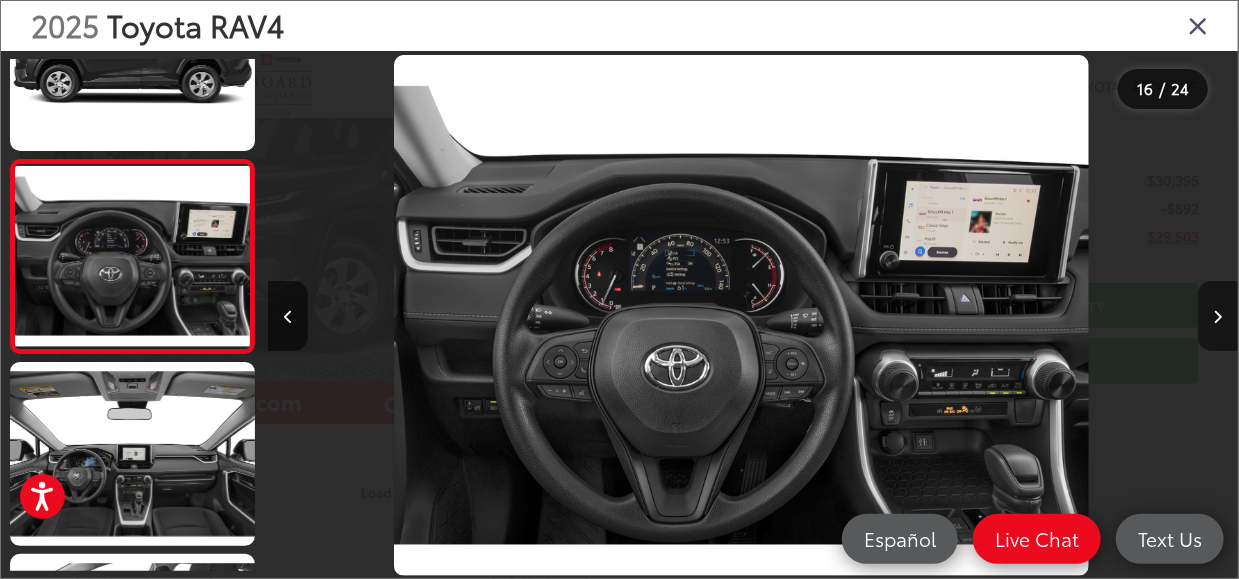 click at bounding box center (1218, 316) 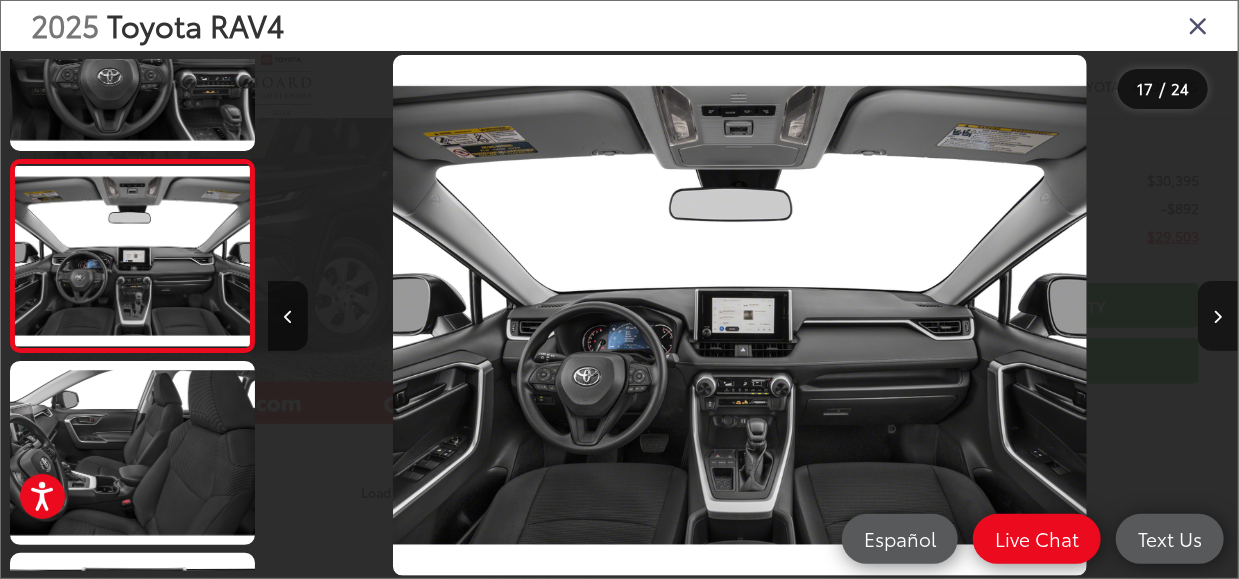 click at bounding box center [1218, 316] 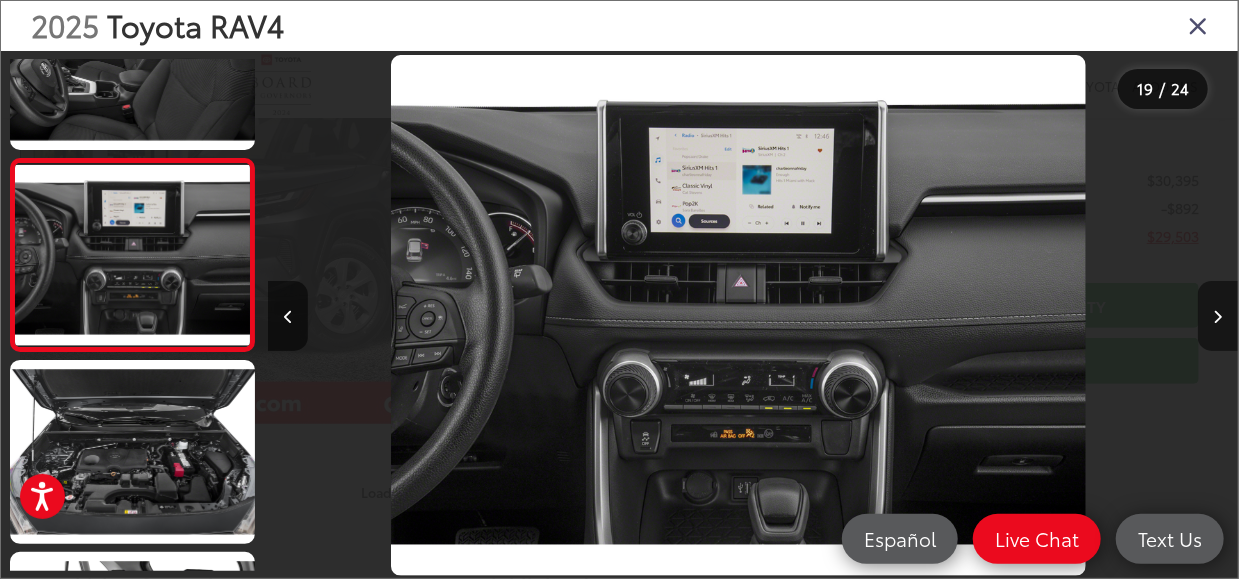 click at bounding box center [1218, 316] 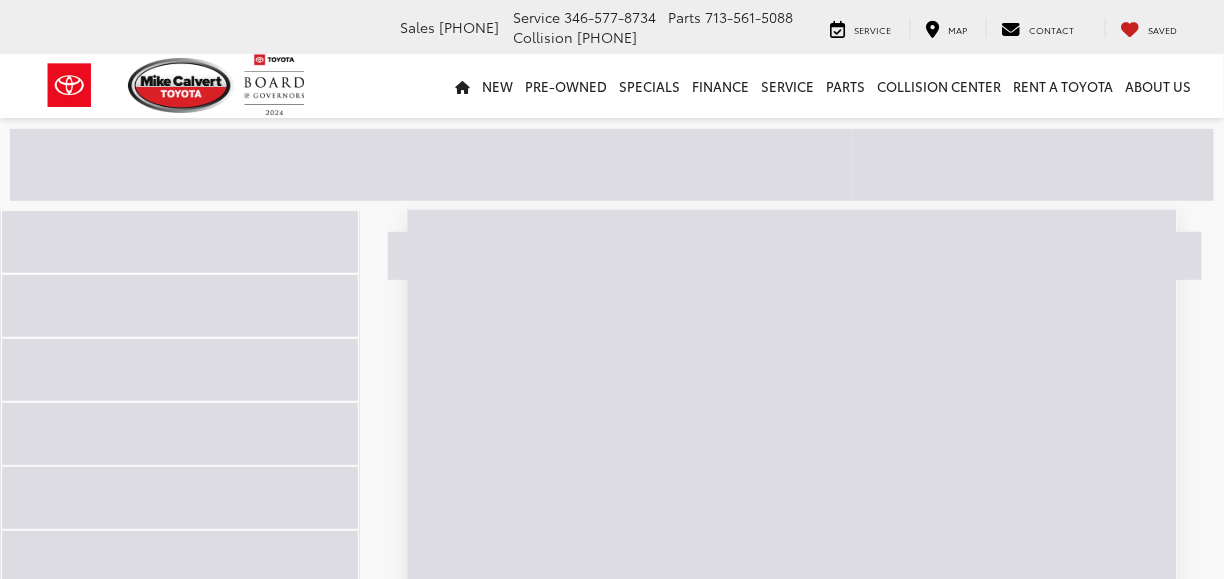 scroll, scrollTop: 357, scrollLeft: 0, axis: vertical 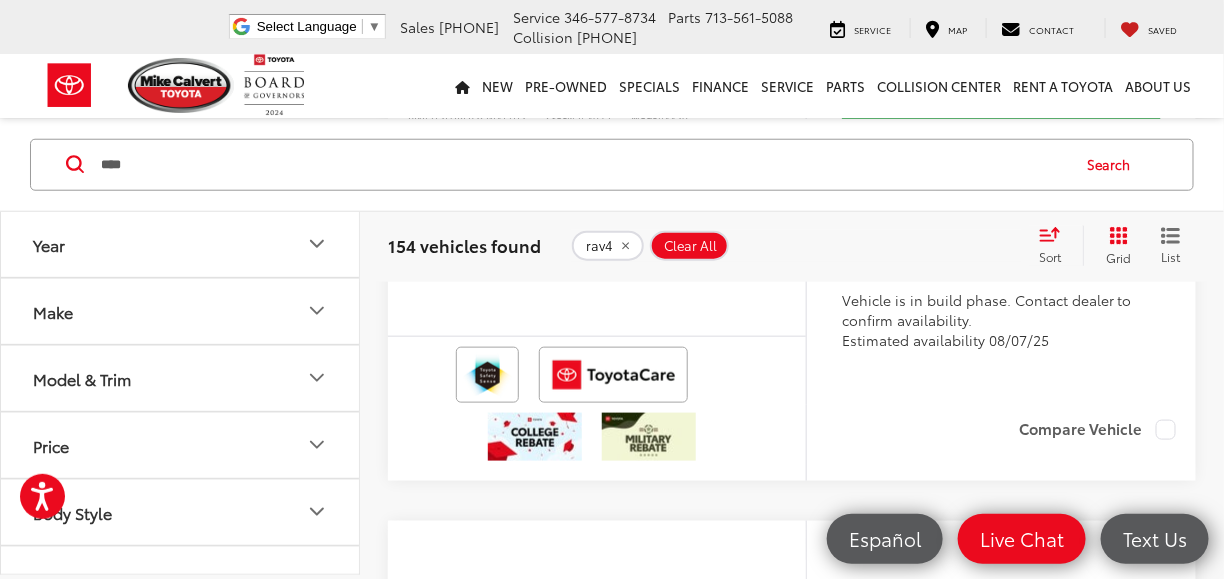 click at bounding box center [597, -111] 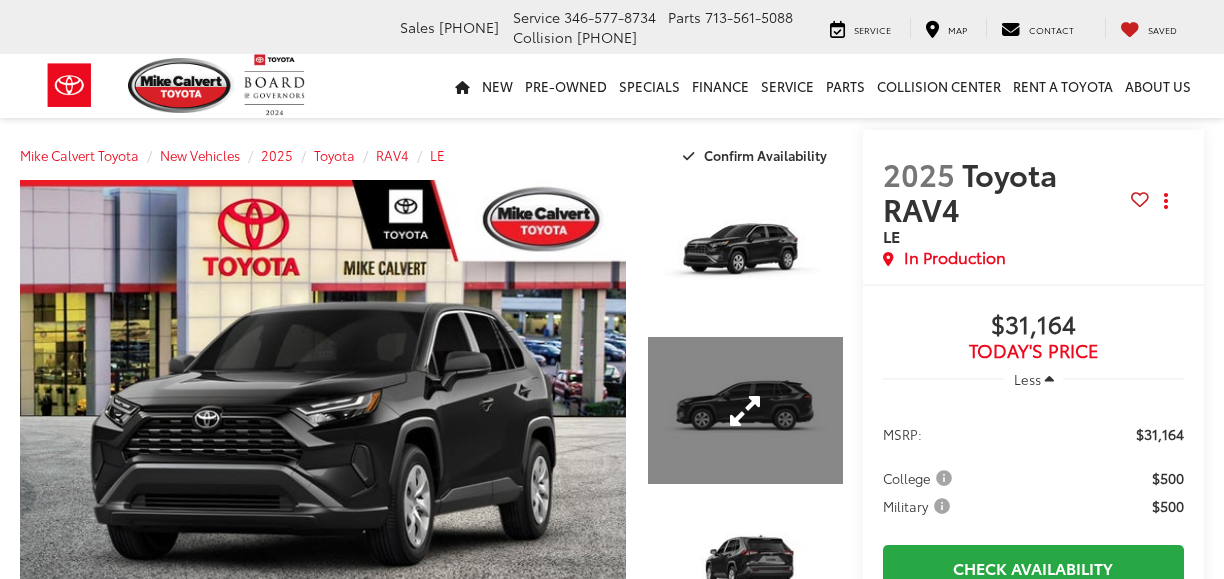 scroll, scrollTop: 0, scrollLeft: 0, axis: both 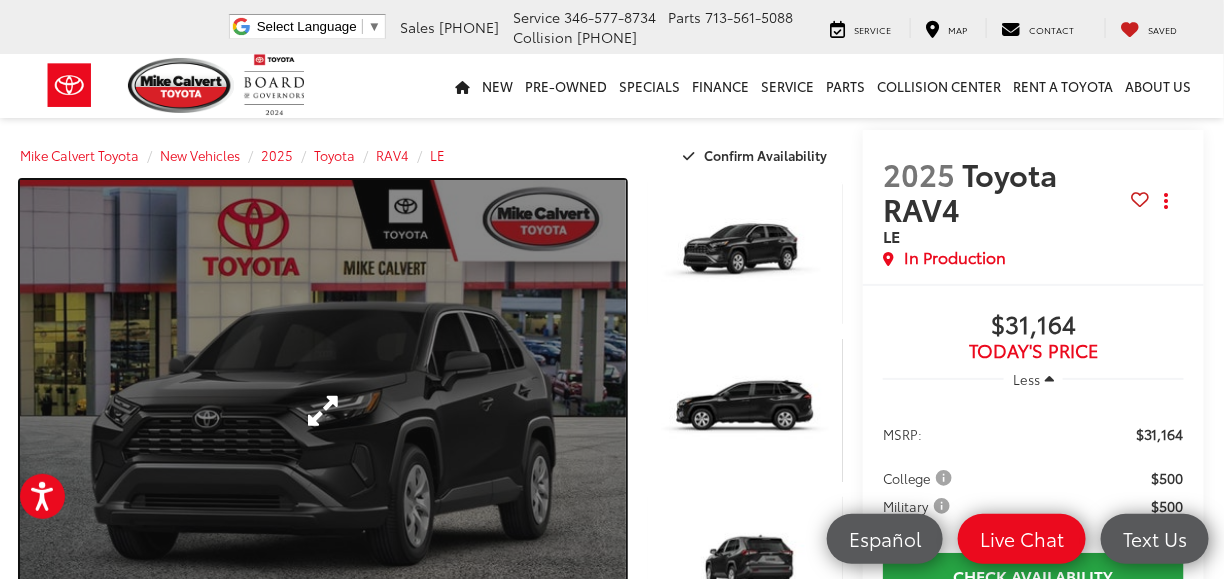 click at bounding box center [323, 410] 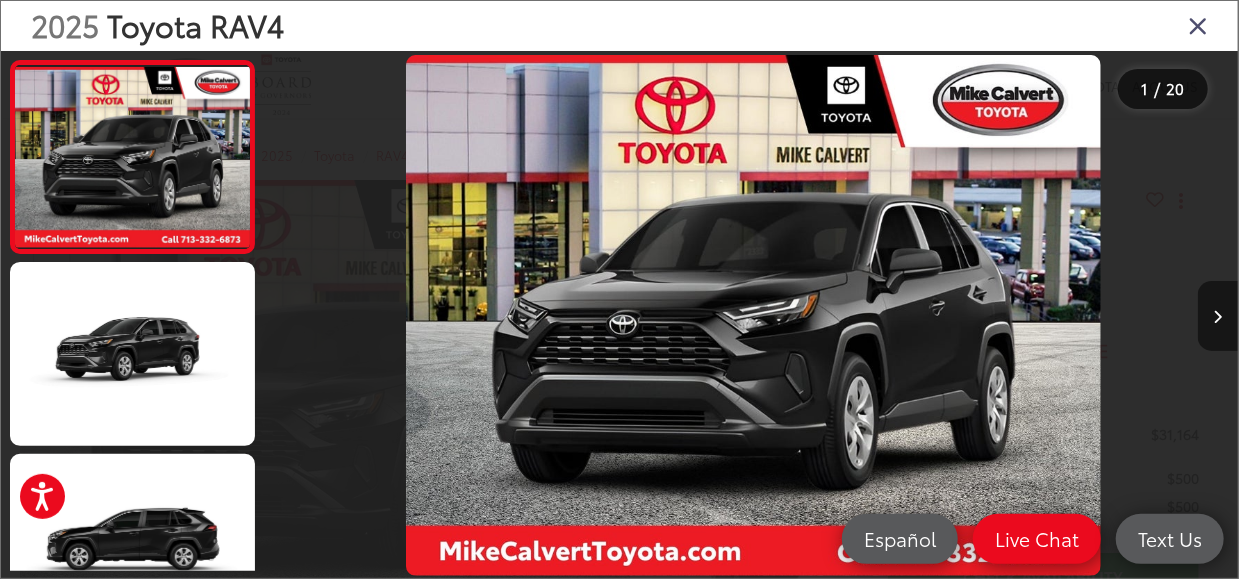 click at bounding box center [1218, 317] 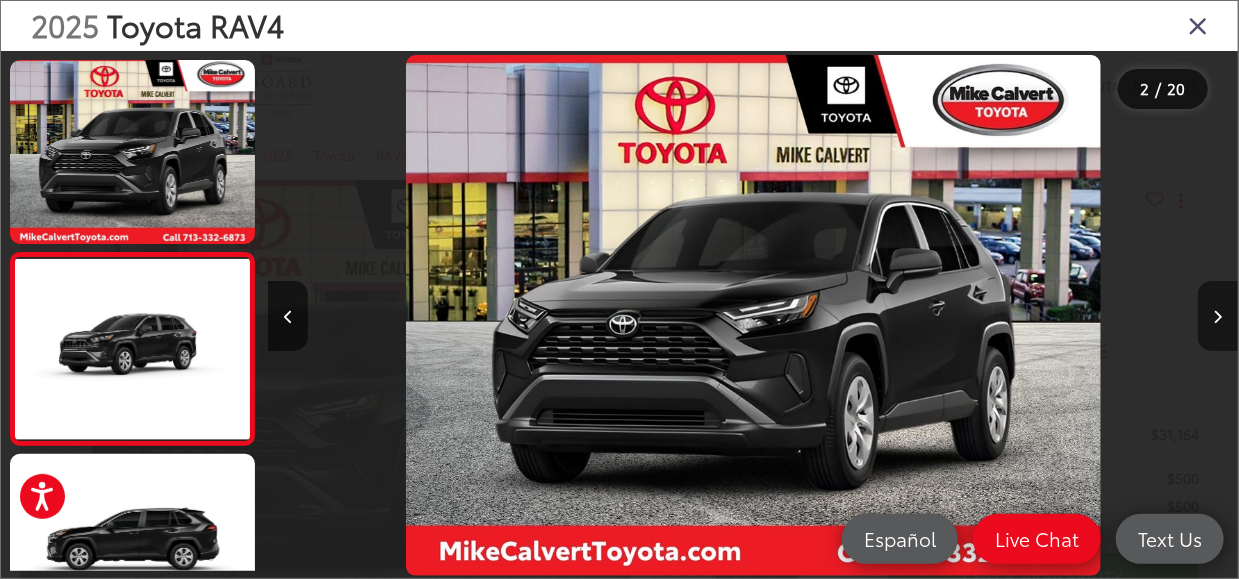scroll, scrollTop: 0, scrollLeft: 302, axis: horizontal 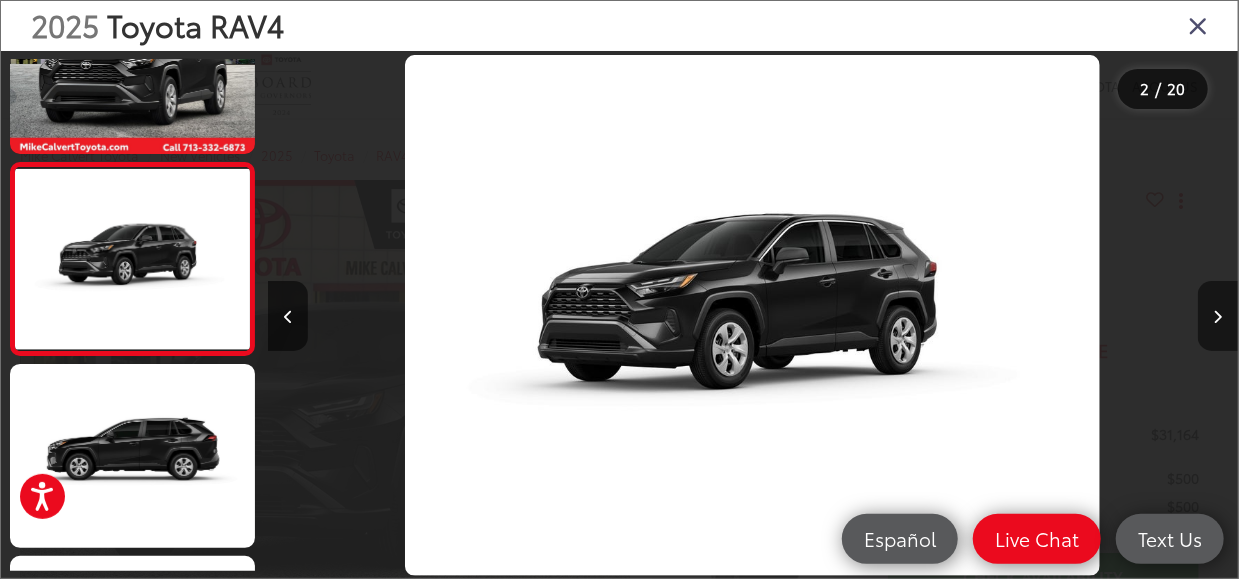 click at bounding box center [1218, 317] 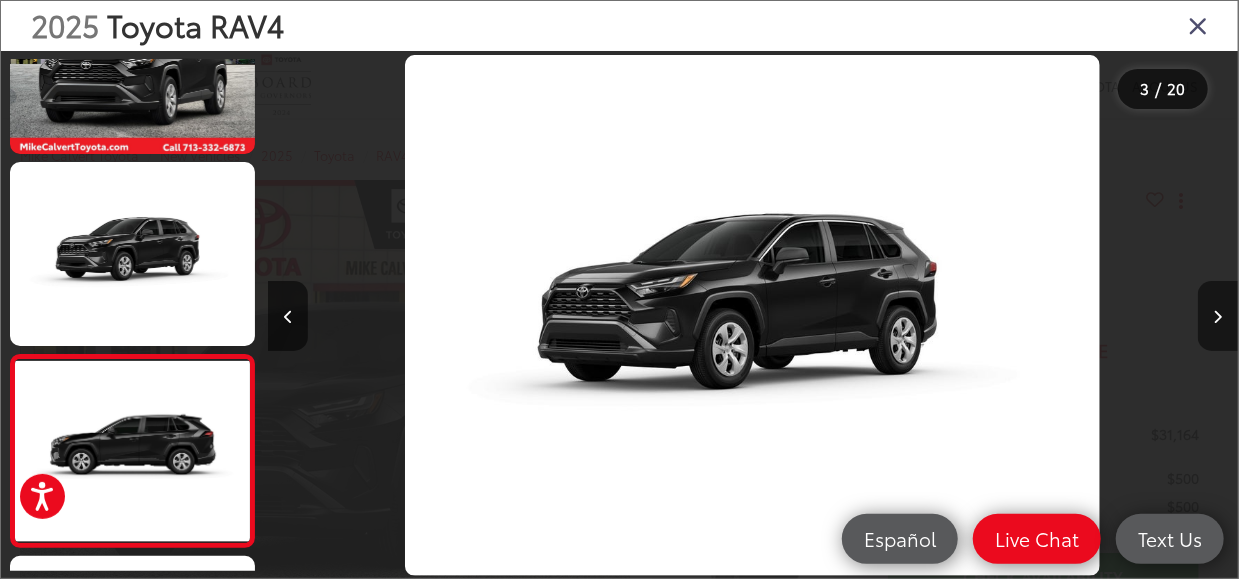 click at bounding box center (1218, 317) 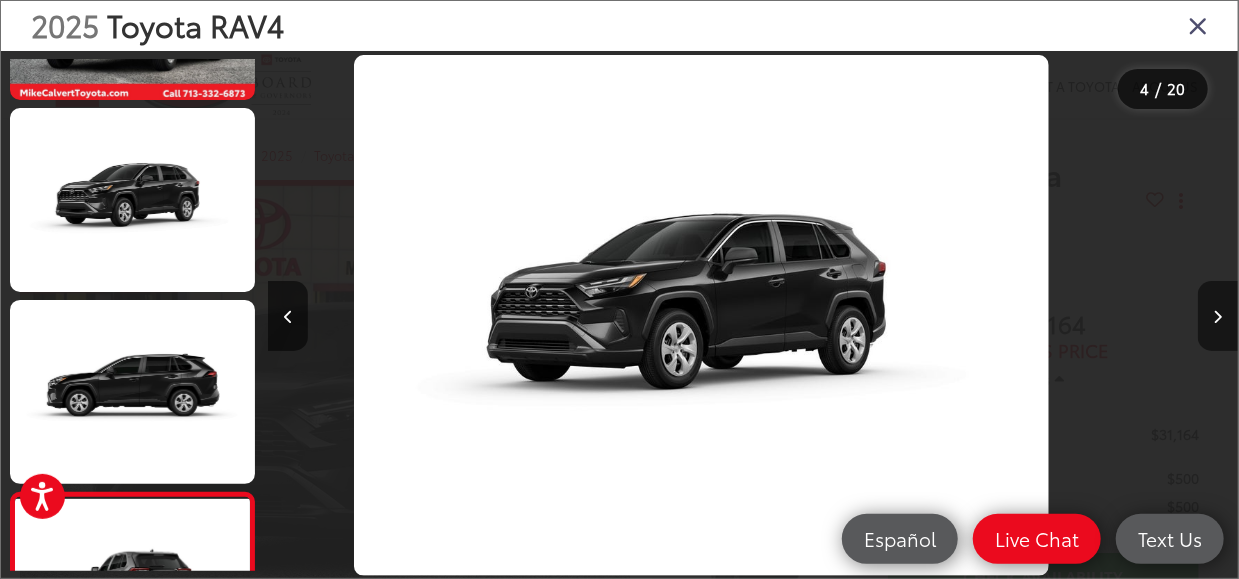 scroll, scrollTop: 249, scrollLeft: 0, axis: vertical 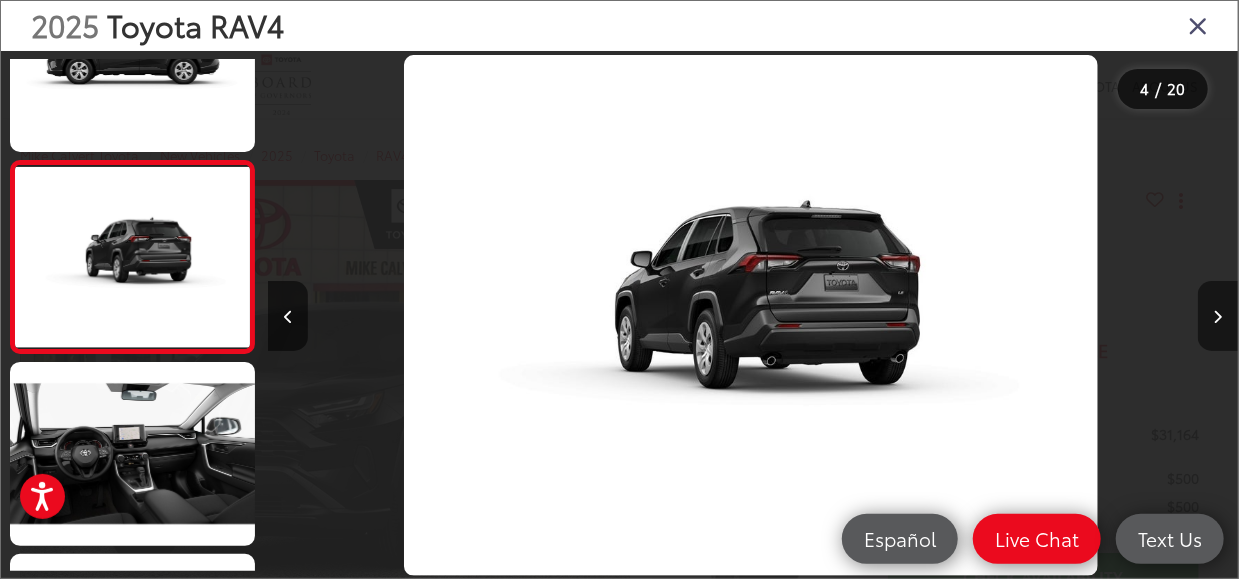 click at bounding box center (1218, 317) 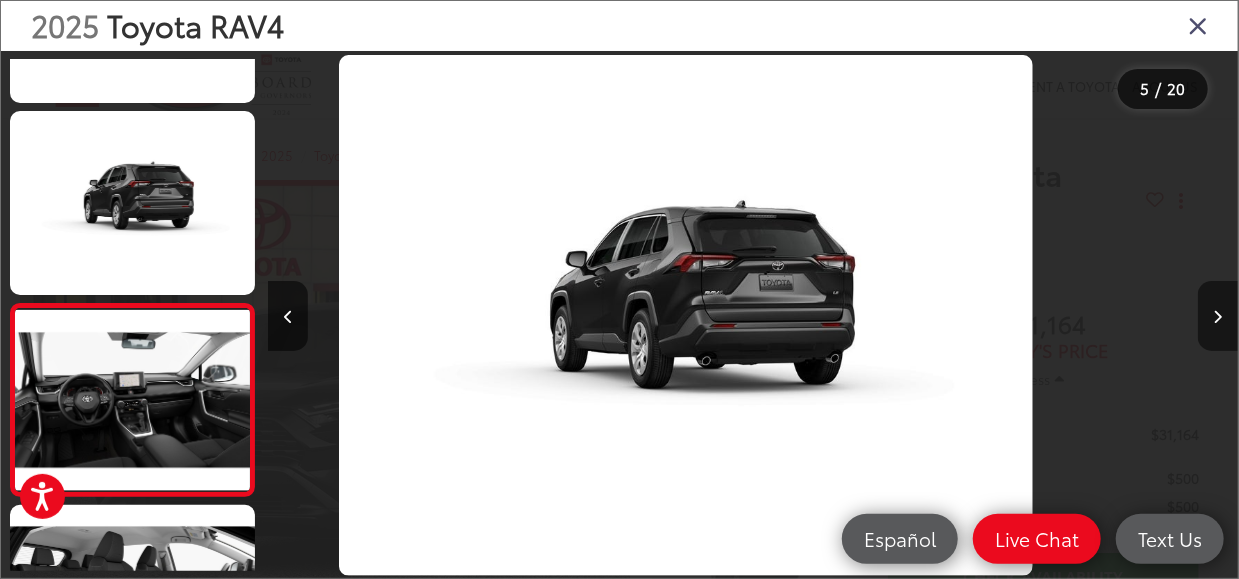 scroll, scrollTop: 644, scrollLeft: 0, axis: vertical 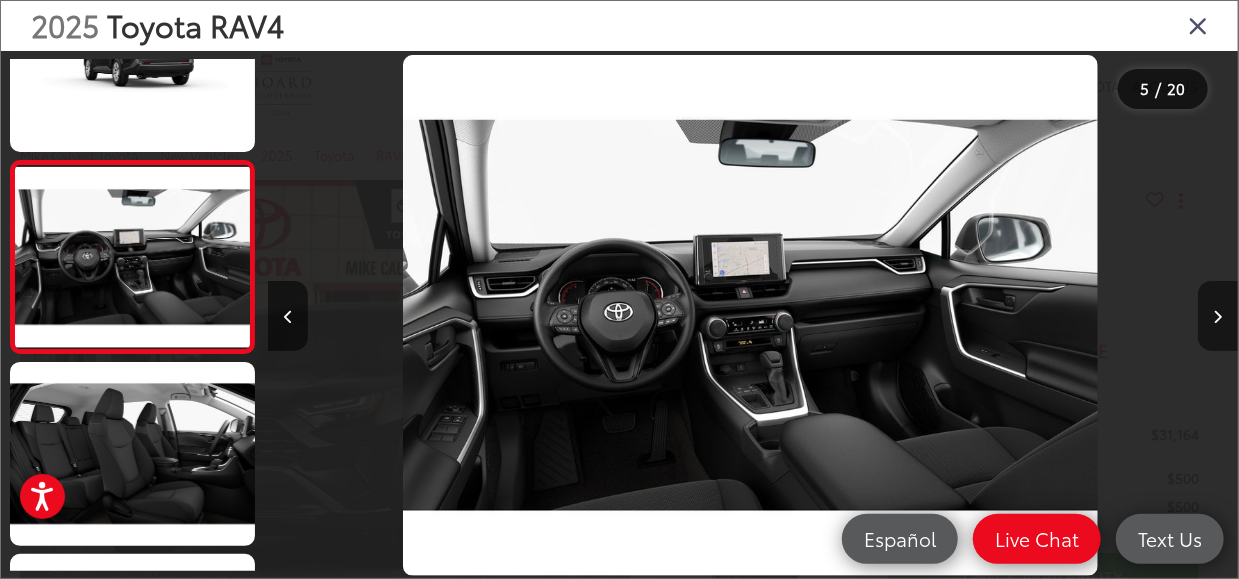 click at bounding box center (1218, 317) 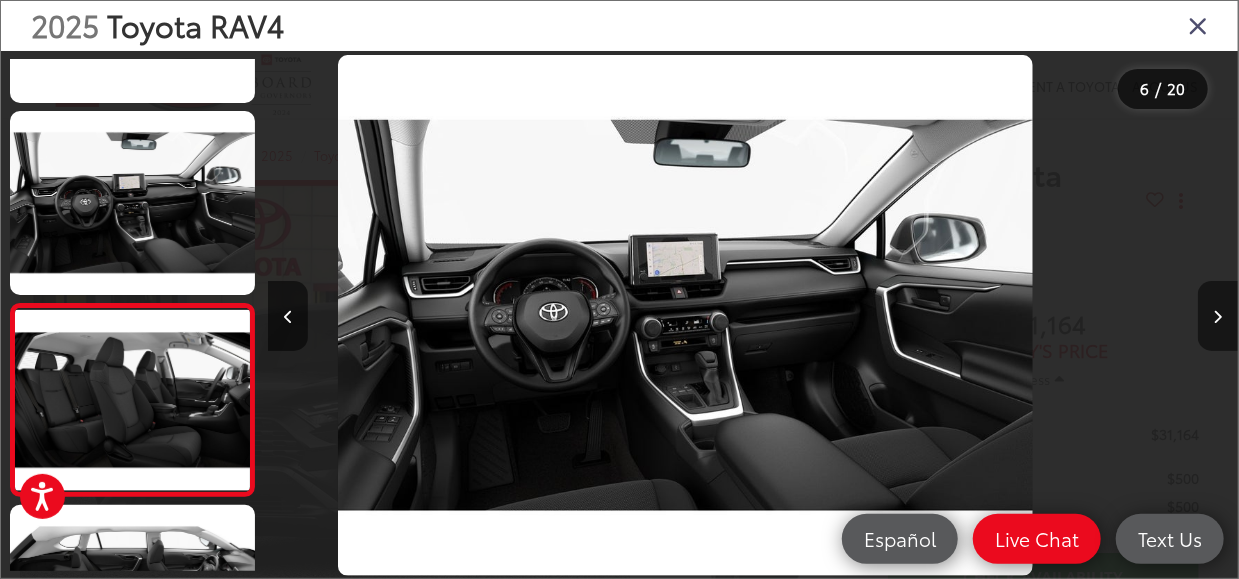 scroll, scrollTop: 836, scrollLeft: 0, axis: vertical 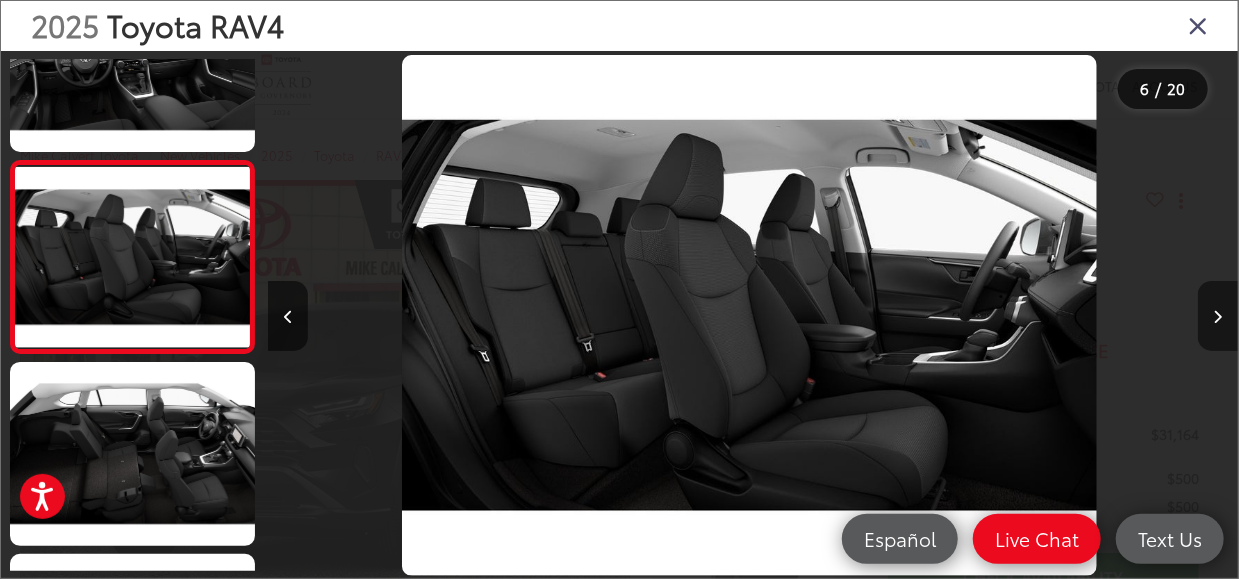 click at bounding box center (1218, 317) 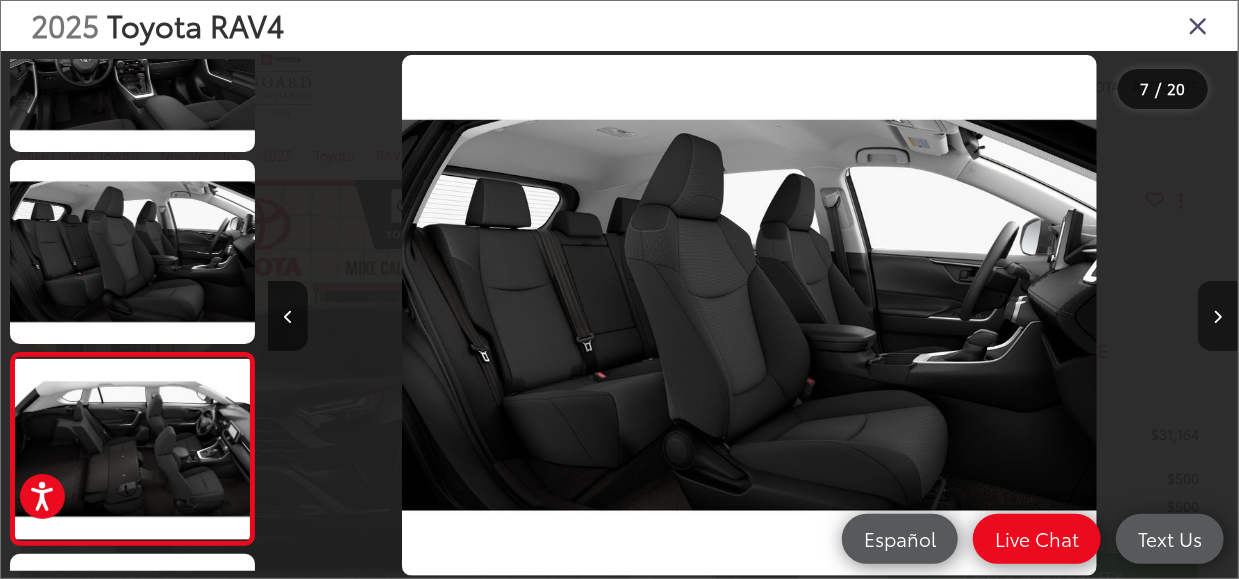 scroll, scrollTop: 0, scrollLeft: 5046, axis: horizontal 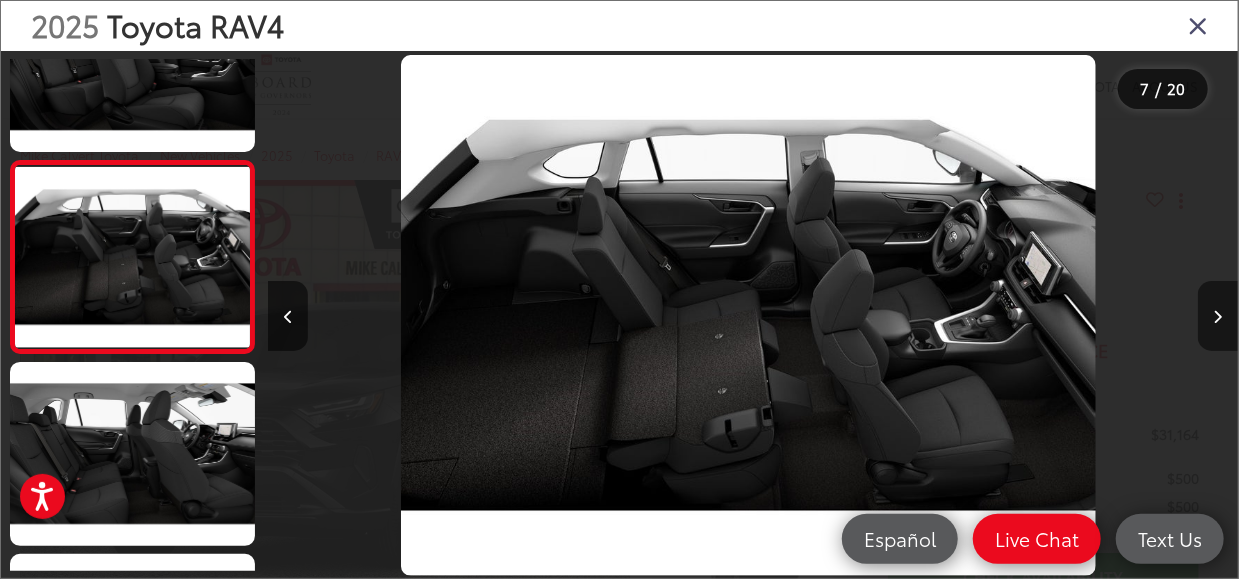 click at bounding box center [1218, 317] 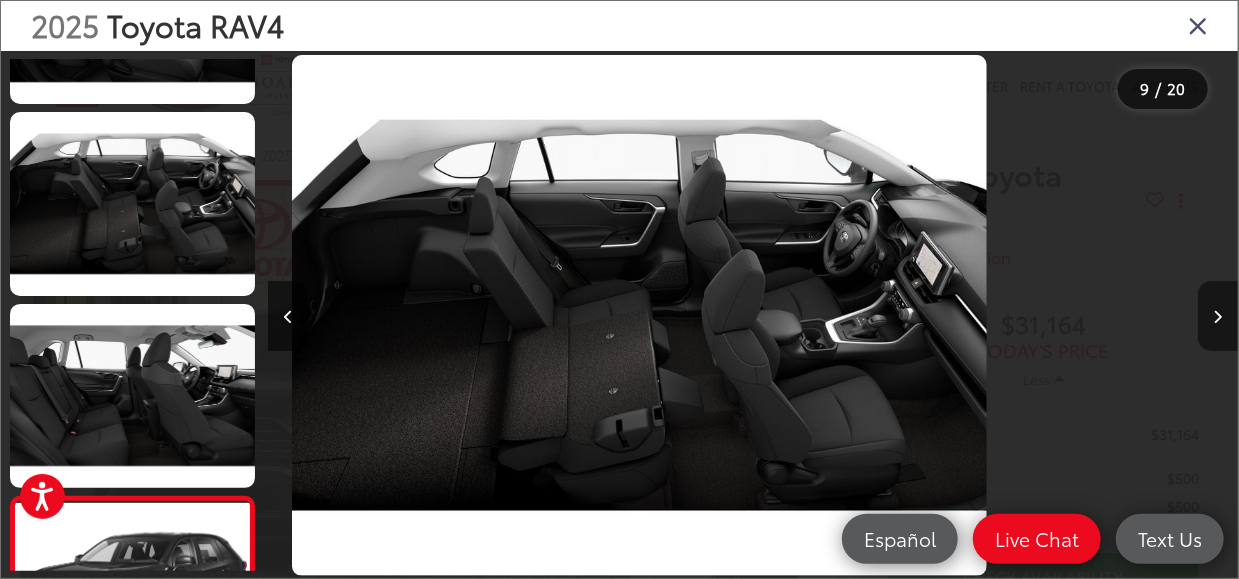 scroll, scrollTop: 1265, scrollLeft: 0, axis: vertical 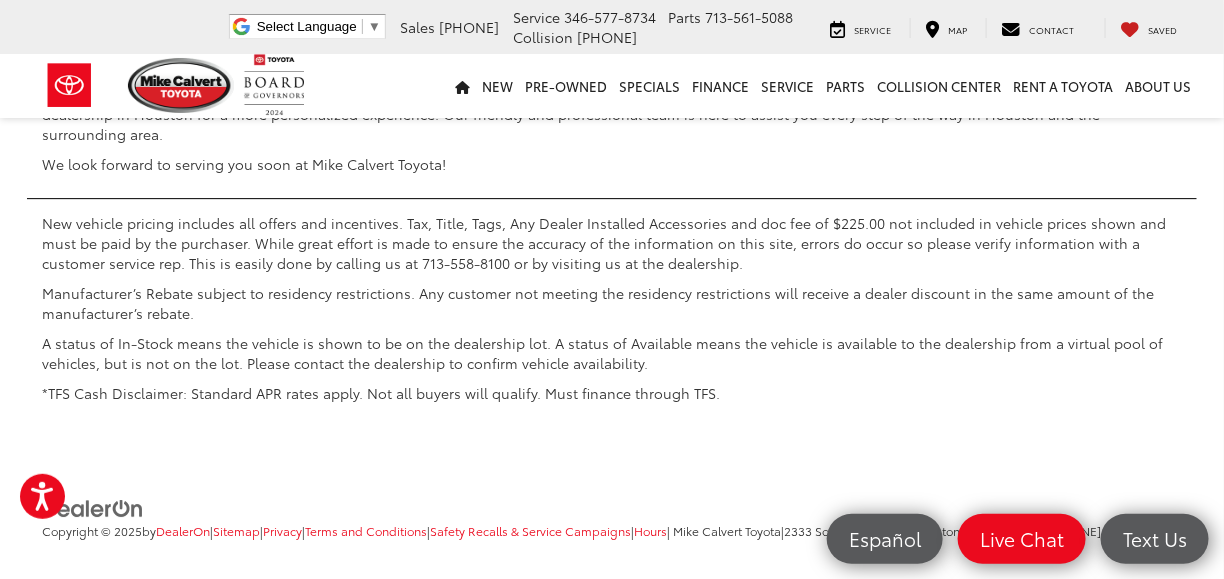 click on "2" at bounding box center [838, -334] 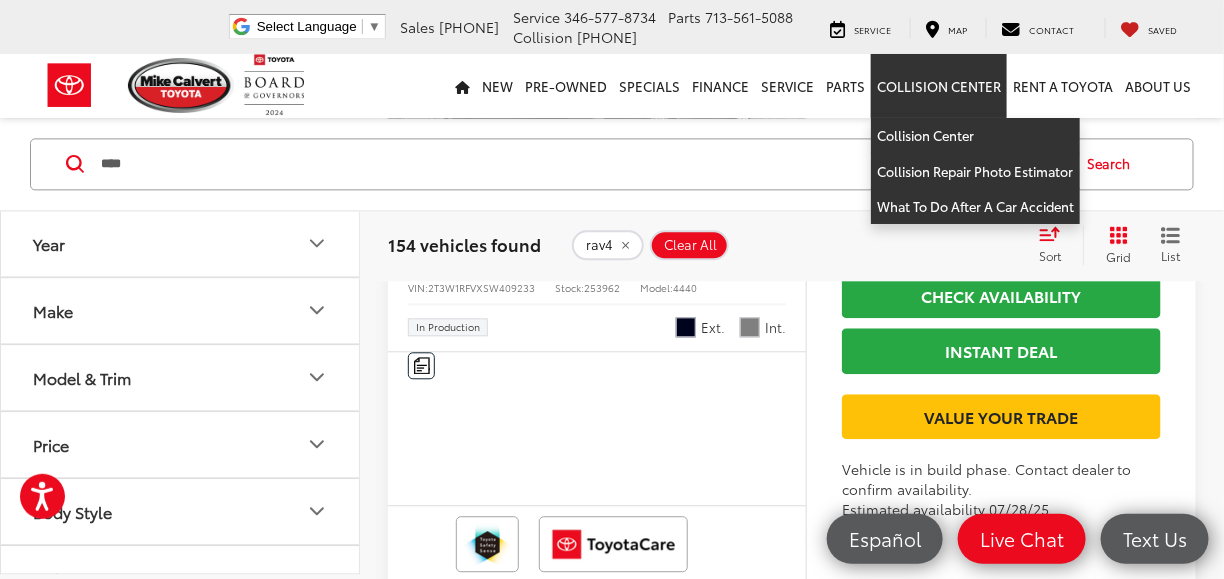 scroll, scrollTop: 3652, scrollLeft: 0, axis: vertical 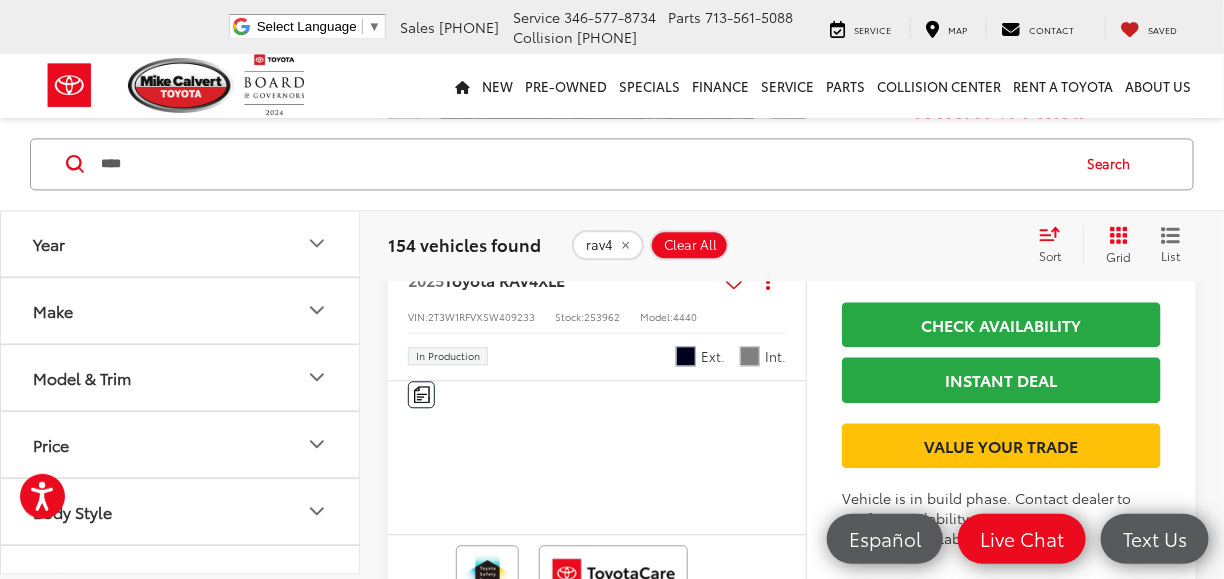 click at bounding box center [597, 87] 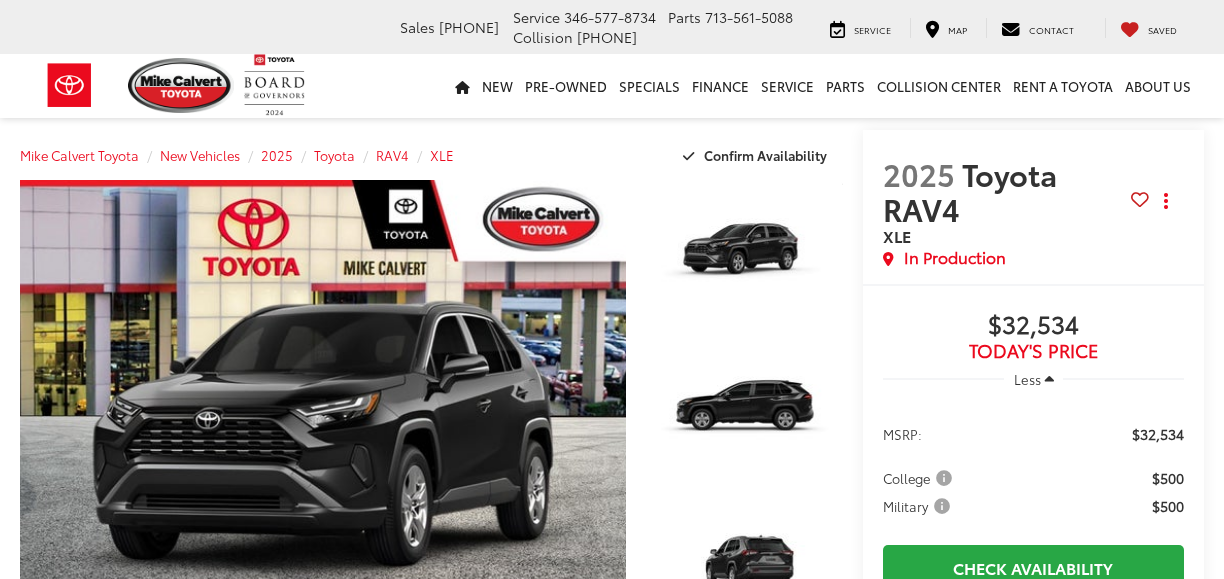 scroll, scrollTop: 0, scrollLeft: 0, axis: both 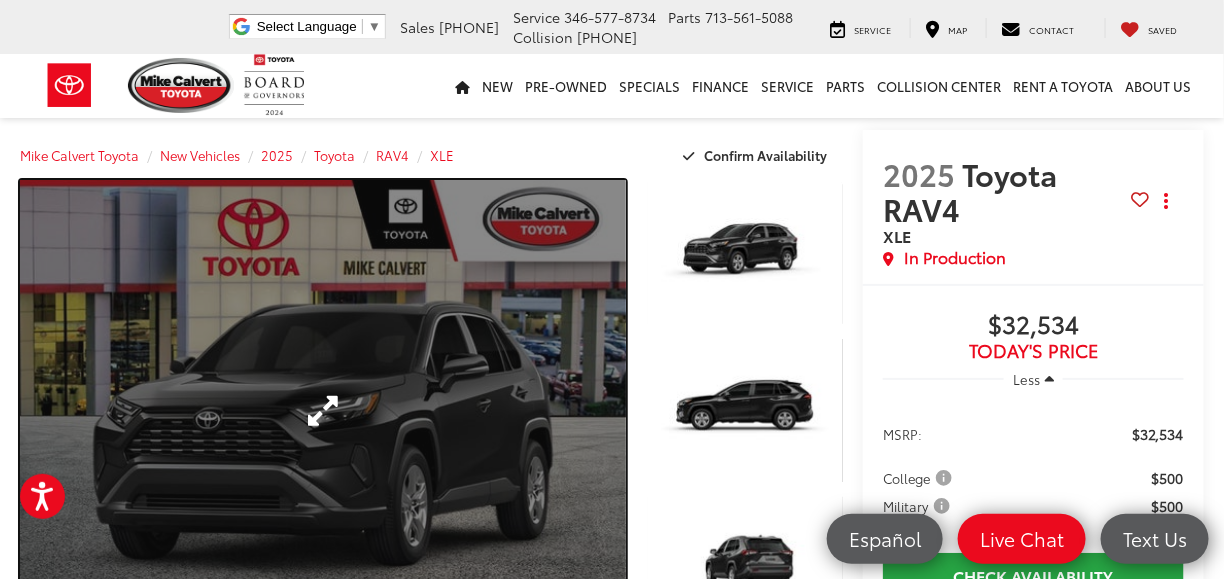 click at bounding box center [323, 410] 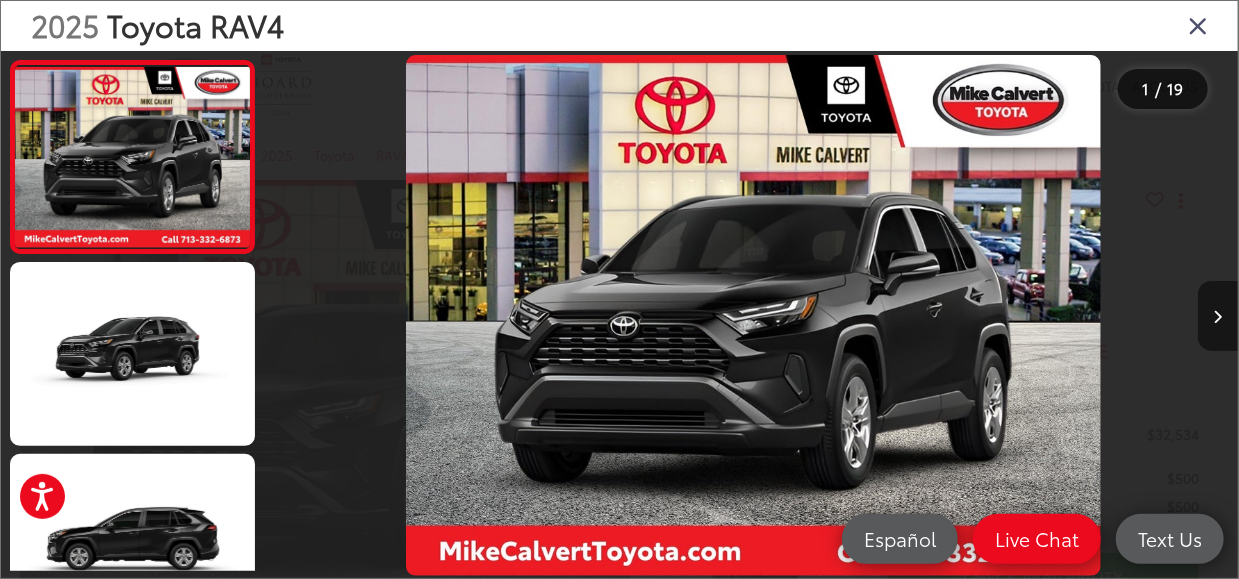 click at bounding box center [1218, 317] 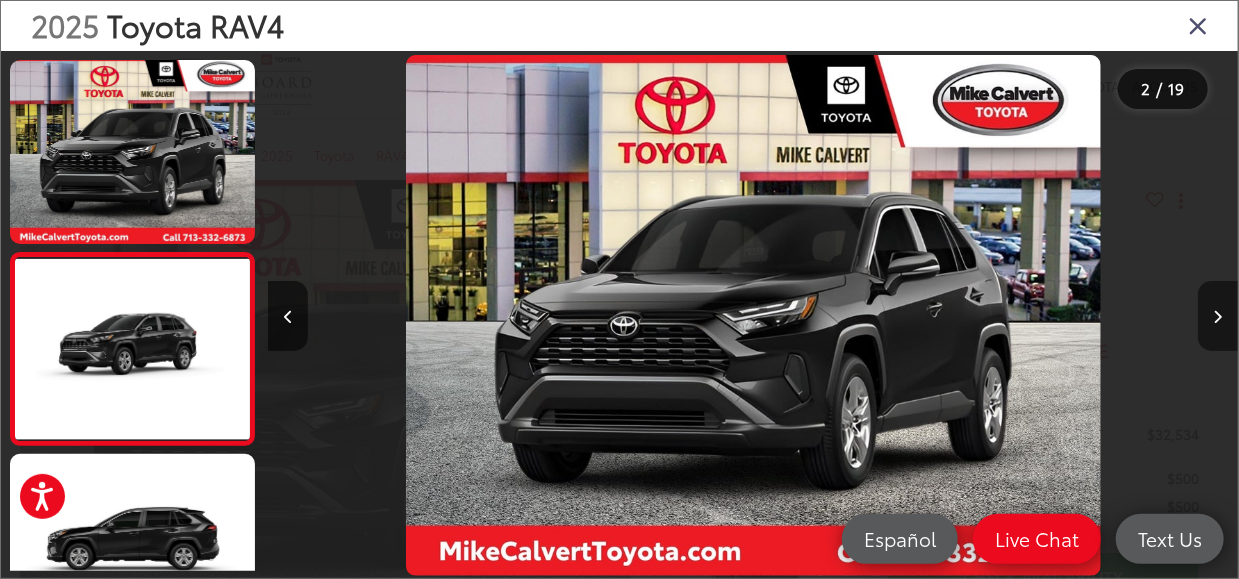 scroll, scrollTop: 0, scrollLeft: 64, axis: horizontal 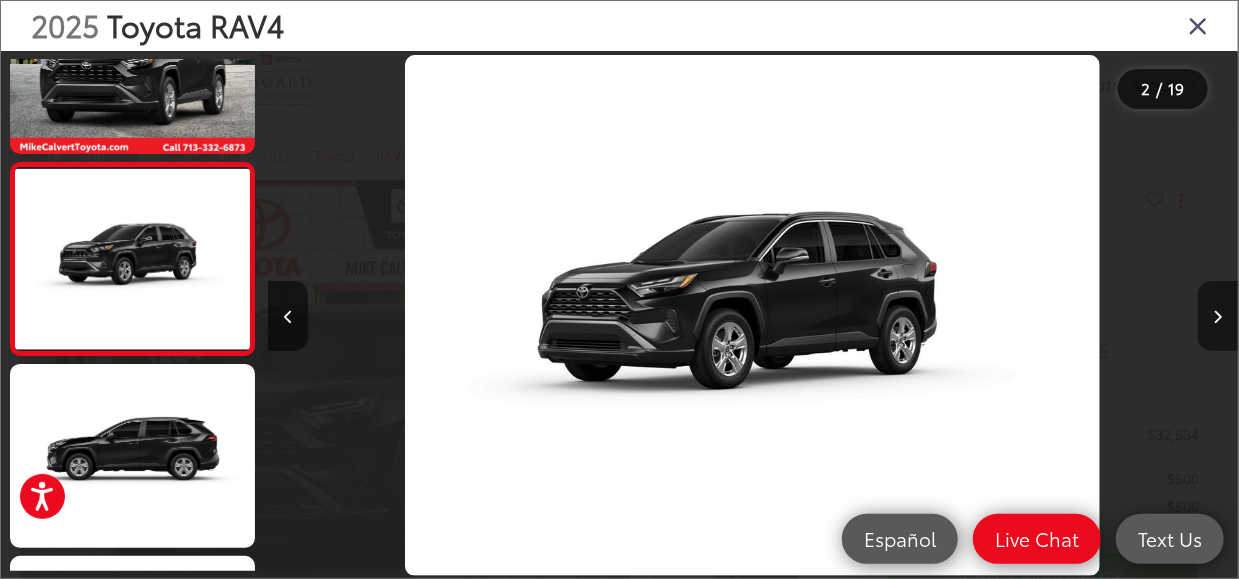 click at bounding box center [1218, 317] 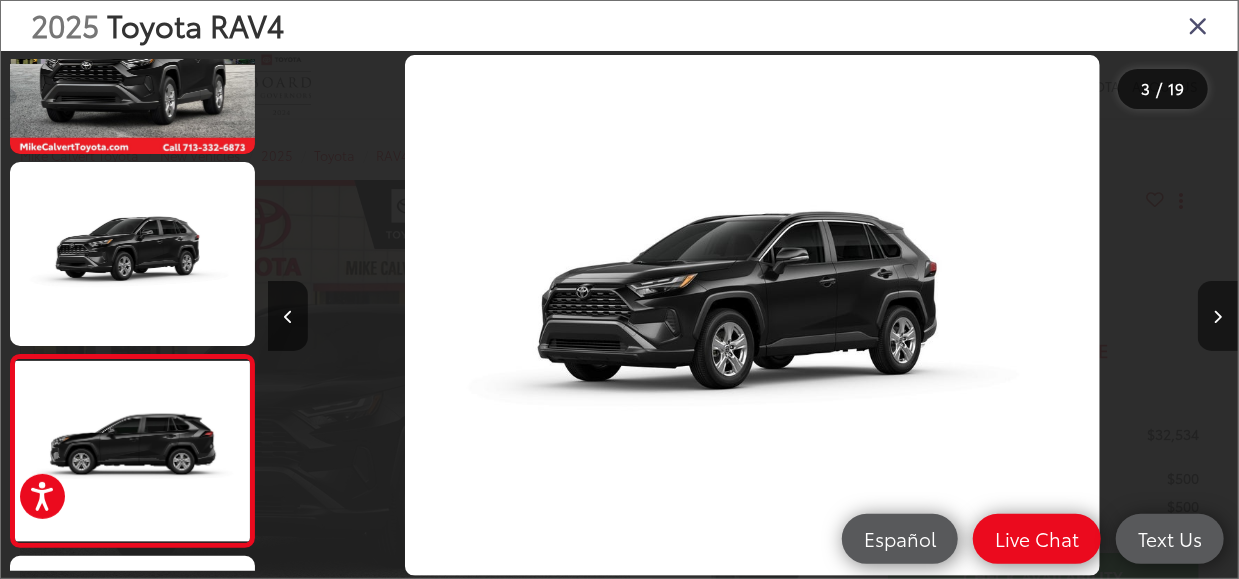 scroll, scrollTop: 0, scrollLeft: 1198, axis: horizontal 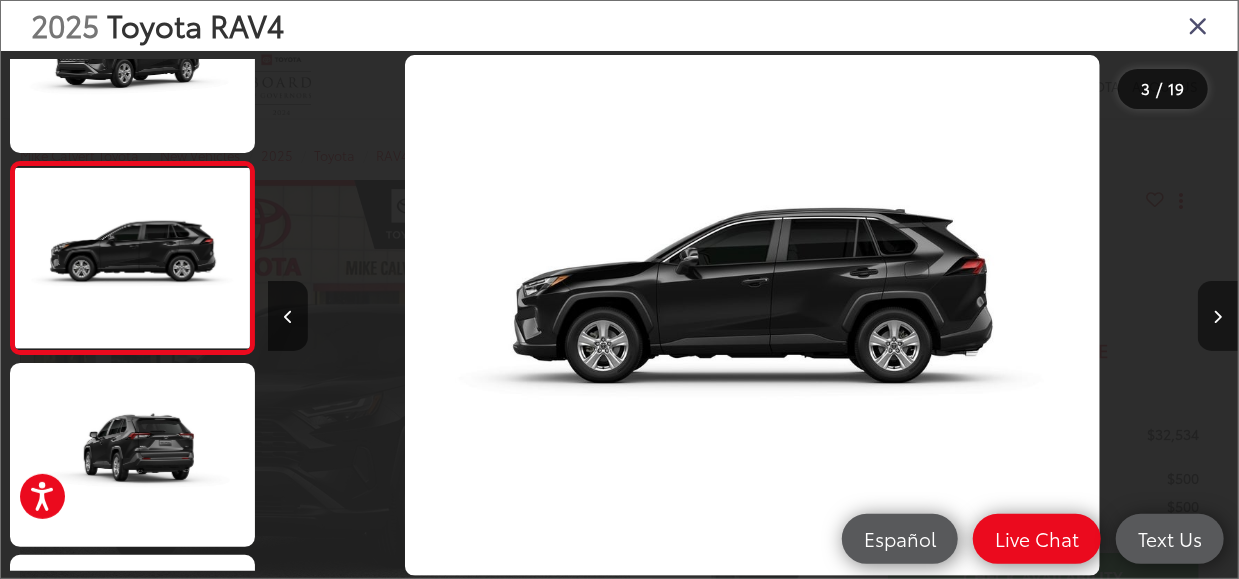 click at bounding box center (1218, 317) 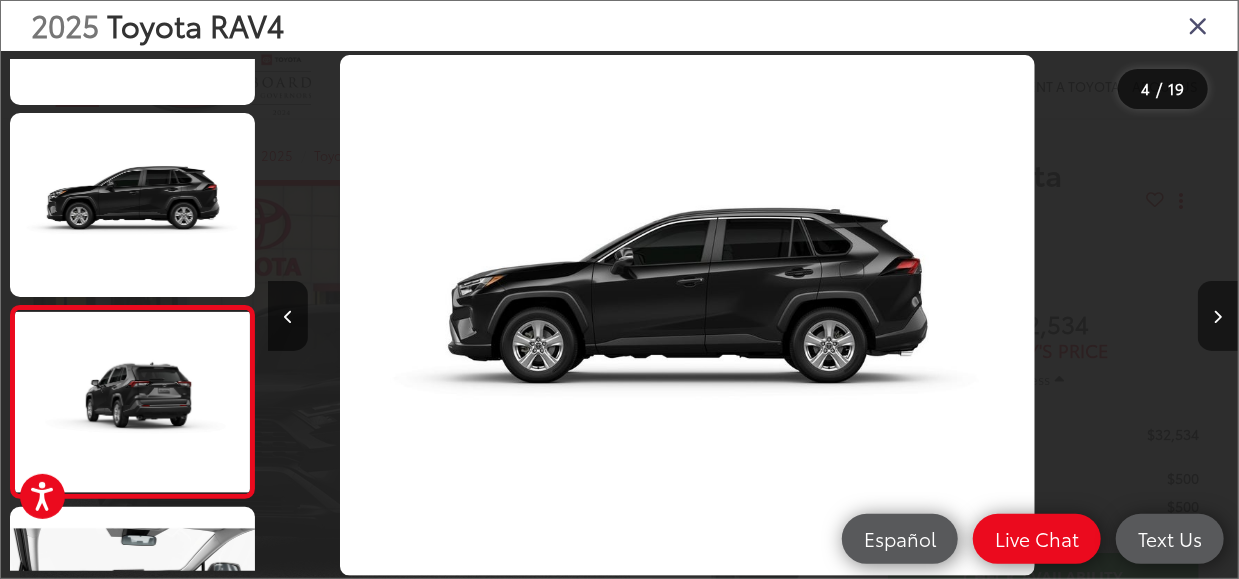 scroll, scrollTop: 438, scrollLeft: 0, axis: vertical 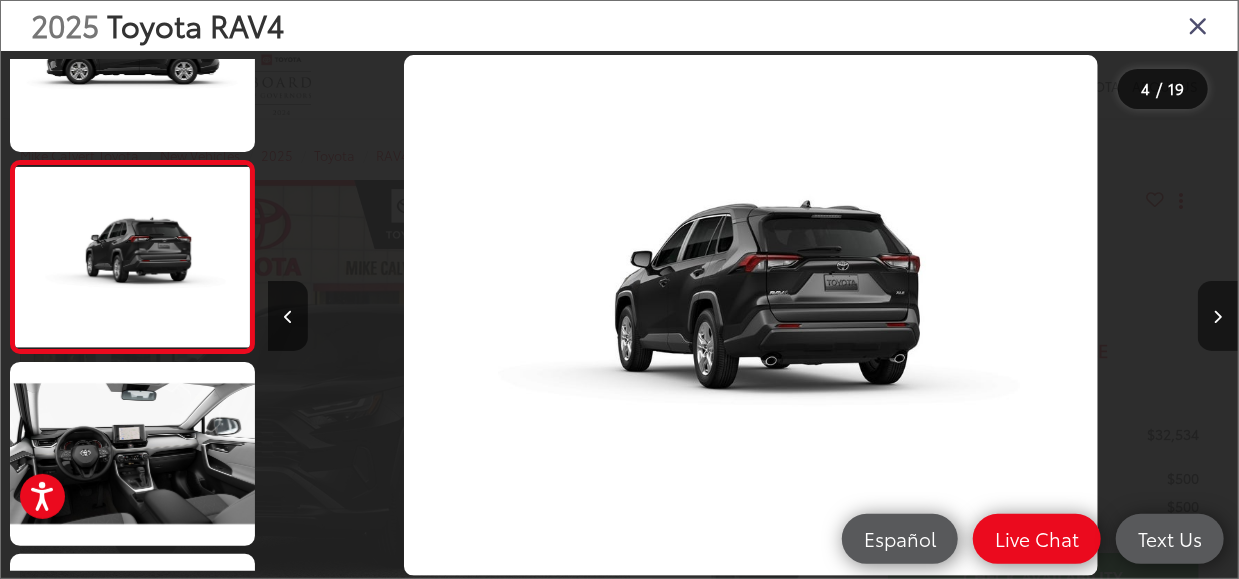 click at bounding box center (1218, 317) 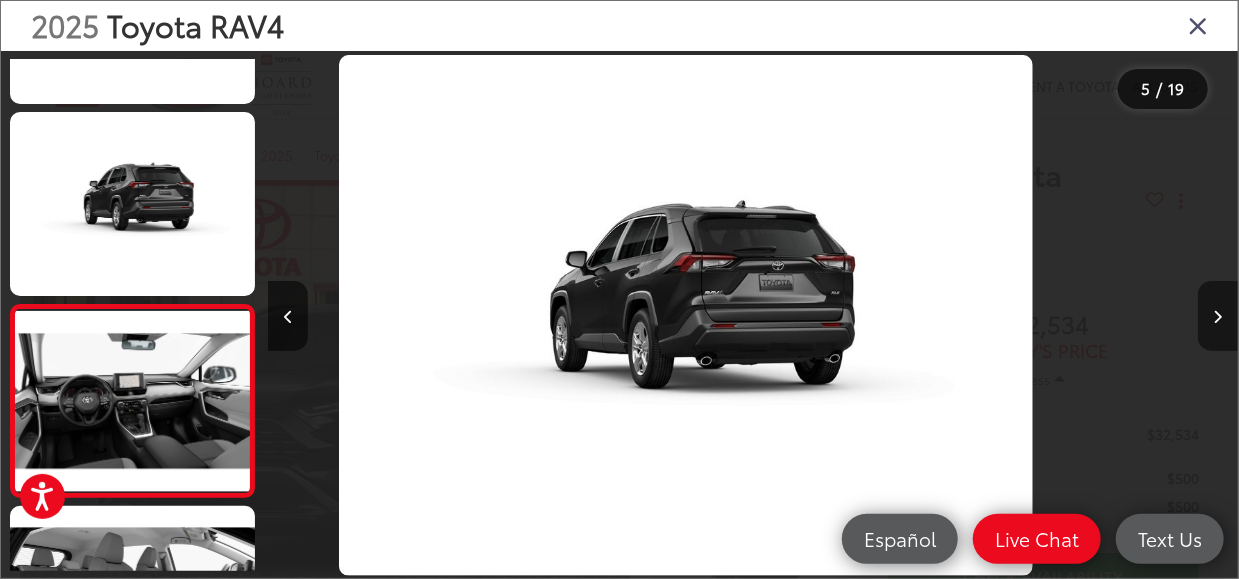 scroll, scrollTop: 644, scrollLeft: 0, axis: vertical 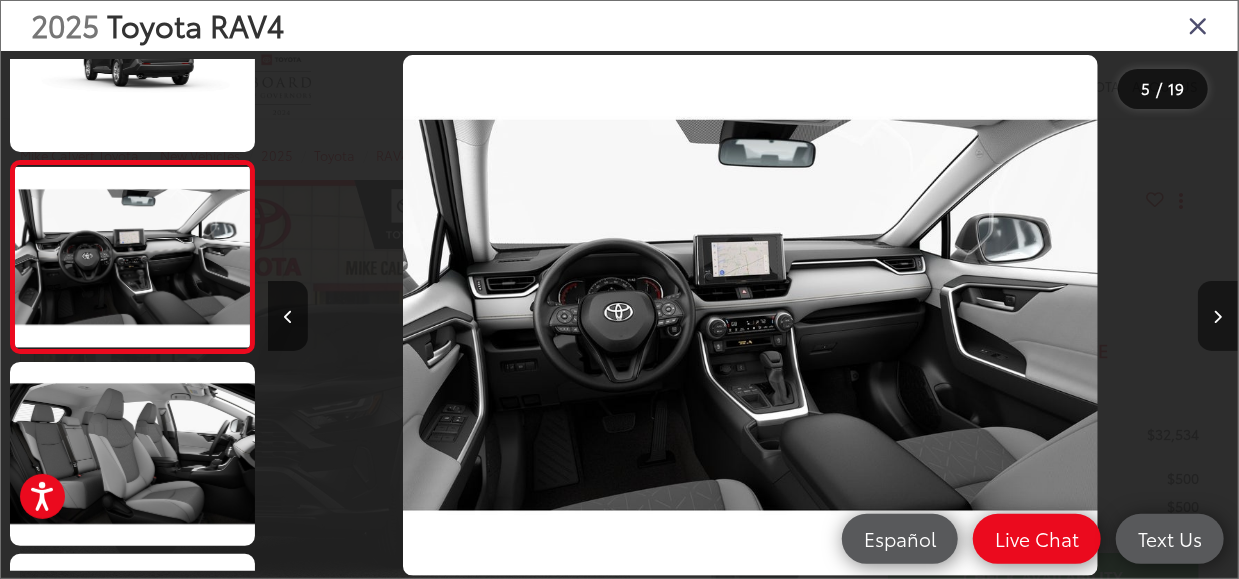 click at bounding box center (1218, 317) 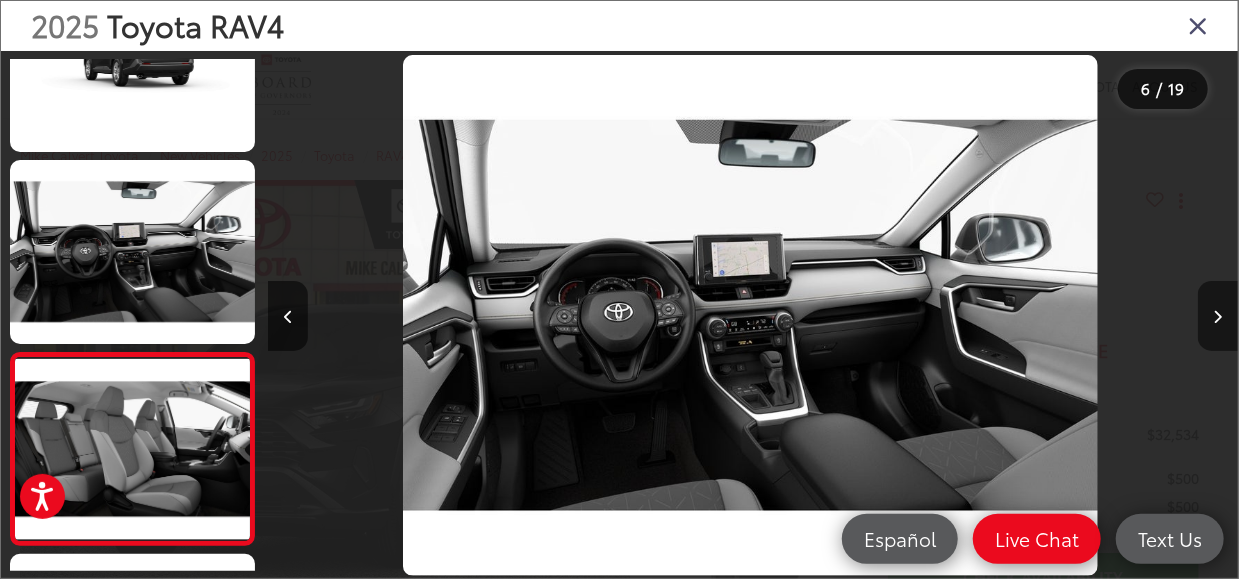 scroll, scrollTop: 0, scrollLeft: 4076, axis: horizontal 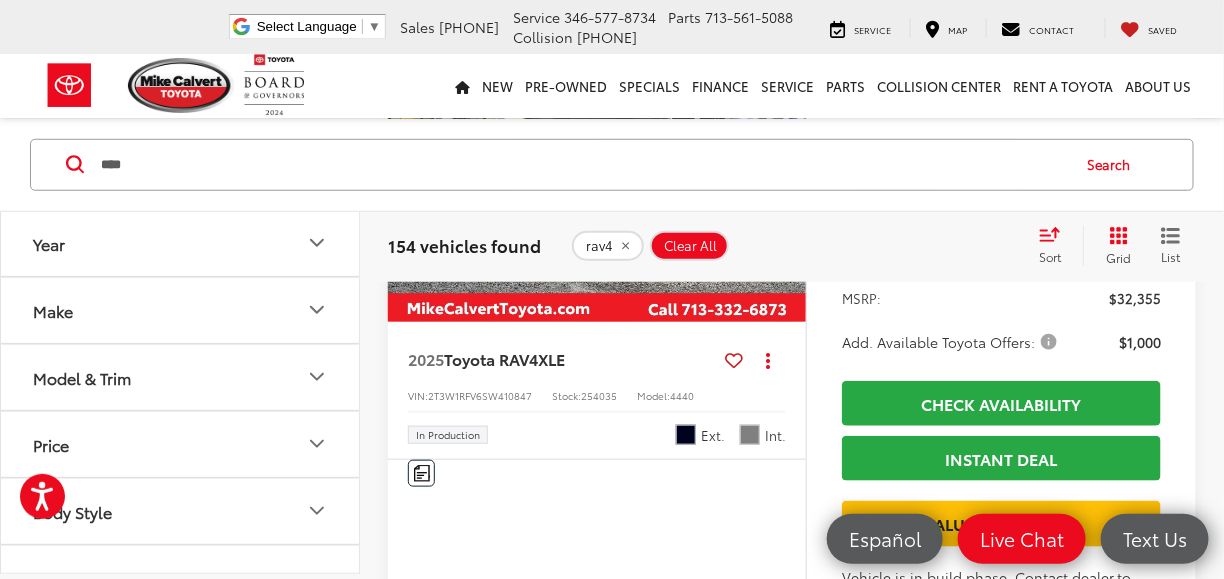 click at bounding box center [597, 166] 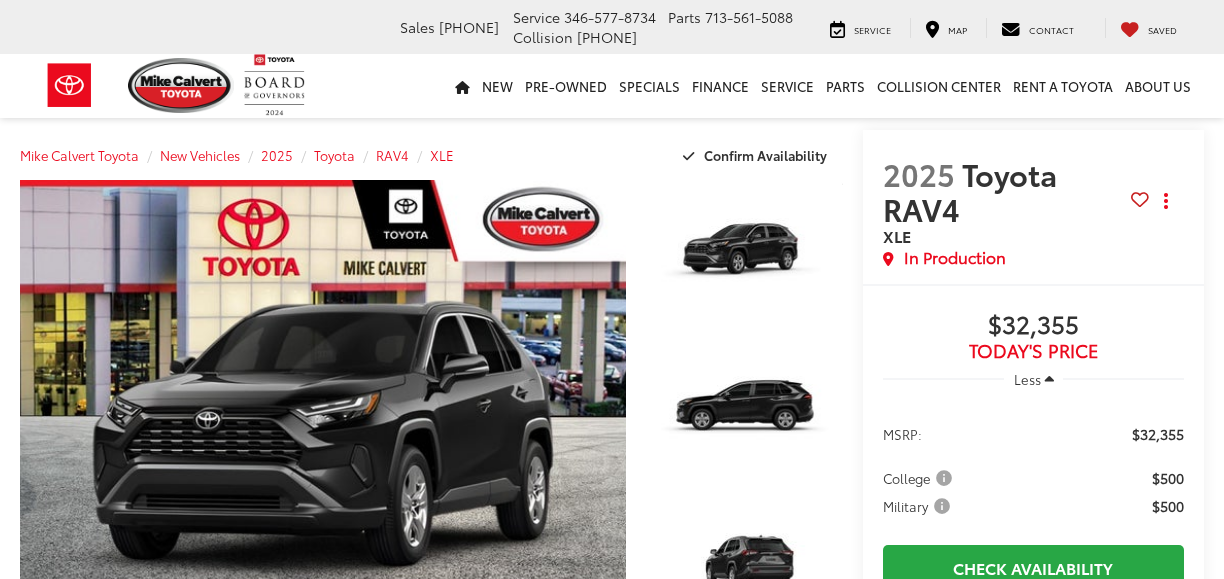 scroll, scrollTop: 0, scrollLeft: 0, axis: both 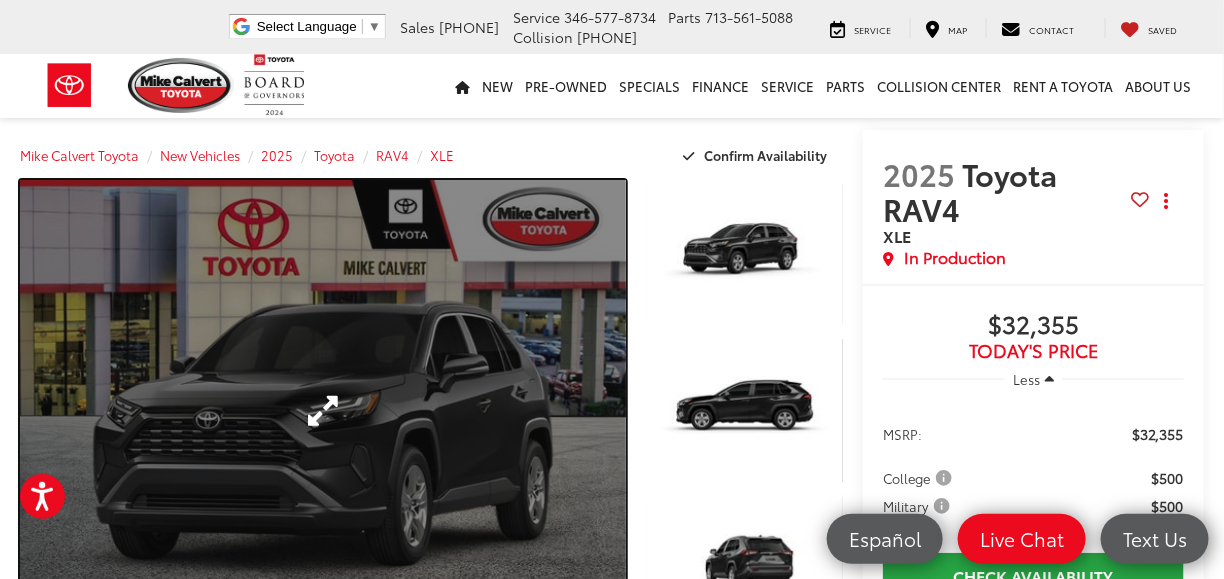click at bounding box center (323, 410) 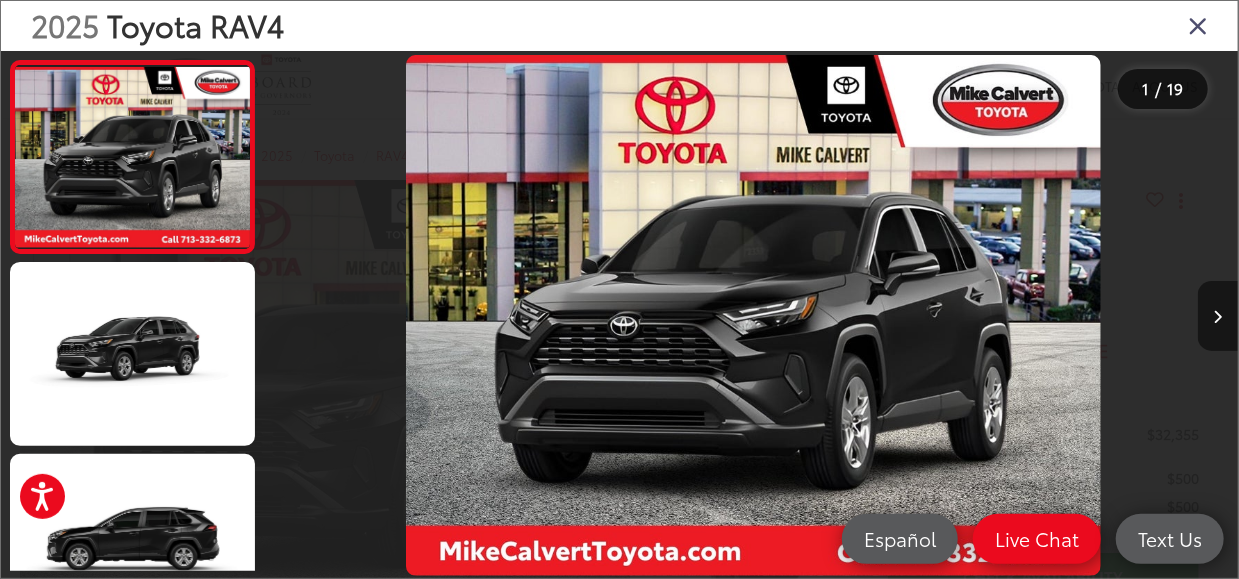 click at bounding box center (1218, 317) 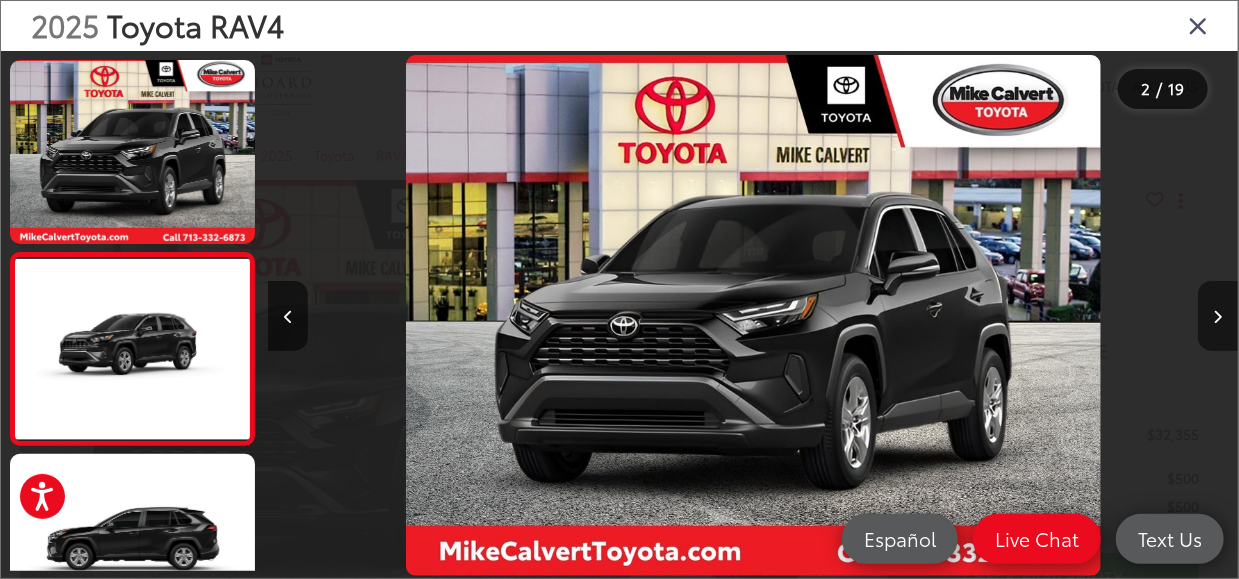 scroll, scrollTop: 0, scrollLeft: 302, axis: horizontal 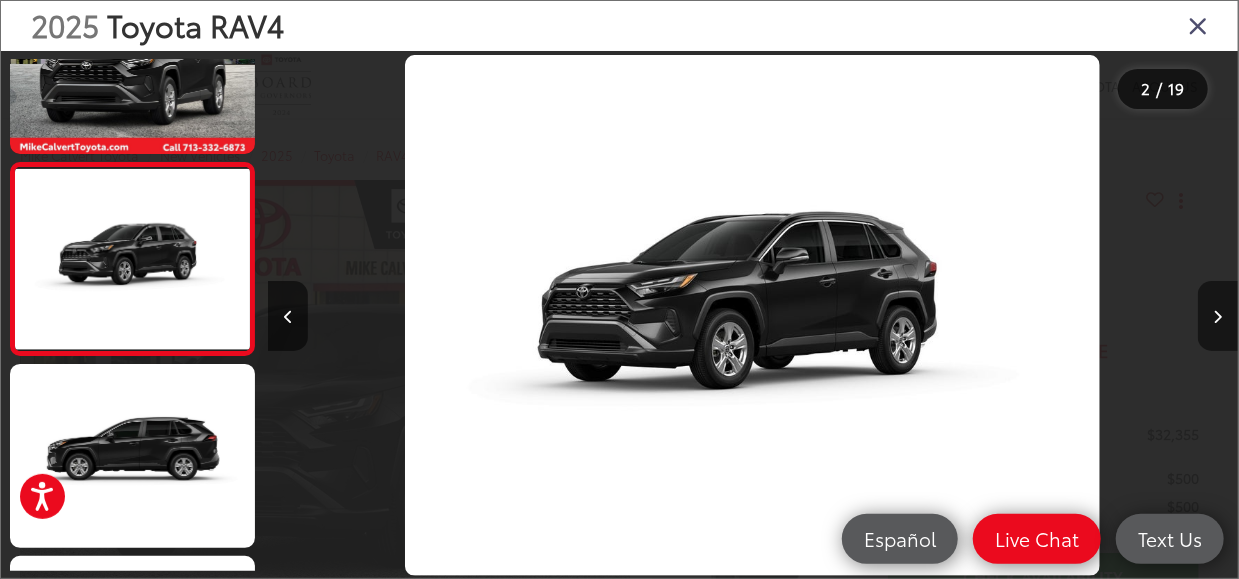 click at bounding box center (1218, 317) 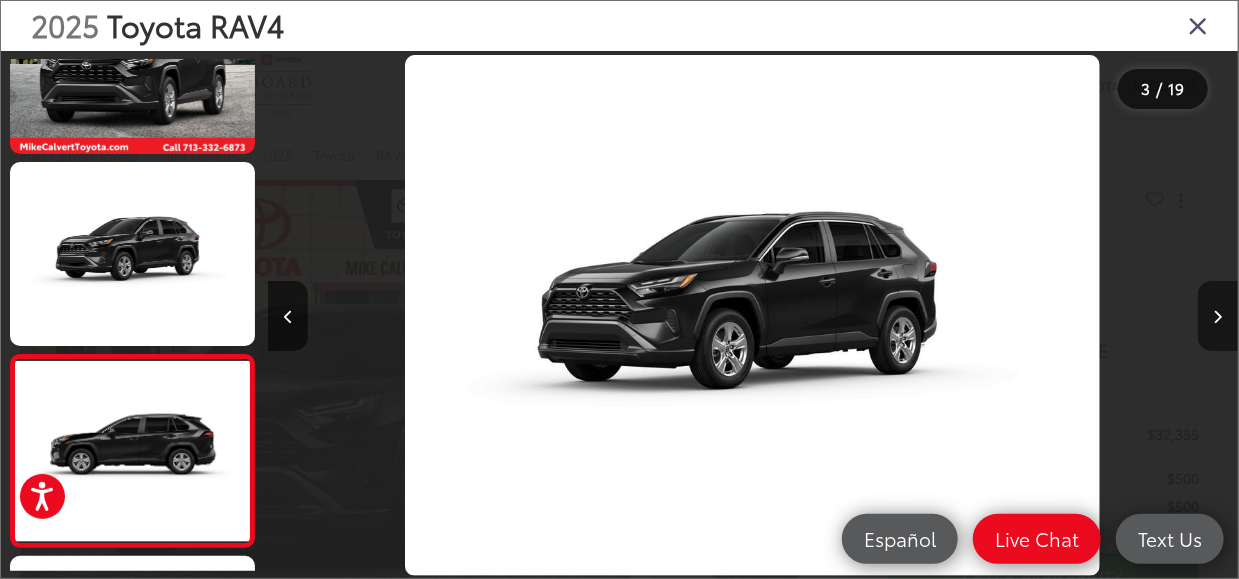 scroll, scrollTop: 0, scrollLeft: 1234, axis: horizontal 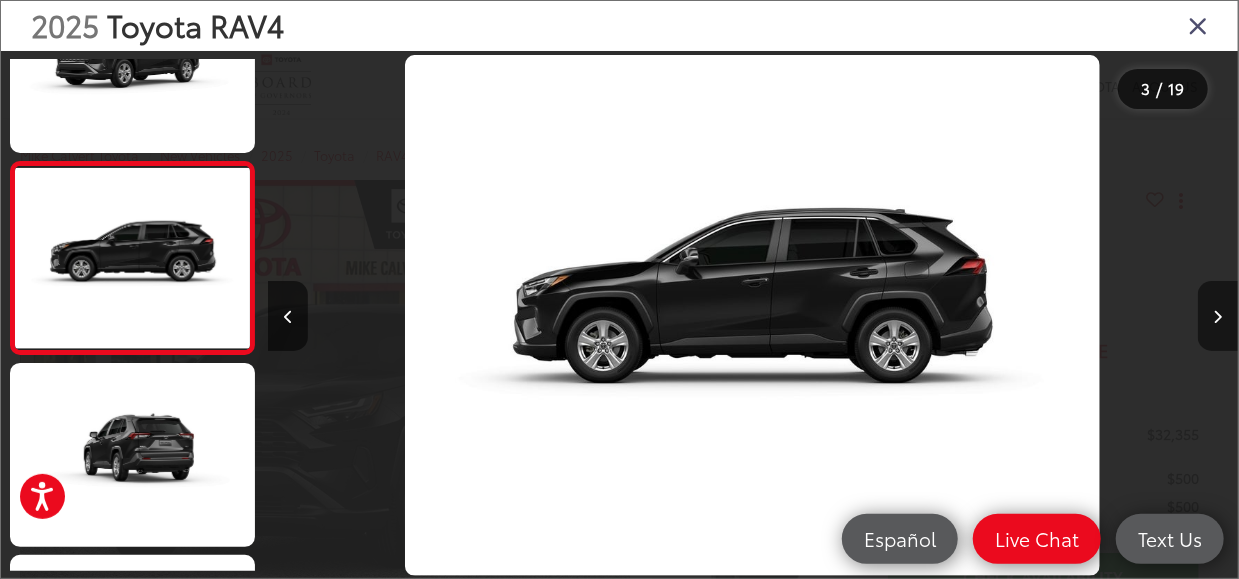 click at bounding box center (1218, 317) 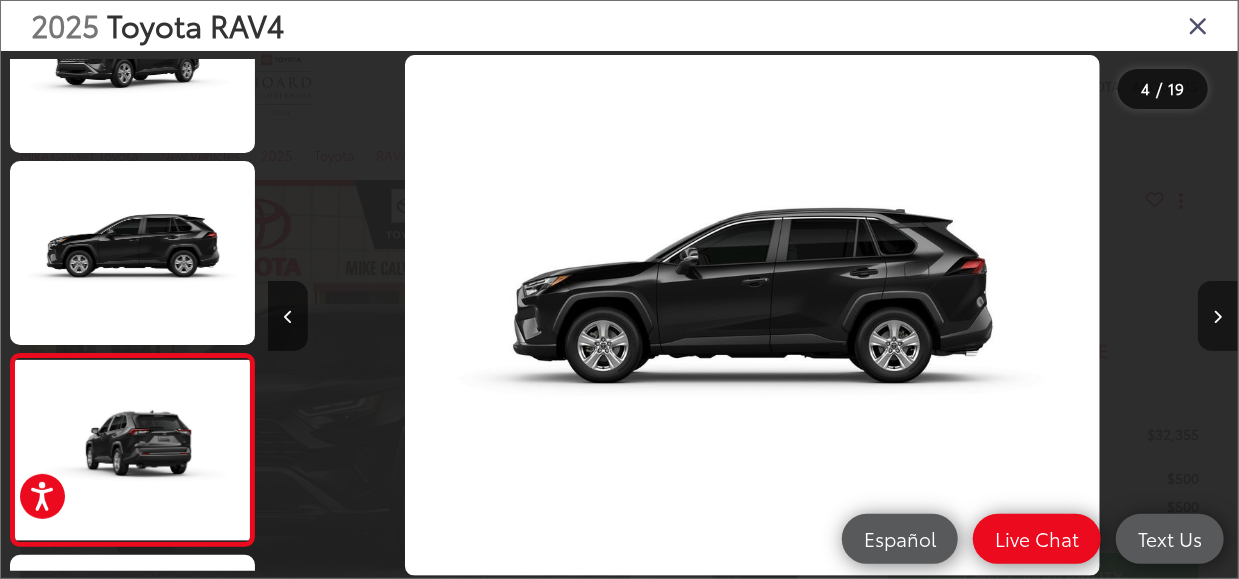 scroll, scrollTop: 0, scrollLeft: 2205, axis: horizontal 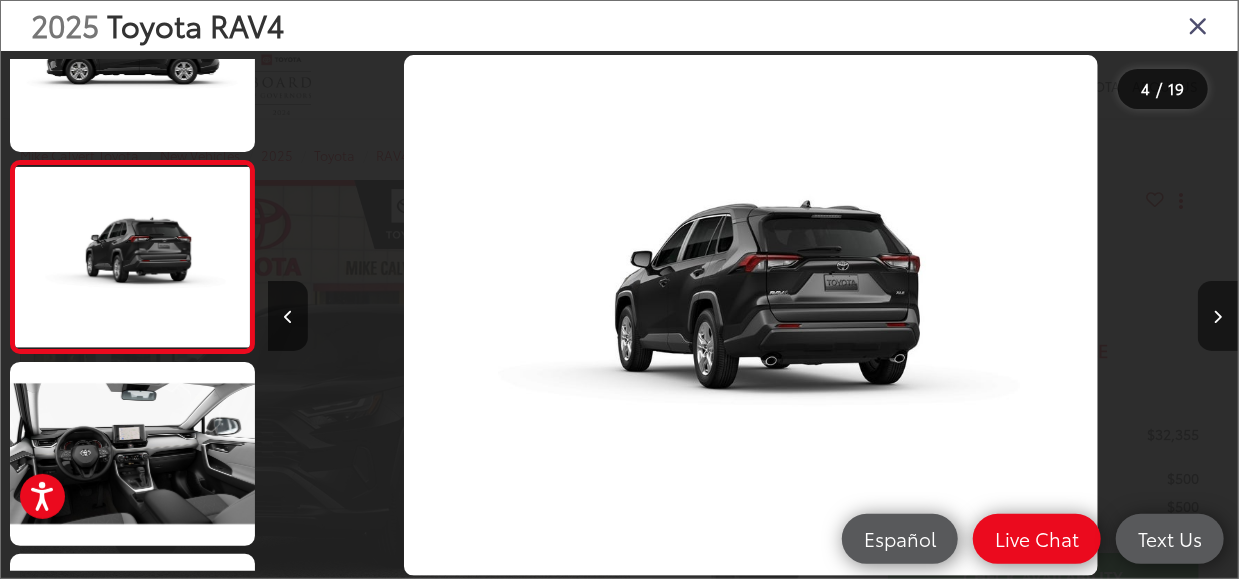 click at bounding box center (1218, 317) 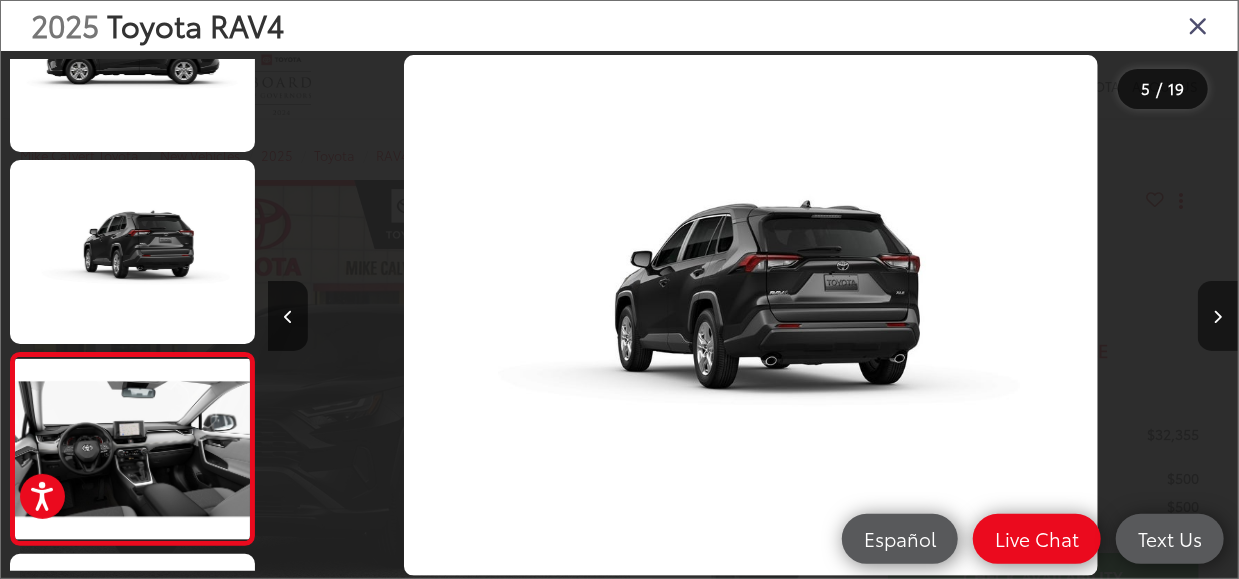 scroll, scrollTop: 0, scrollLeft: 3175, axis: horizontal 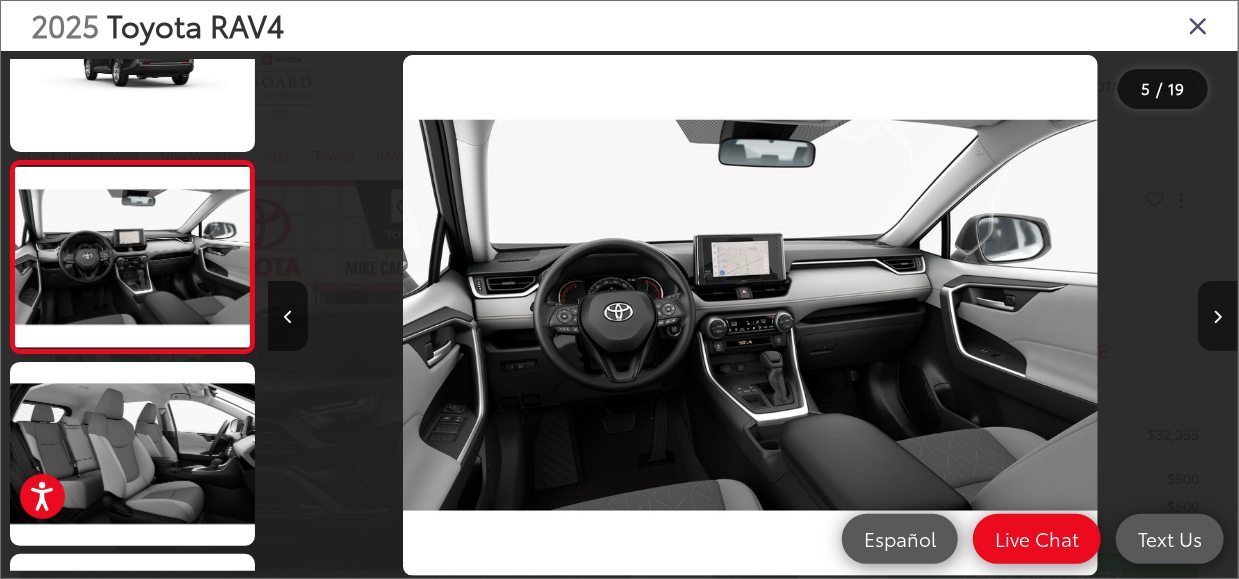 click at bounding box center (1218, 317) 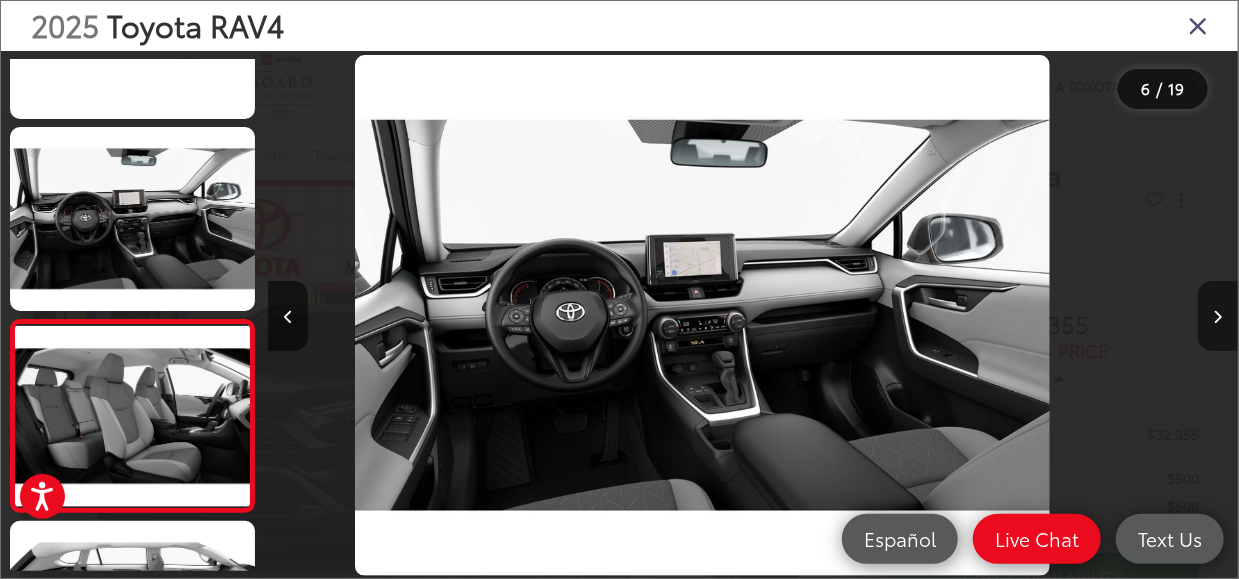 scroll, scrollTop: 823, scrollLeft: 0, axis: vertical 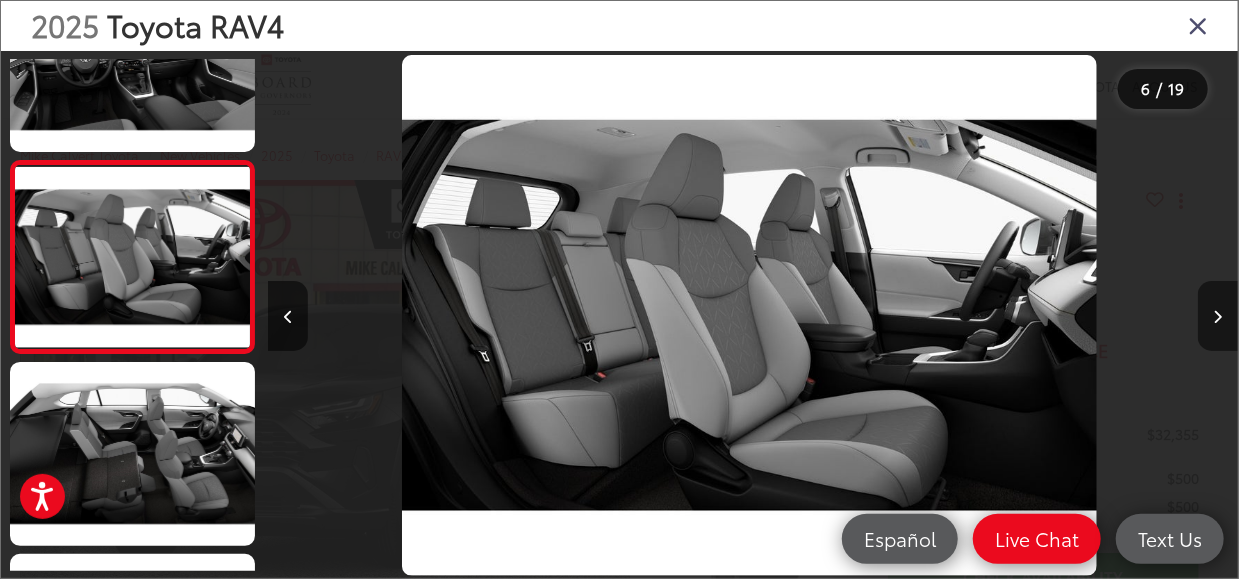 click at bounding box center (1218, 317) 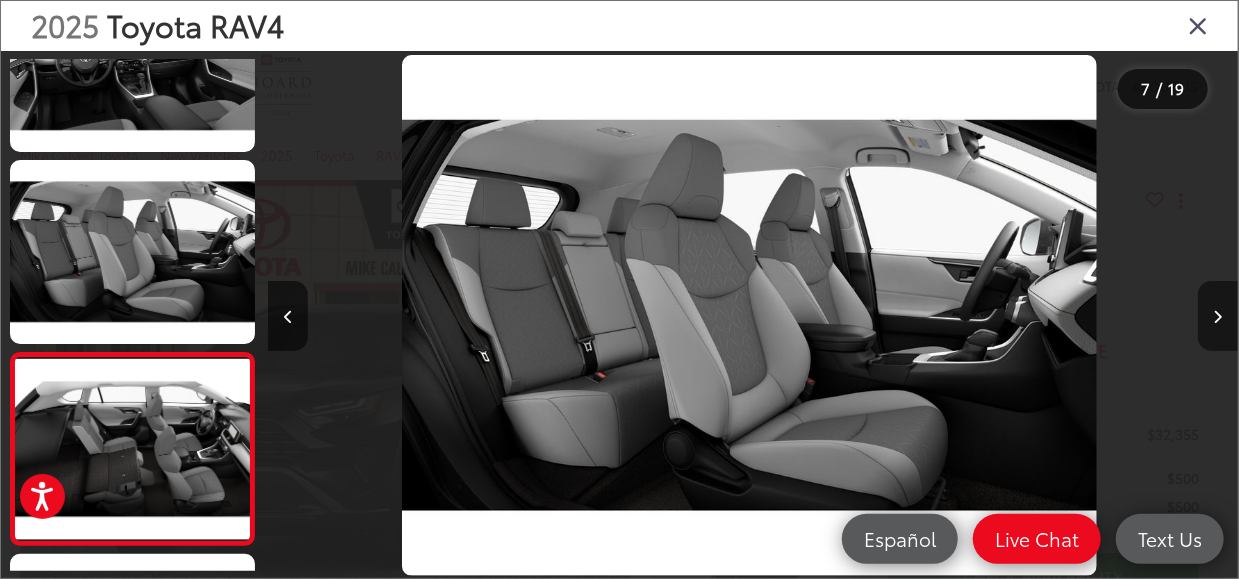 scroll, scrollTop: 0, scrollLeft: 5117, axis: horizontal 